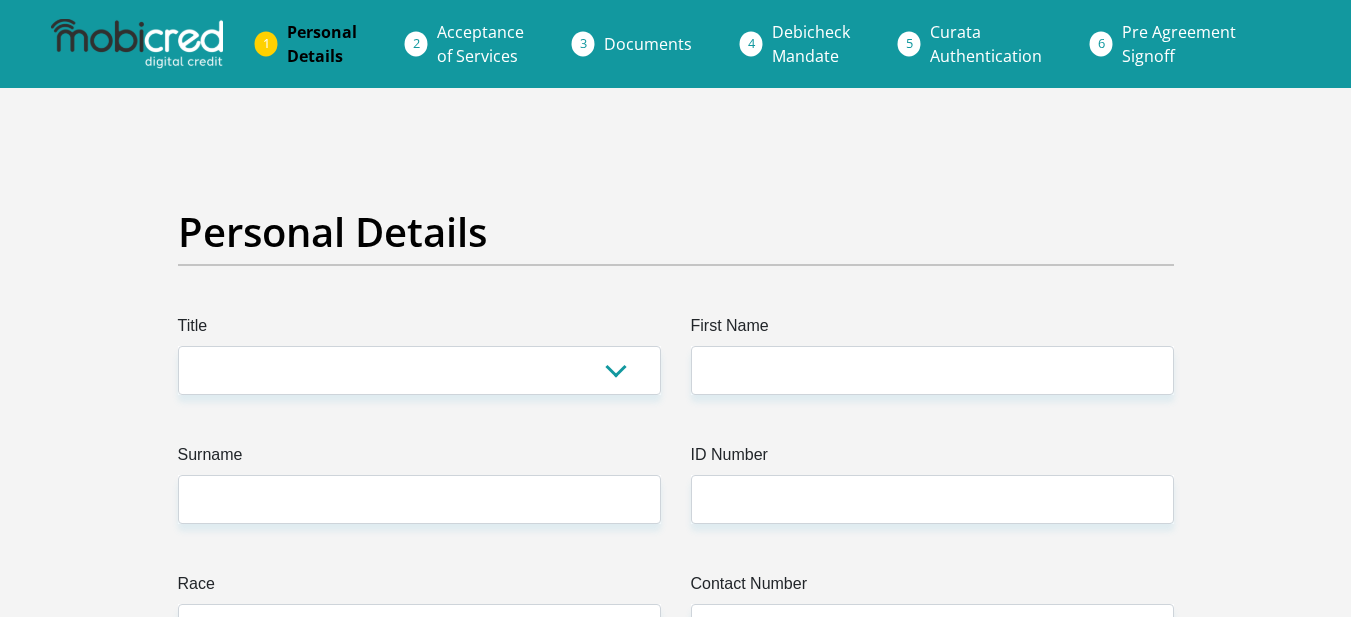 scroll, scrollTop: 0, scrollLeft: 0, axis: both 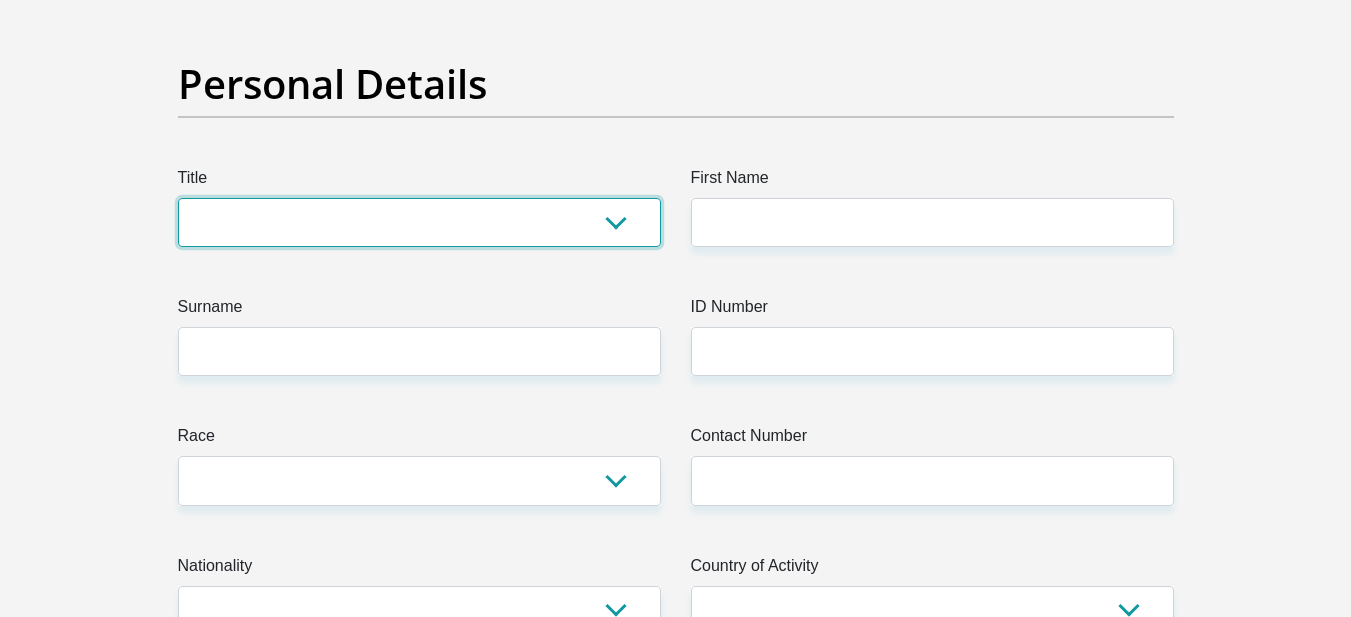 click on "Mr
Ms
Mrs
Dr
Other" at bounding box center [419, 222] 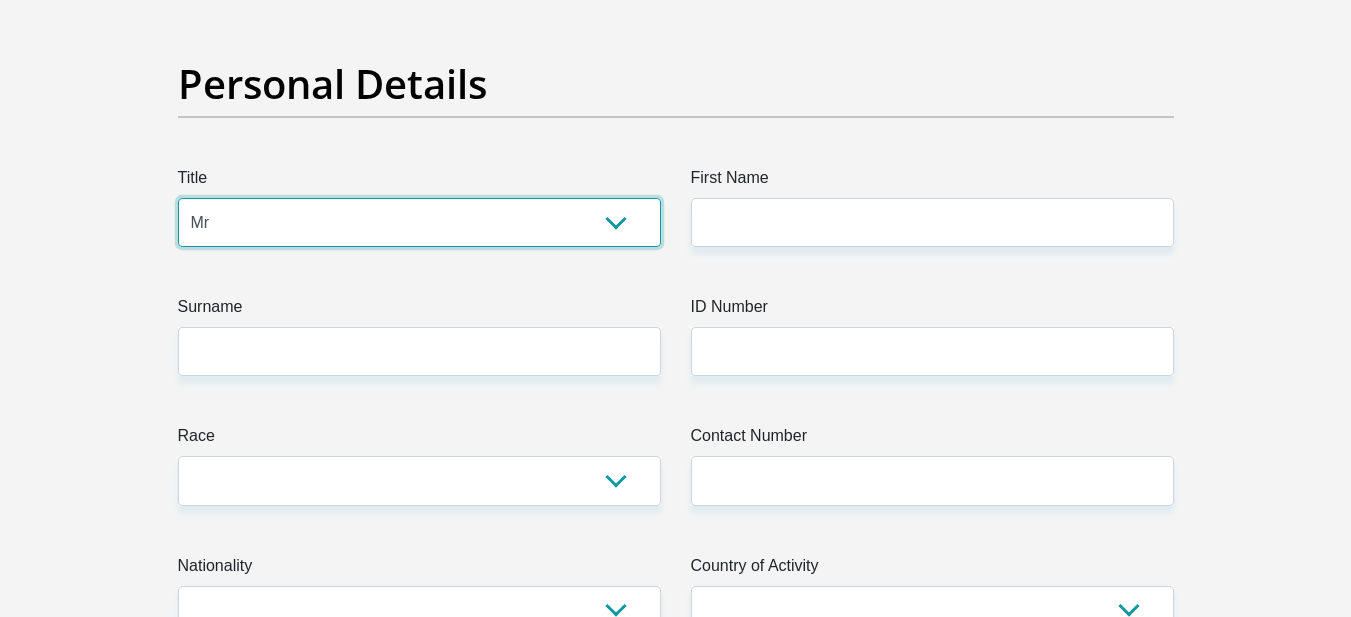 click on "Mr
Ms
Mrs
Dr
Other" at bounding box center (419, 222) 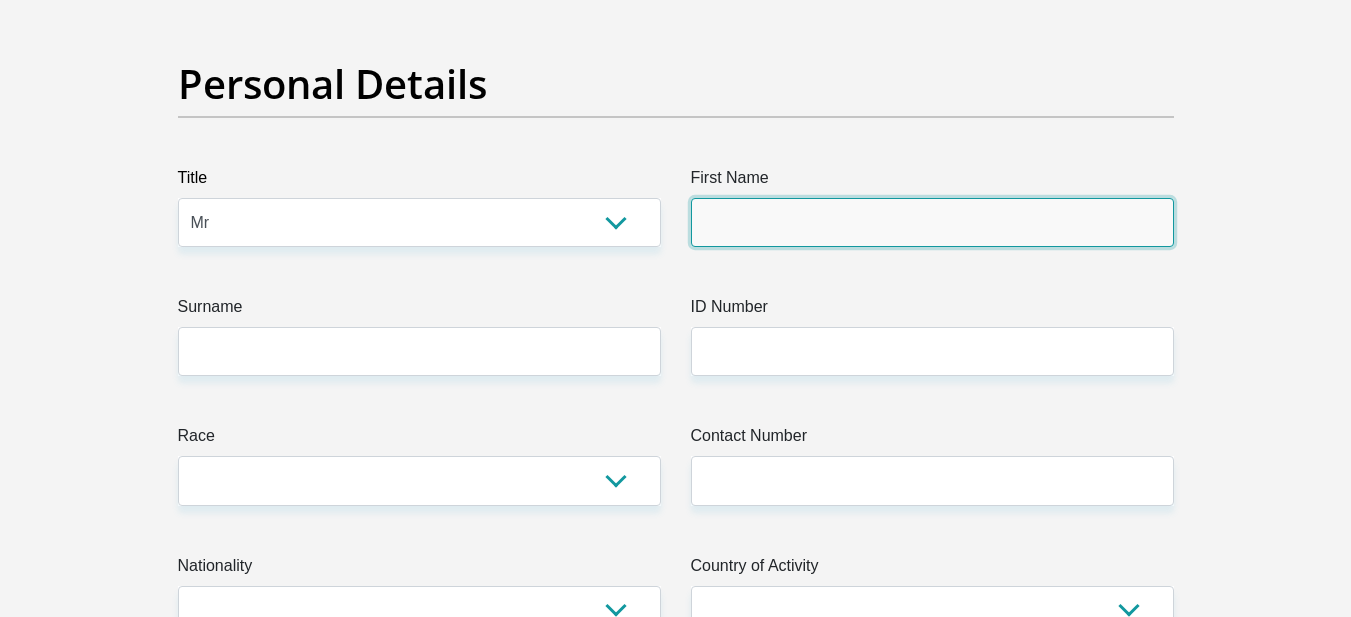 click on "First Name" at bounding box center (932, 222) 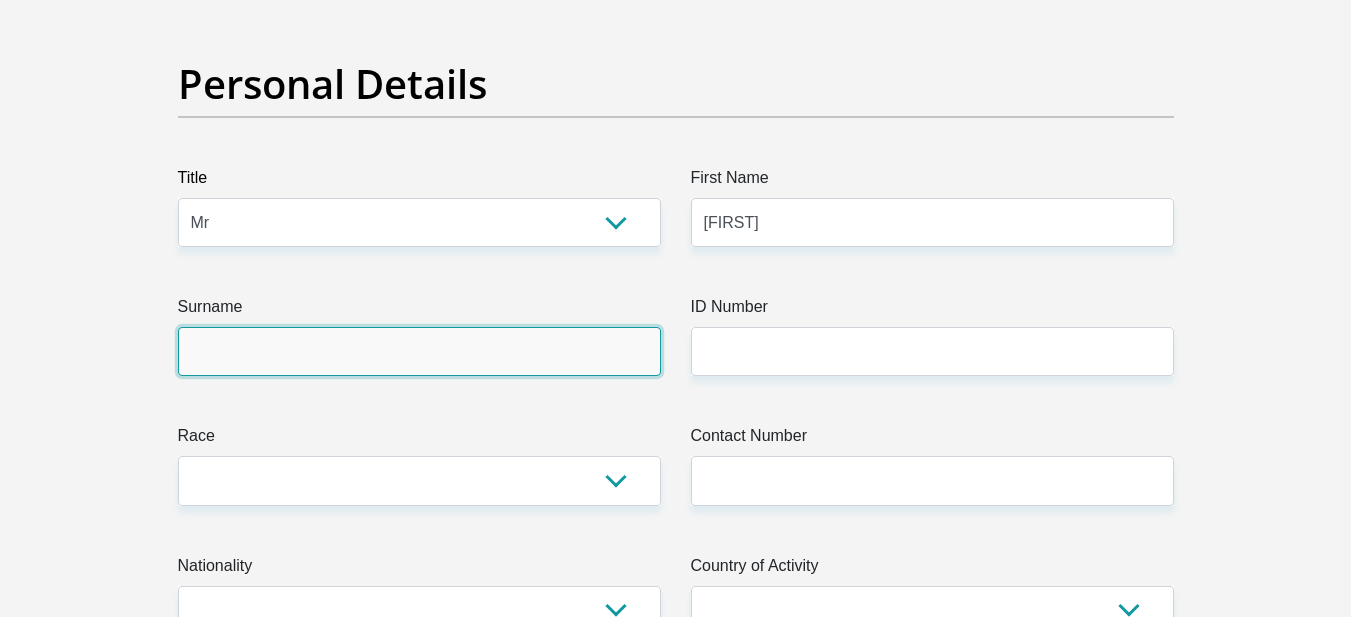 type on "[LAST]" 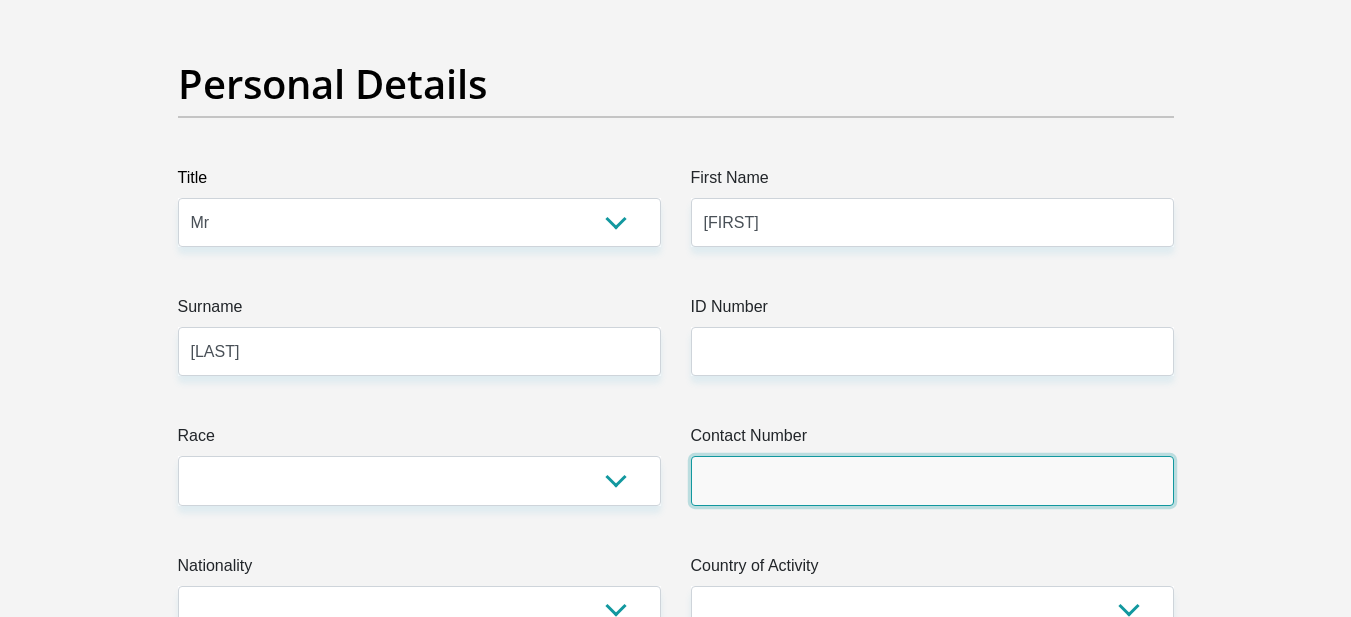 type on "[PHONE]" 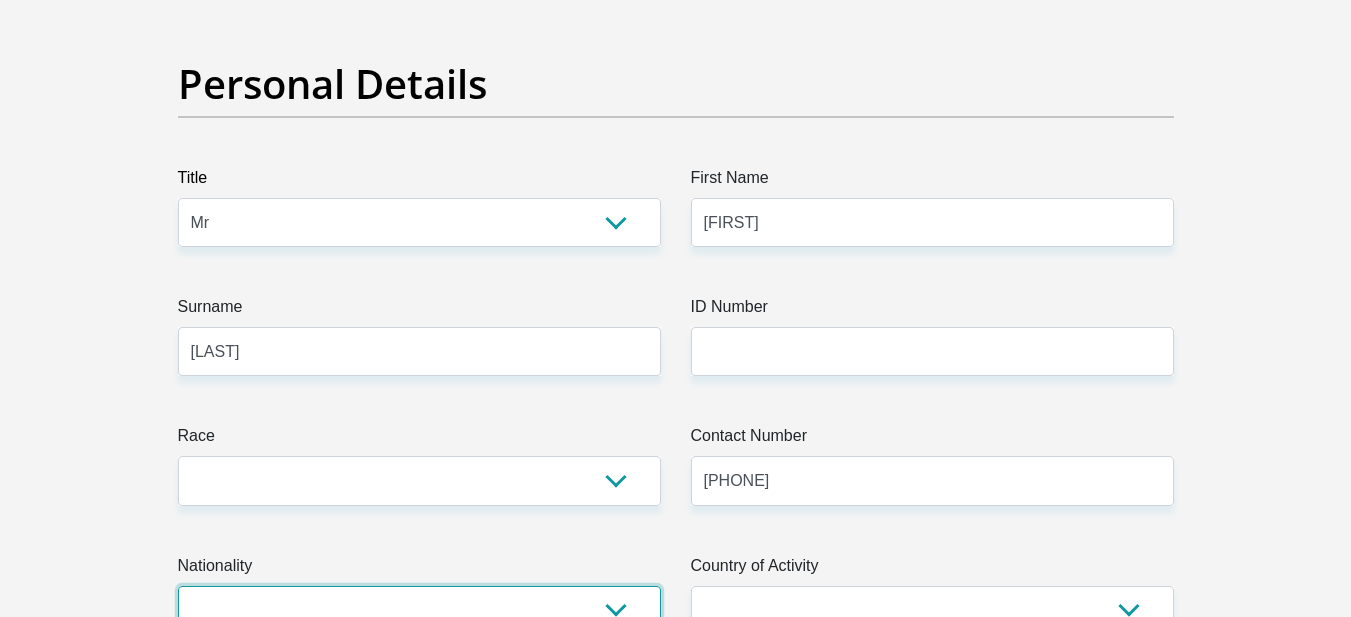 select on "ZAF" 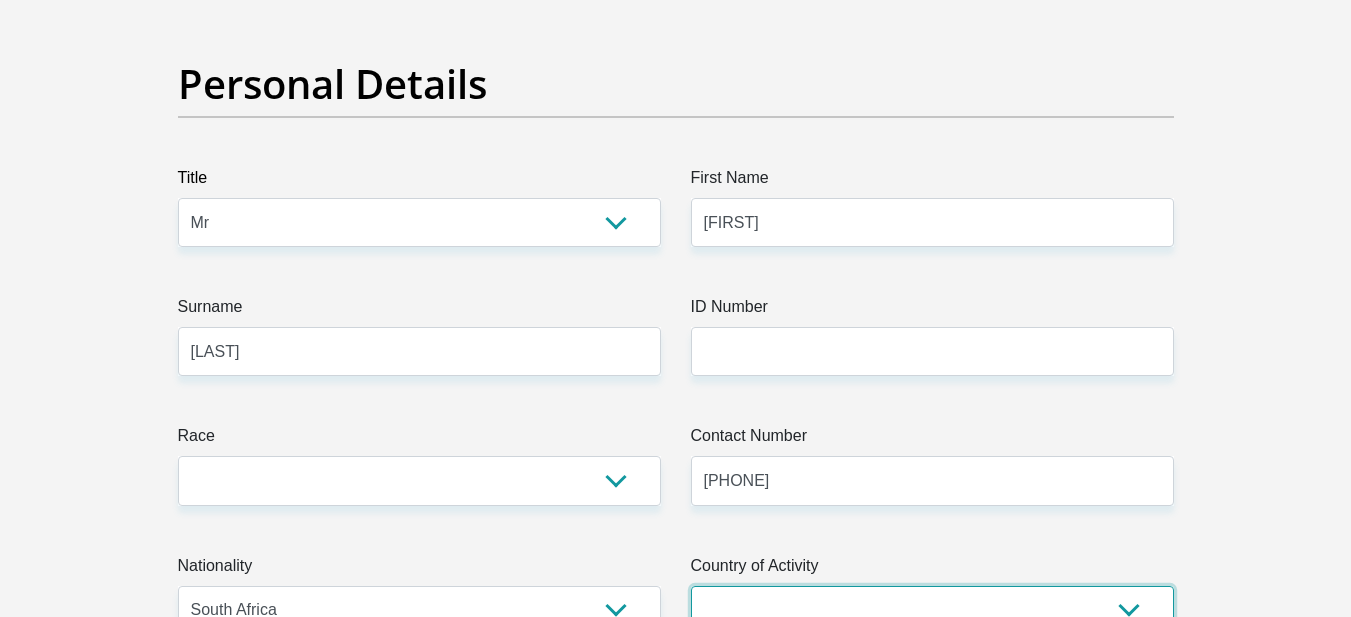 select on "ZAF" 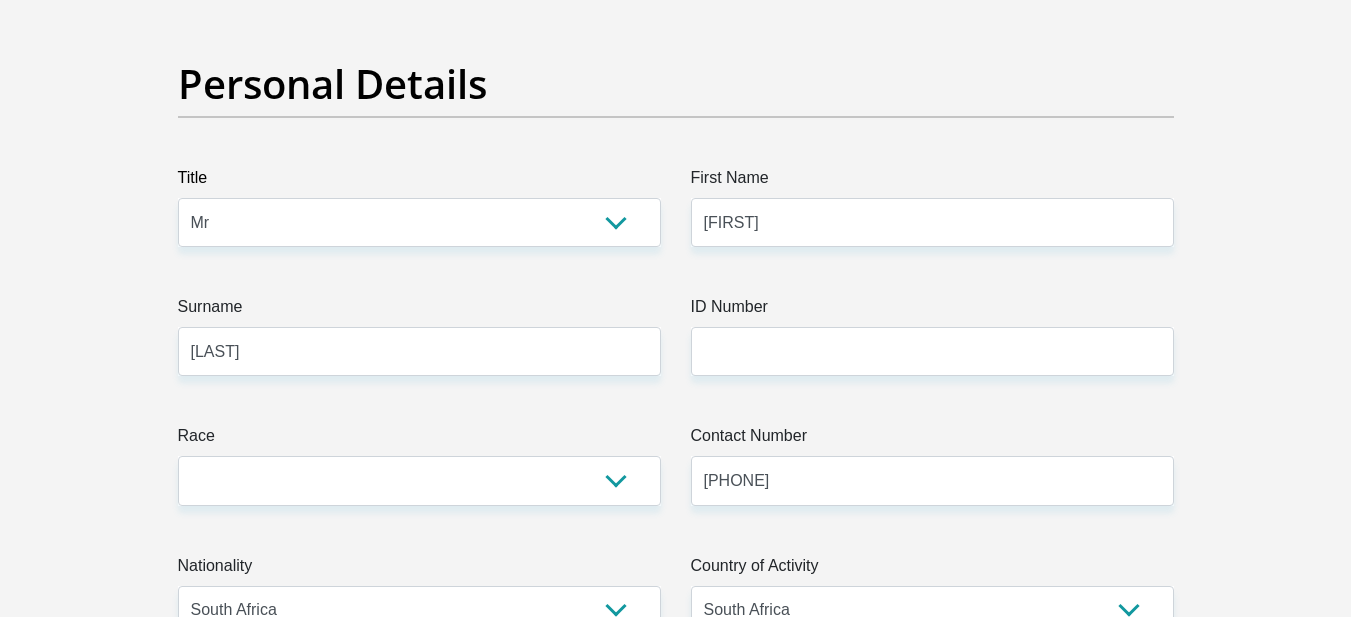 type on "31 boersma, universitas" 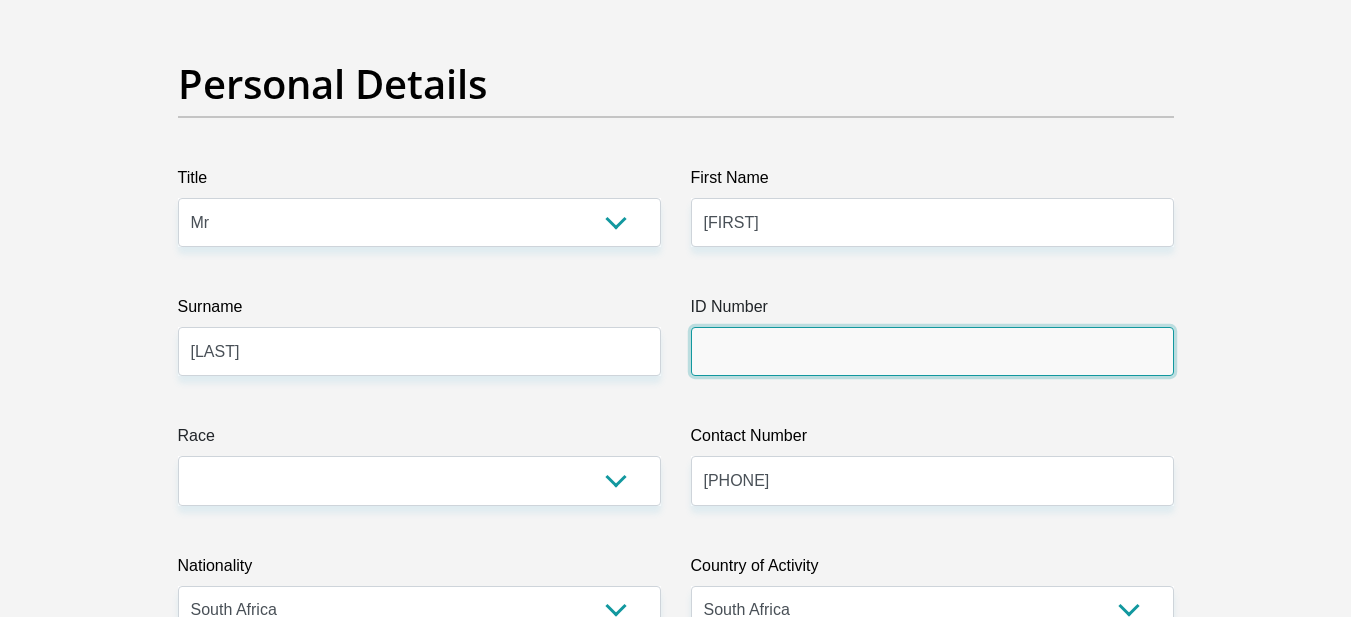 click on "ID Number" at bounding box center [932, 351] 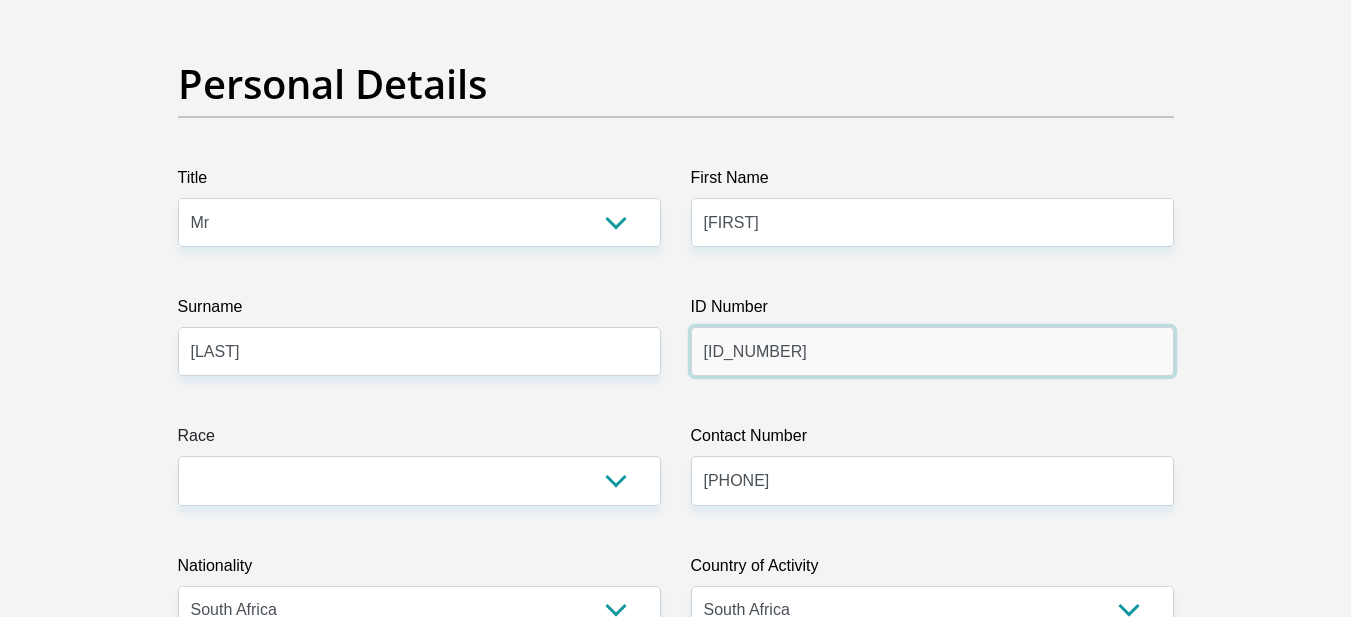 type on "[ID_NUMBER]" 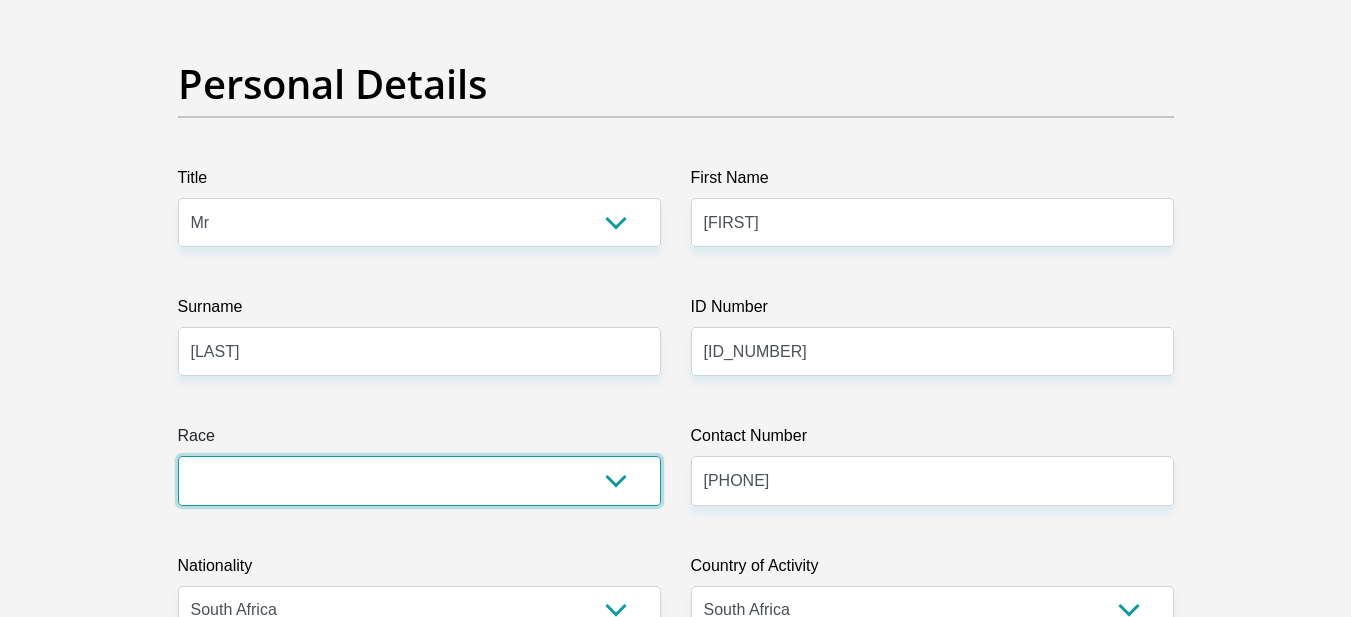 click on "Black
Coloured
Indian
White
Other" at bounding box center (419, 480) 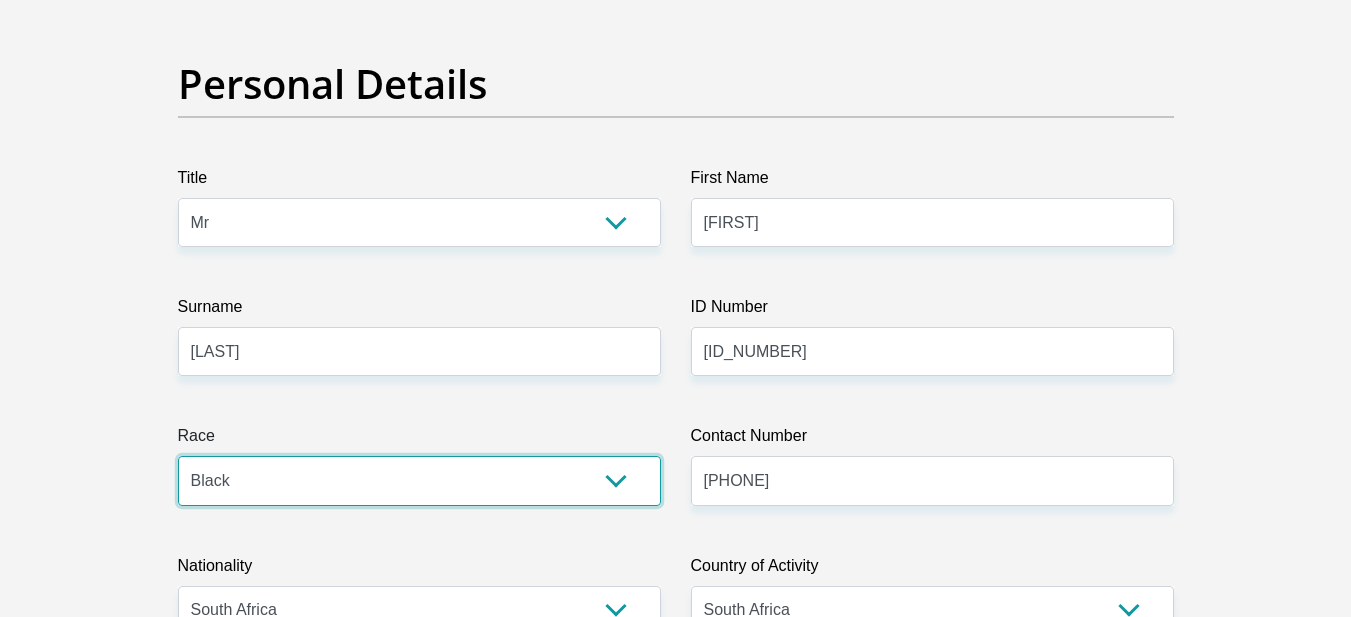 click on "Black
Coloured
Indian
White
Other" at bounding box center (419, 480) 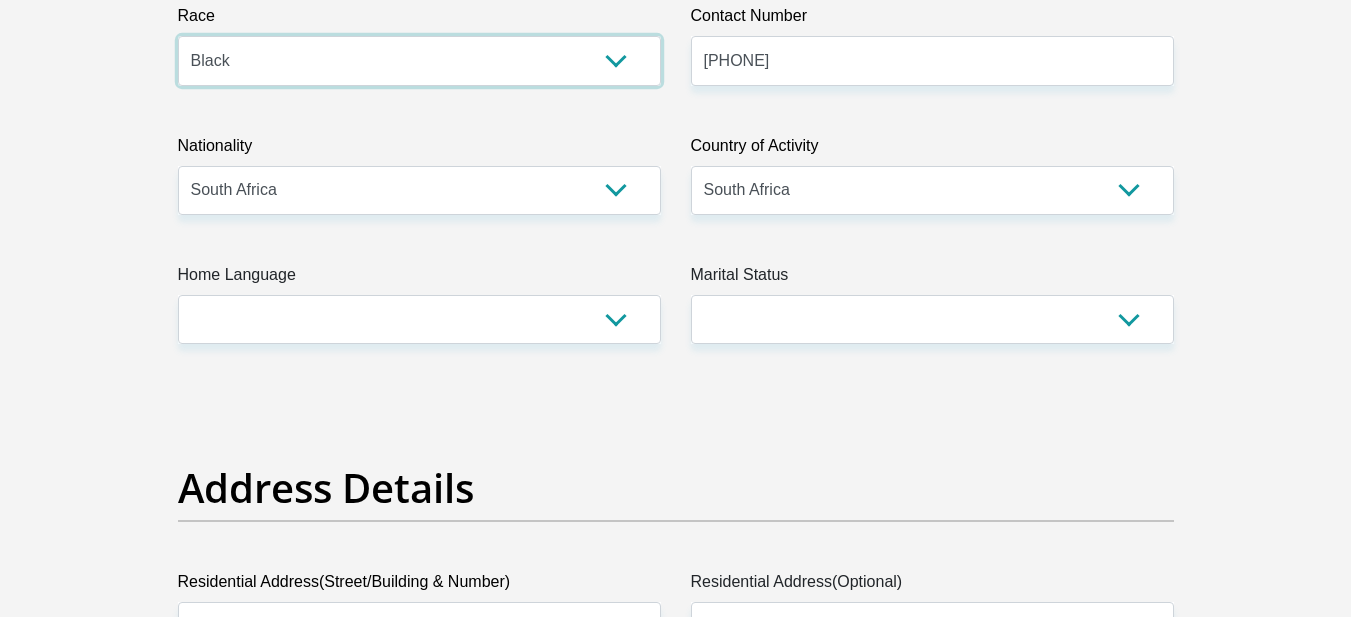scroll, scrollTop: 580, scrollLeft: 0, axis: vertical 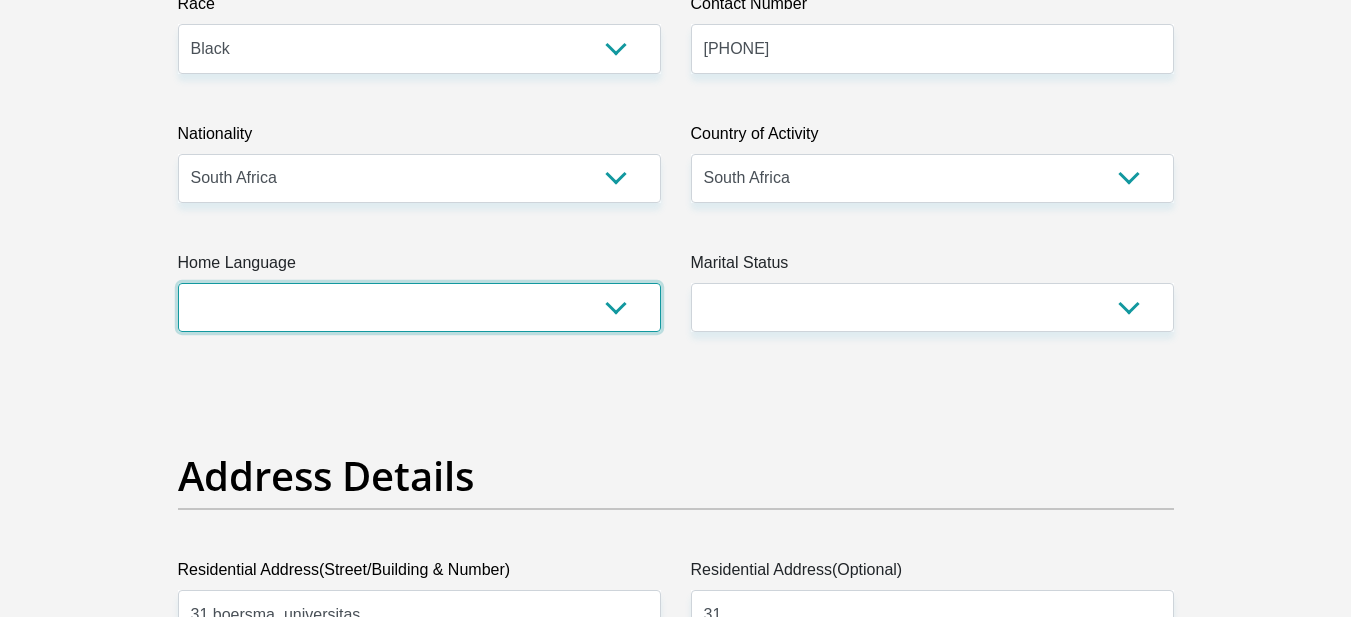 click on "Afrikaans
English
Sepedi
South Ndebele
Southern Sotho
Swati
Tsonga
Tswana
Venda
Xhosa
Zulu
Other" at bounding box center (419, 307) 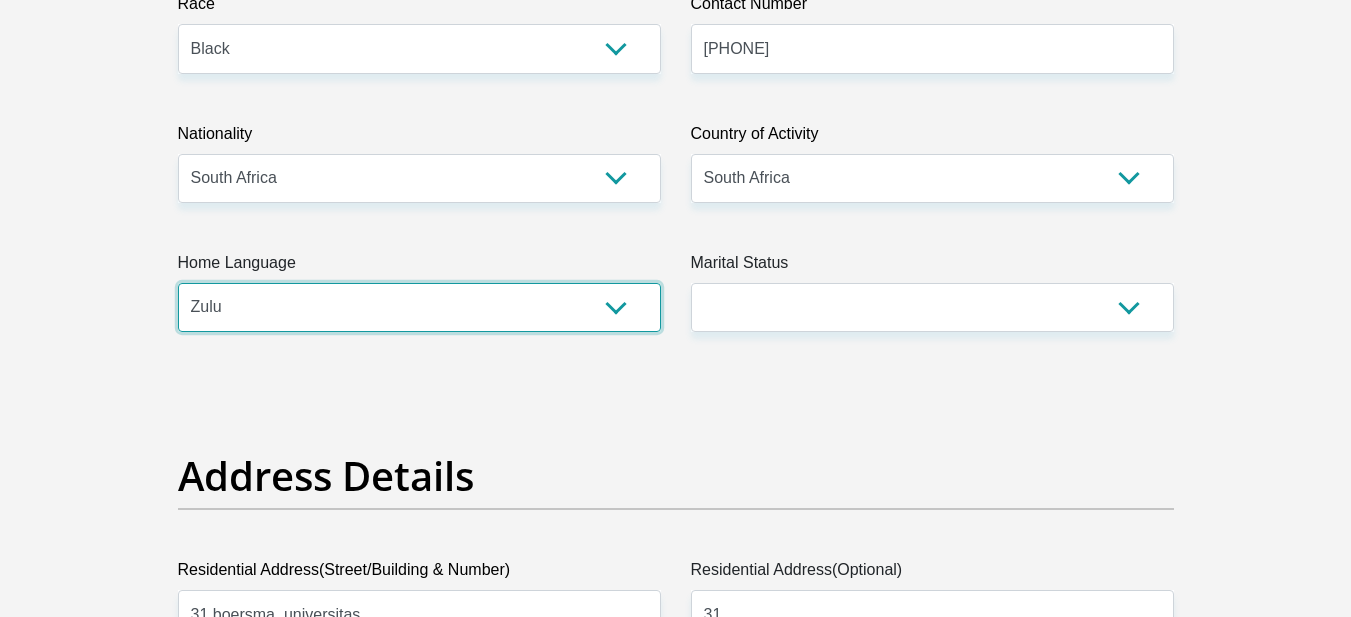 click on "Afrikaans
English
Sepedi
South Ndebele
Southern Sotho
Swati
Tsonga
Tswana
Venda
Xhosa
Zulu
Other" at bounding box center [419, 307] 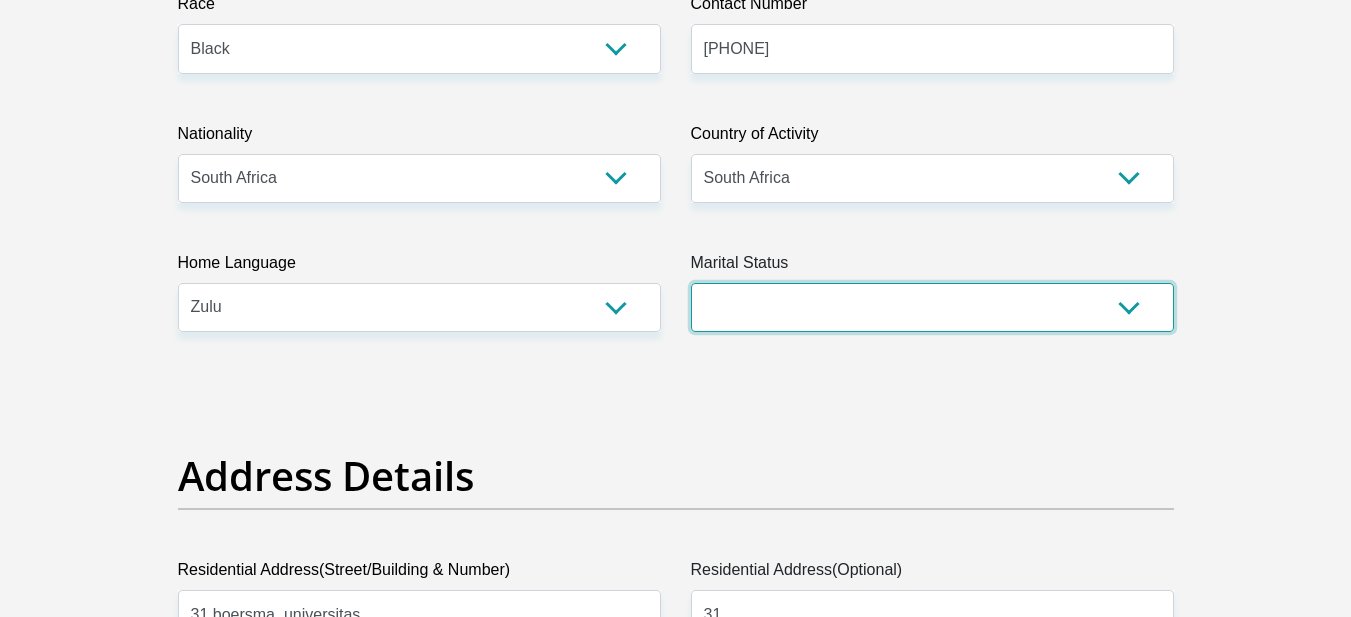 click on "Married ANC
Single
Divorced
Widowed
Married COP or Customary Law" at bounding box center (932, 307) 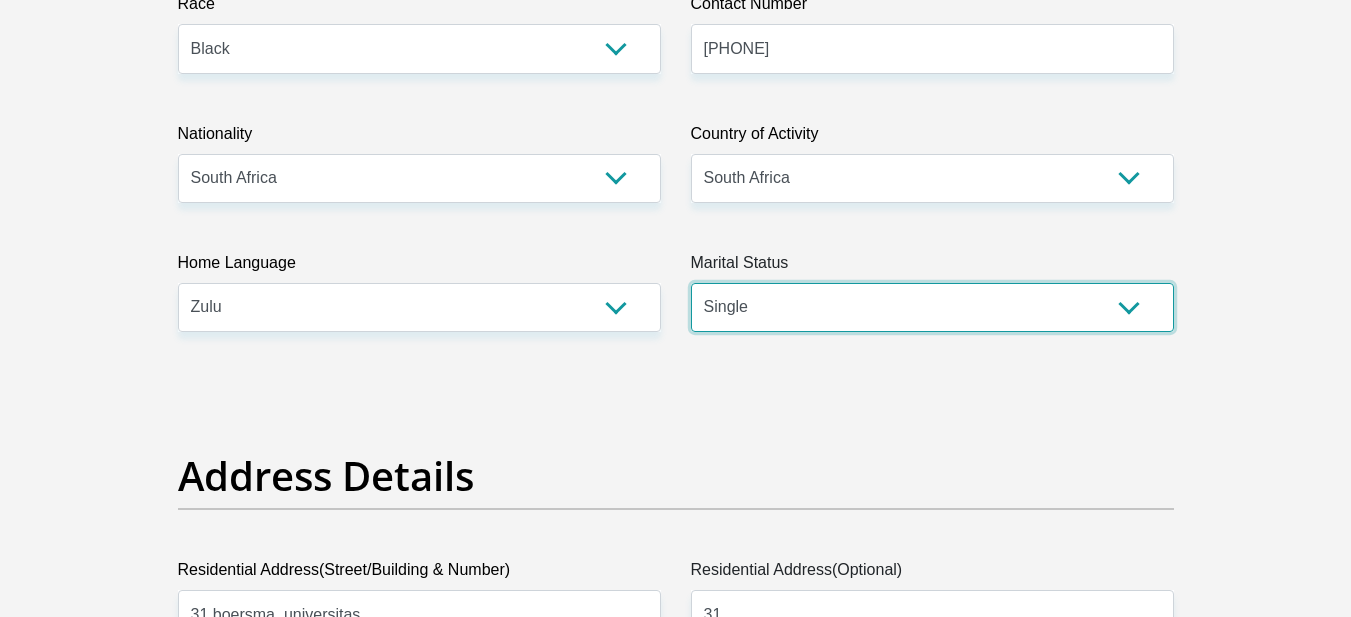 click on "Married ANC
Single
Divorced
Widowed
Married COP or Customary Law" at bounding box center [932, 307] 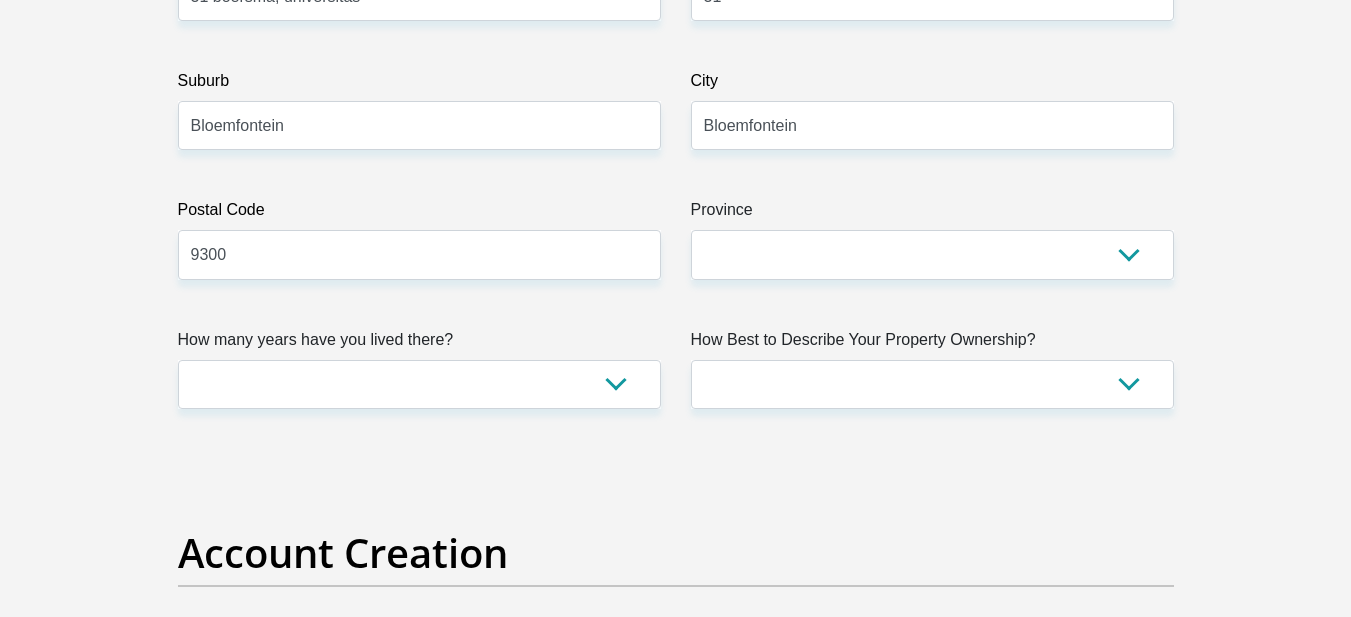 scroll, scrollTop: 1223, scrollLeft: 0, axis: vertical 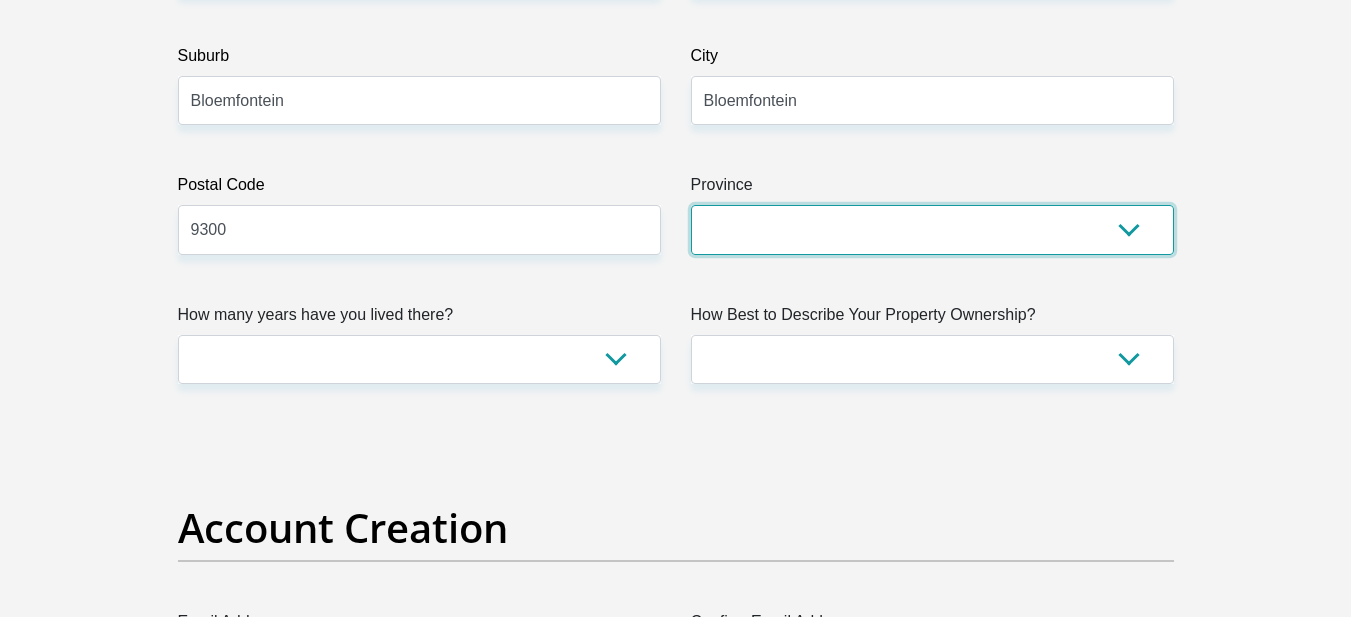 click on "Eastern Cape
Free State
Gauteng
KwaZulu-Natal
Limpopo
Mpumalanga
Northern Cape
North West
Western Cape" at bounding box center [932, 229] 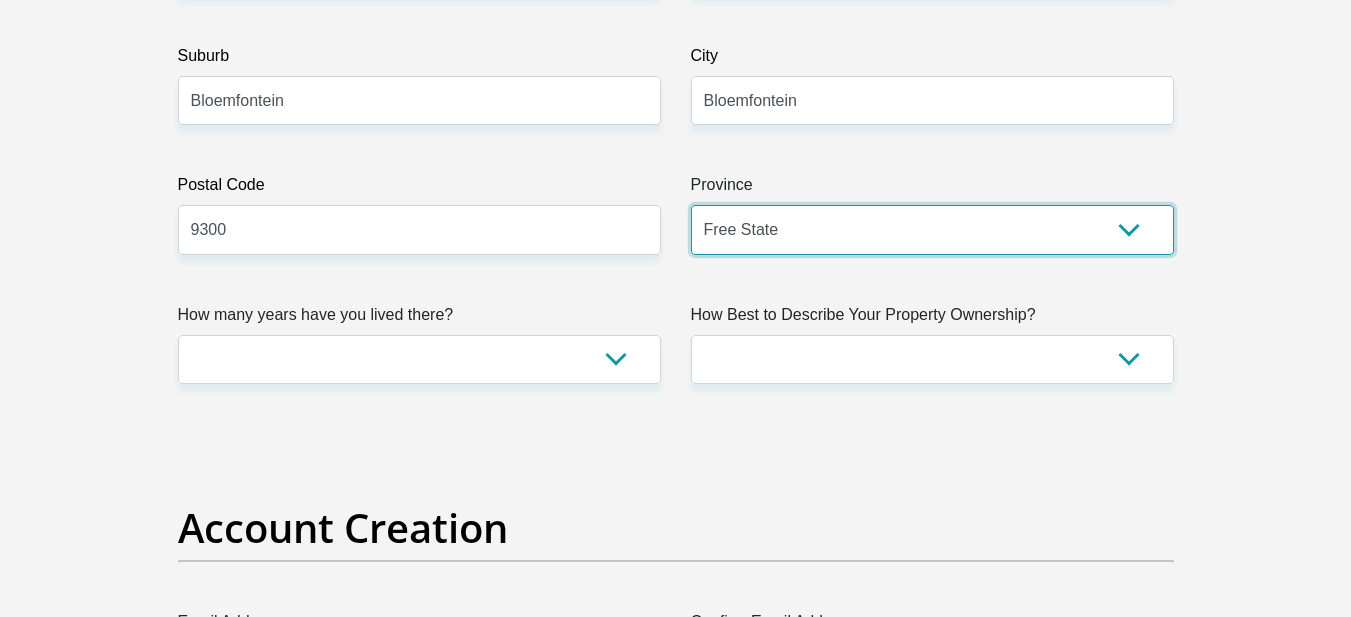 click on "Eastern Cape
Free State
Gauteng
KwaZulu-Natal
Limpopo
Mpumalanga
Northern Cape
North West
Western Cape" at bounding box center (932, 229) 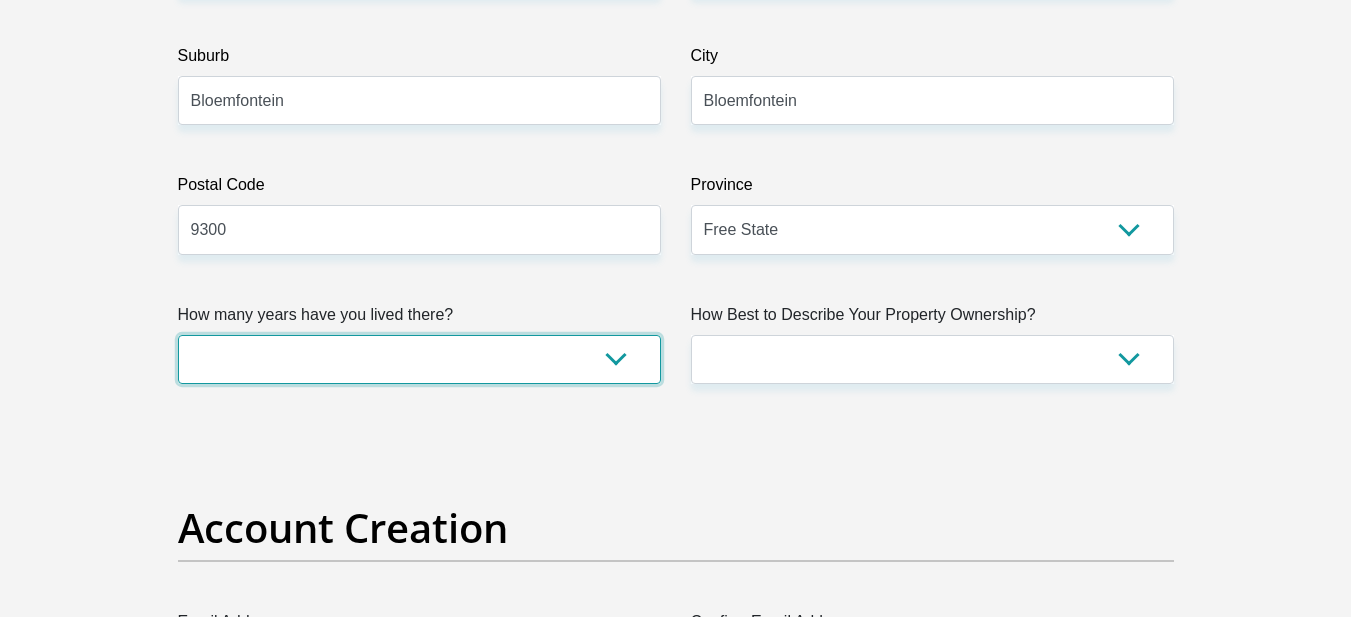 click on "less than 1 year
1-3 years
3-5 years
5+ years" at bounding box center [419, 359] 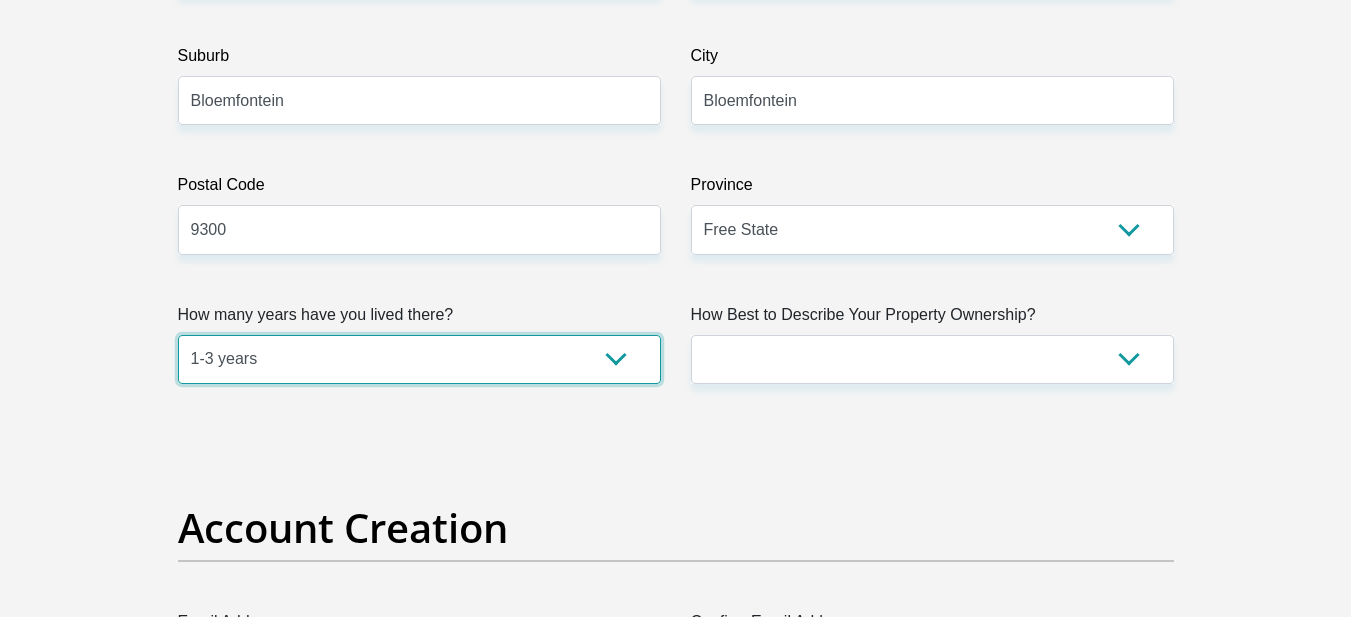 click on "less than 1 year
1-3 years
3-5 years
5+ years" at bounding box center [419, 359] 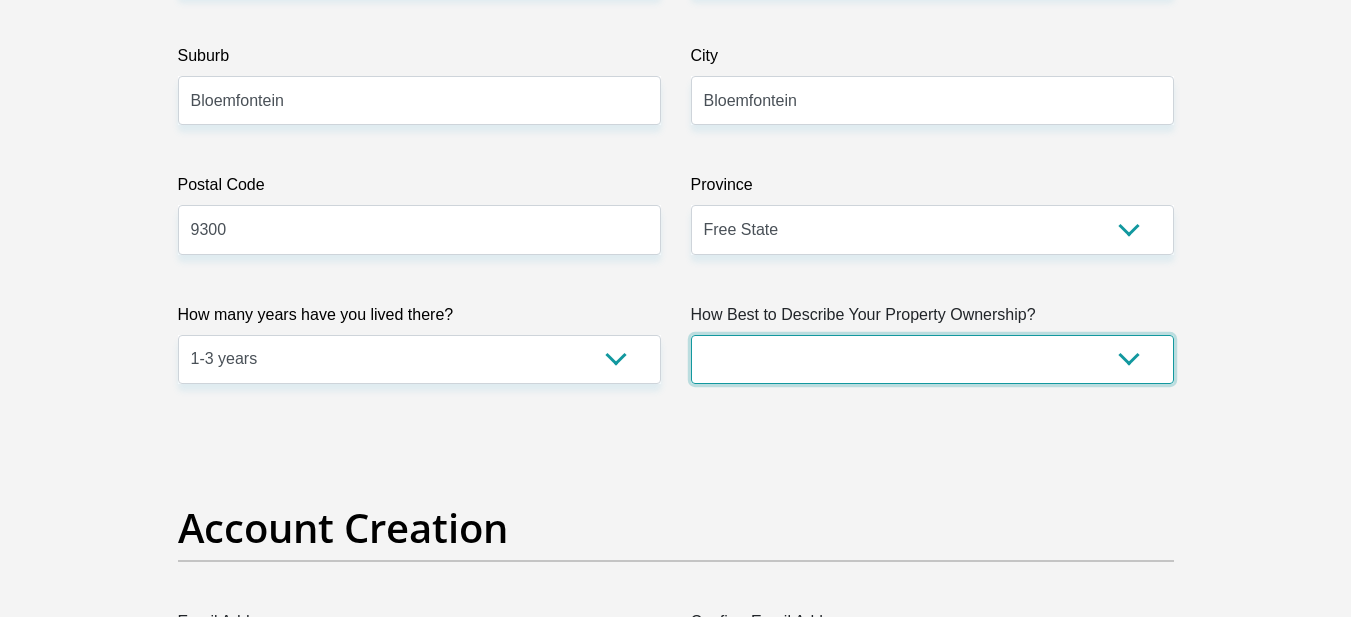 click on "Owned
Rented
Family Owned
Company Dwelling" at bounding box center [932, 359] 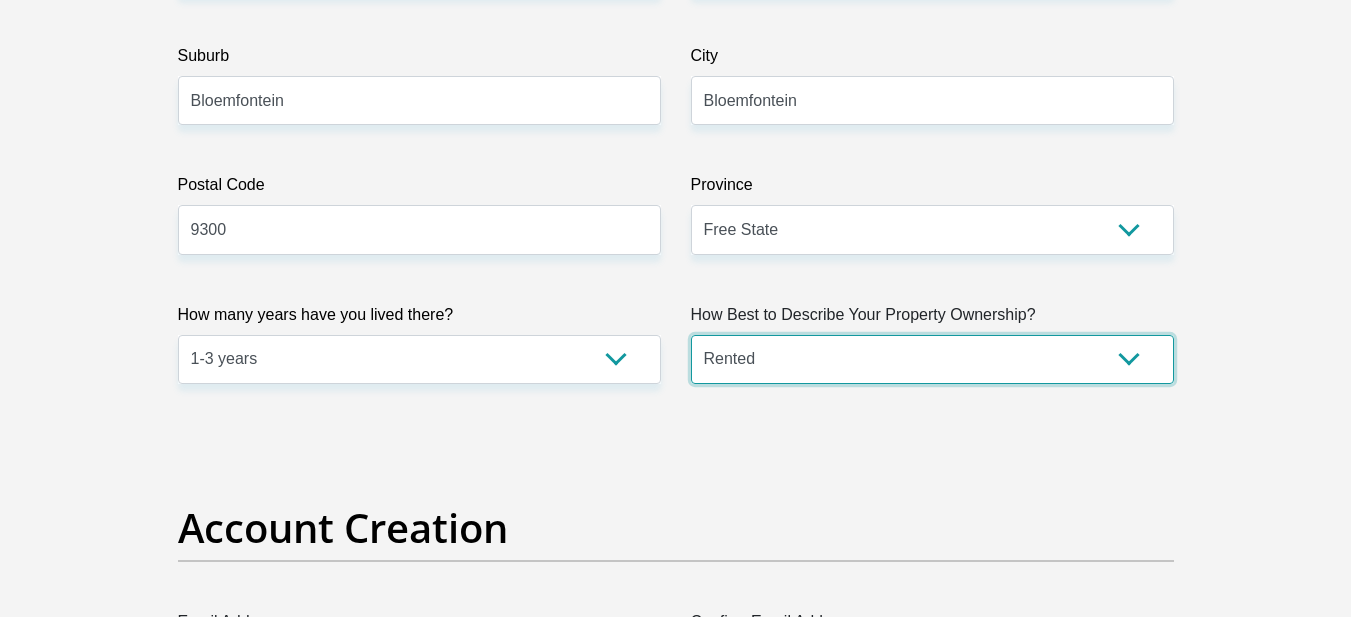 click on "Owned
Rented
Family Owned
Company Dwelling" at bounding box center (932, 359) 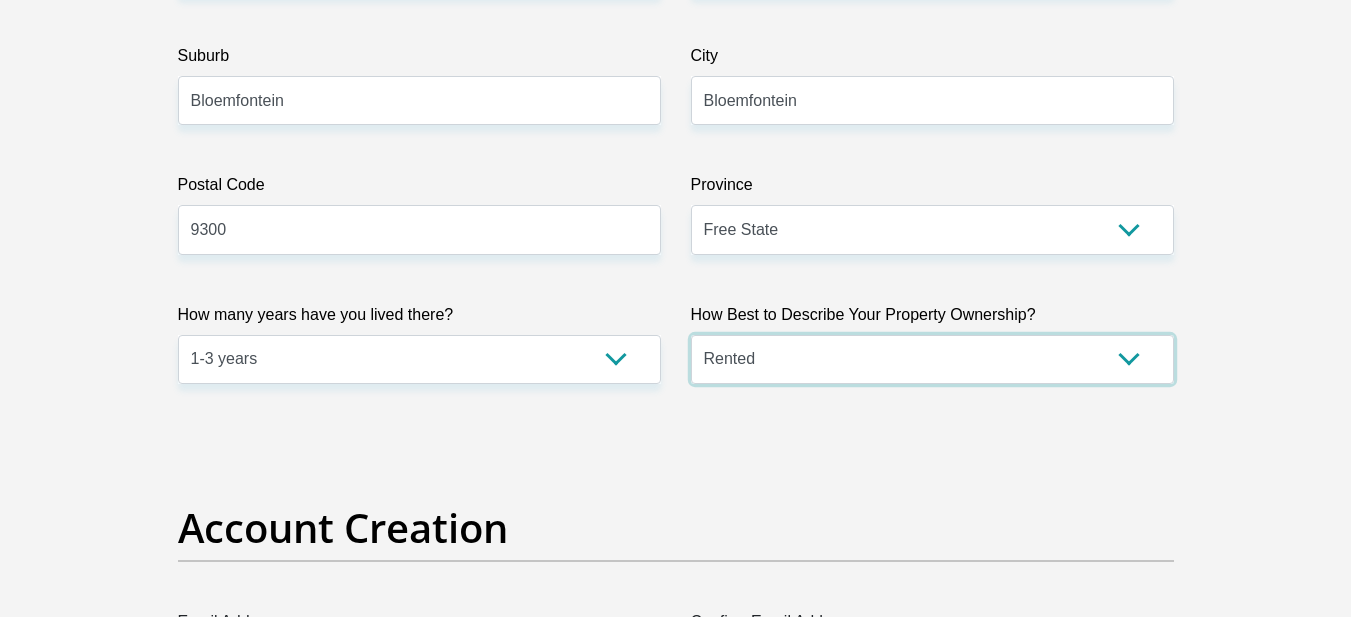 click on "Owned
Rented
Family Owned
Company Dwelling" at bounding box center (932, 359) 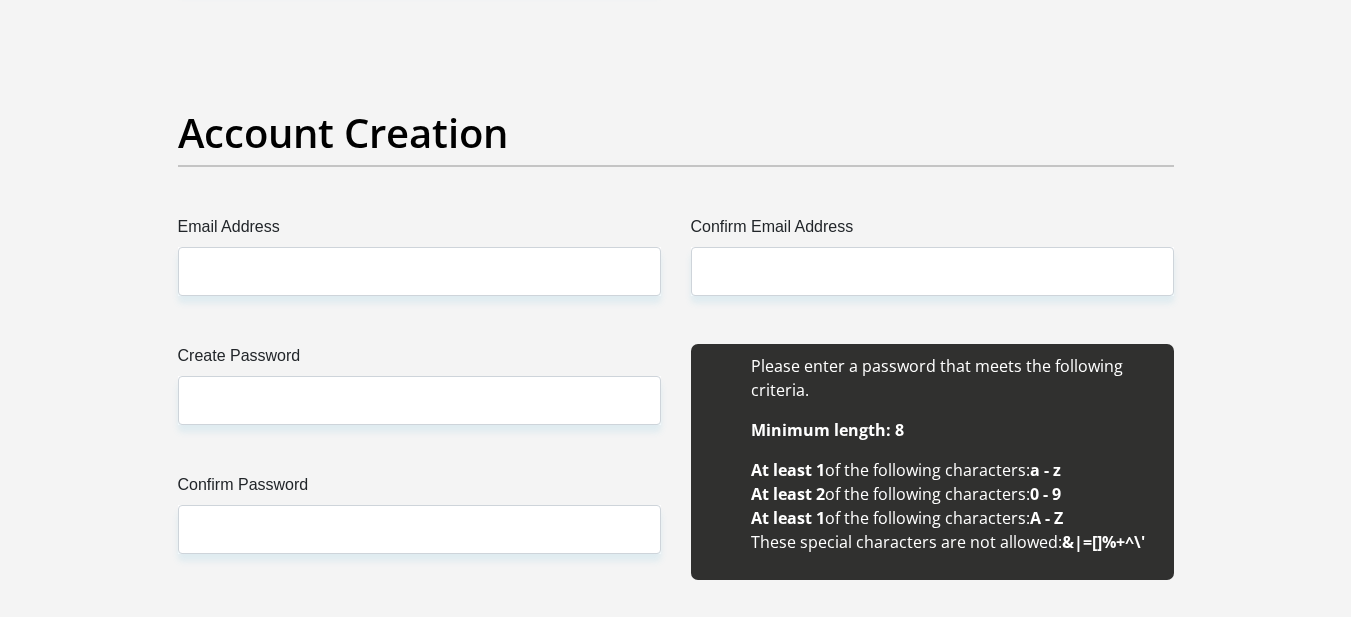 scroll, scrollTop: 1630, scrollLeft: 0, axis: vertical 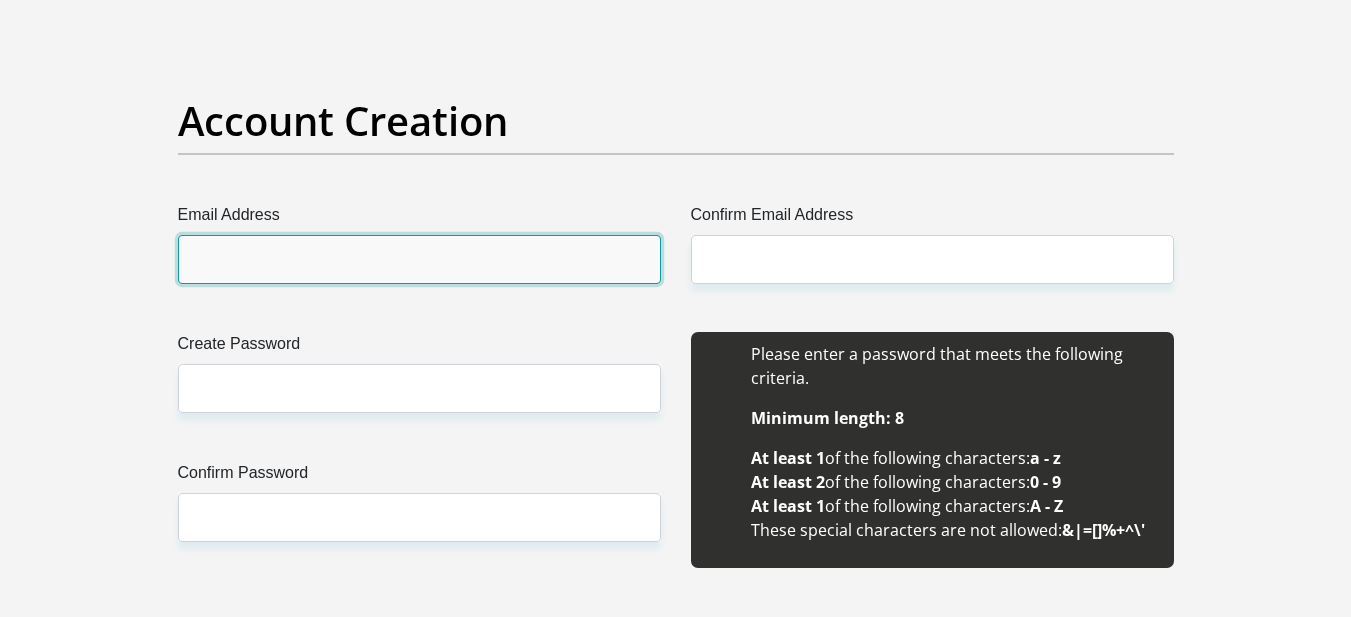 click on "Email Address" at bounding box center [419, 259] 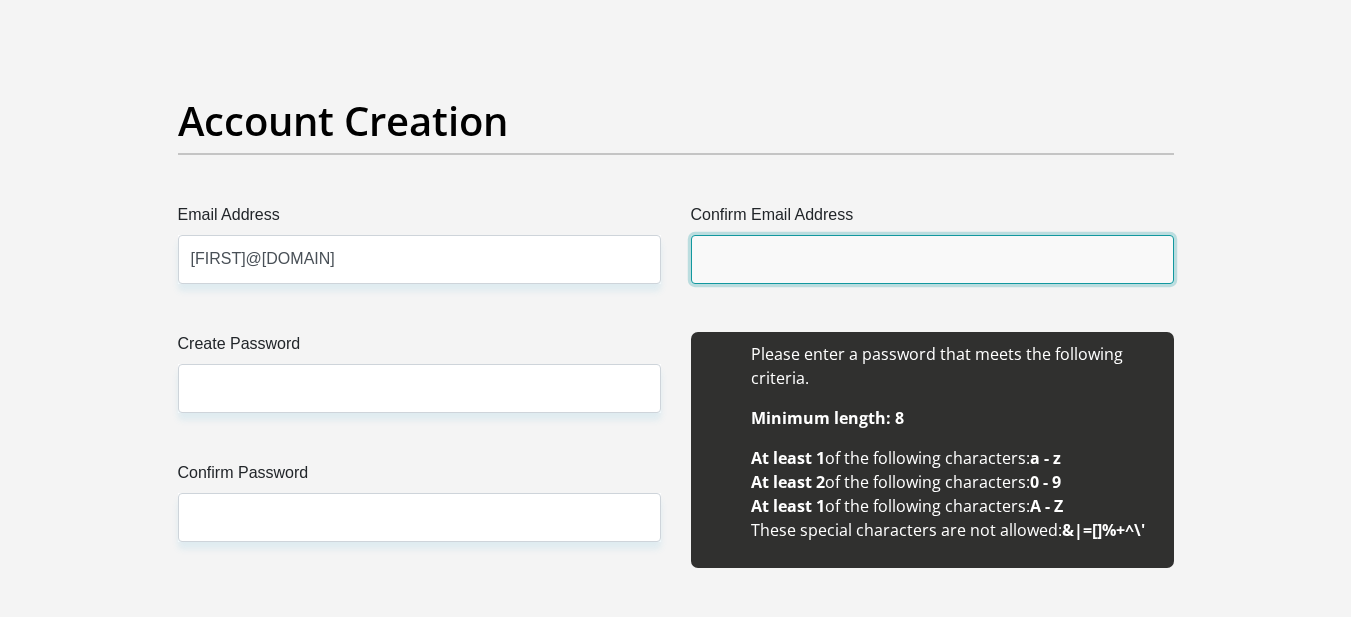 type on "[FIRST]@[DOMAIN]" 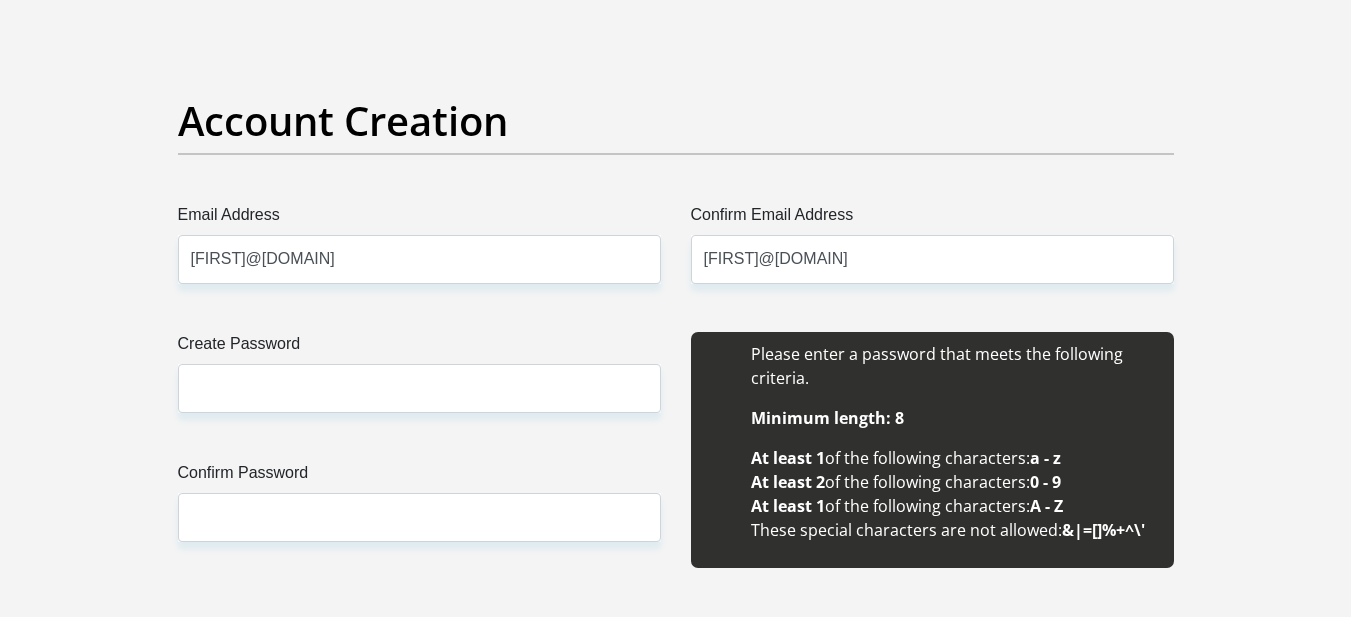 type 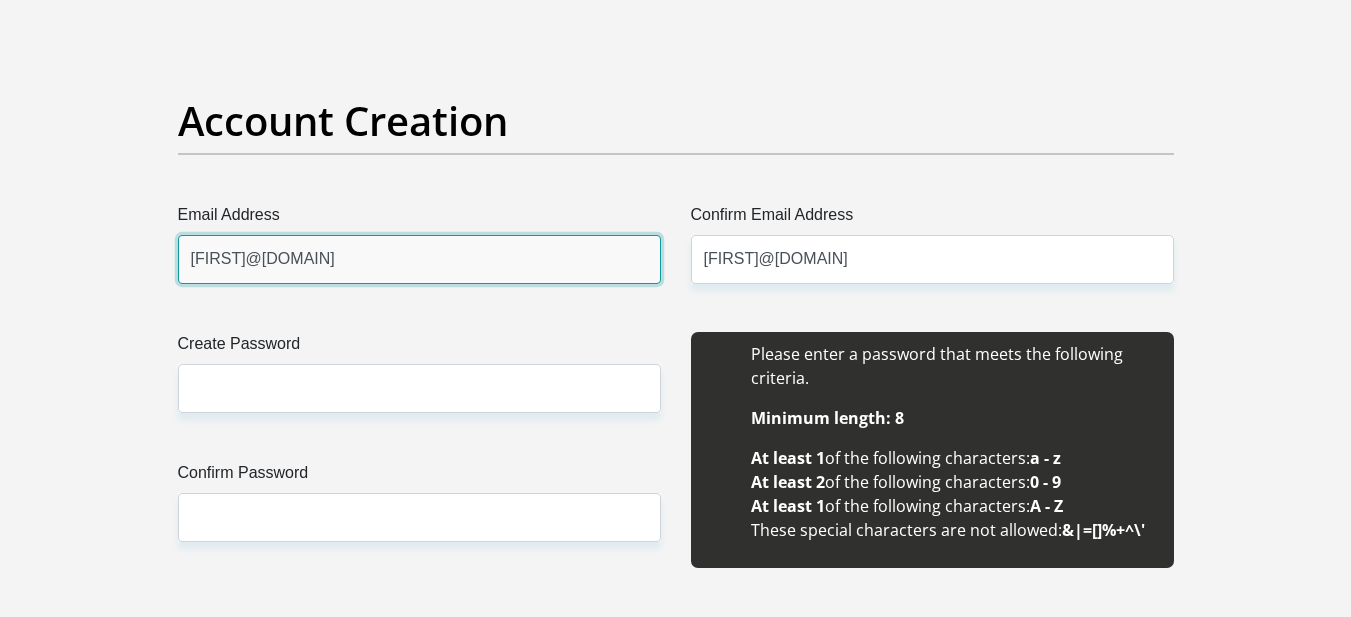 type 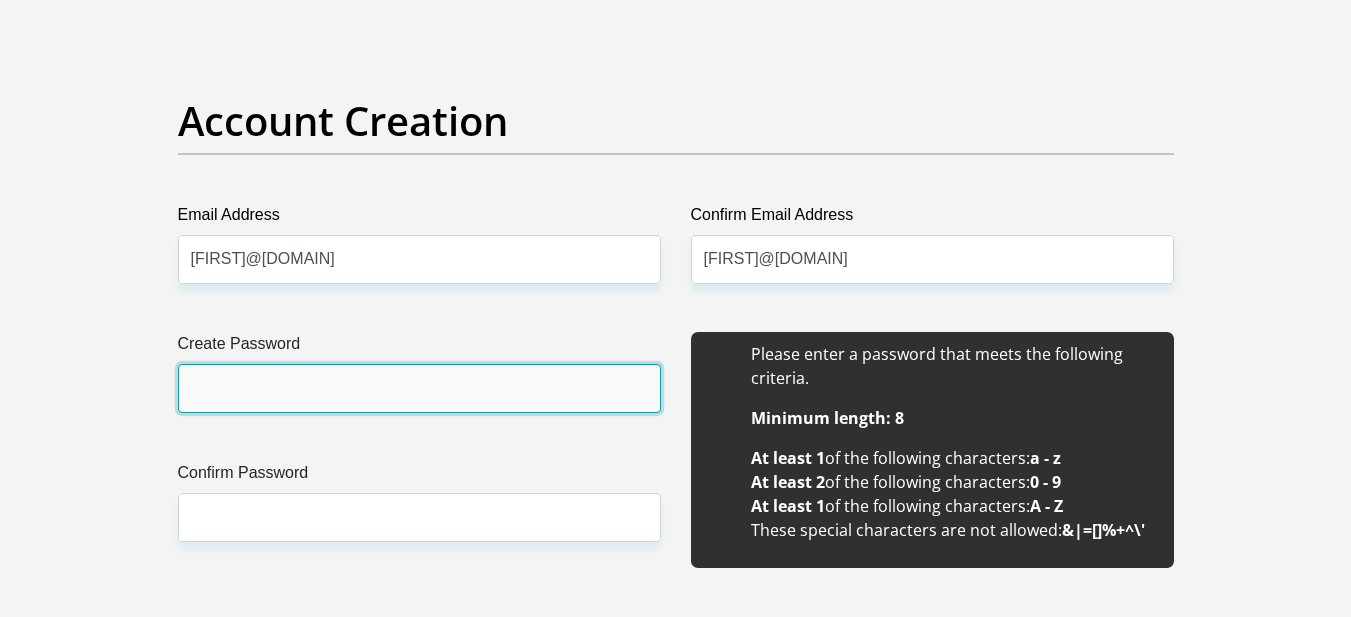 click on "Create Password" at bounding box center [419, 388] 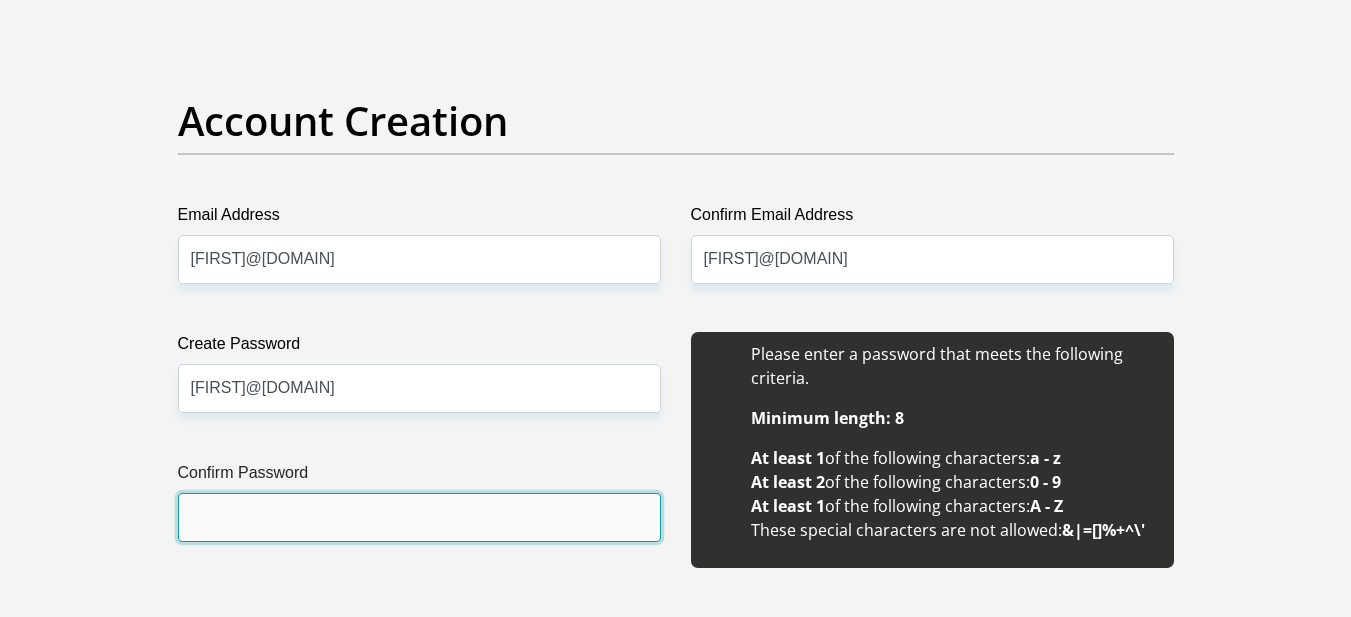 click on "Confirm Password" at bounding box center [419, 517] 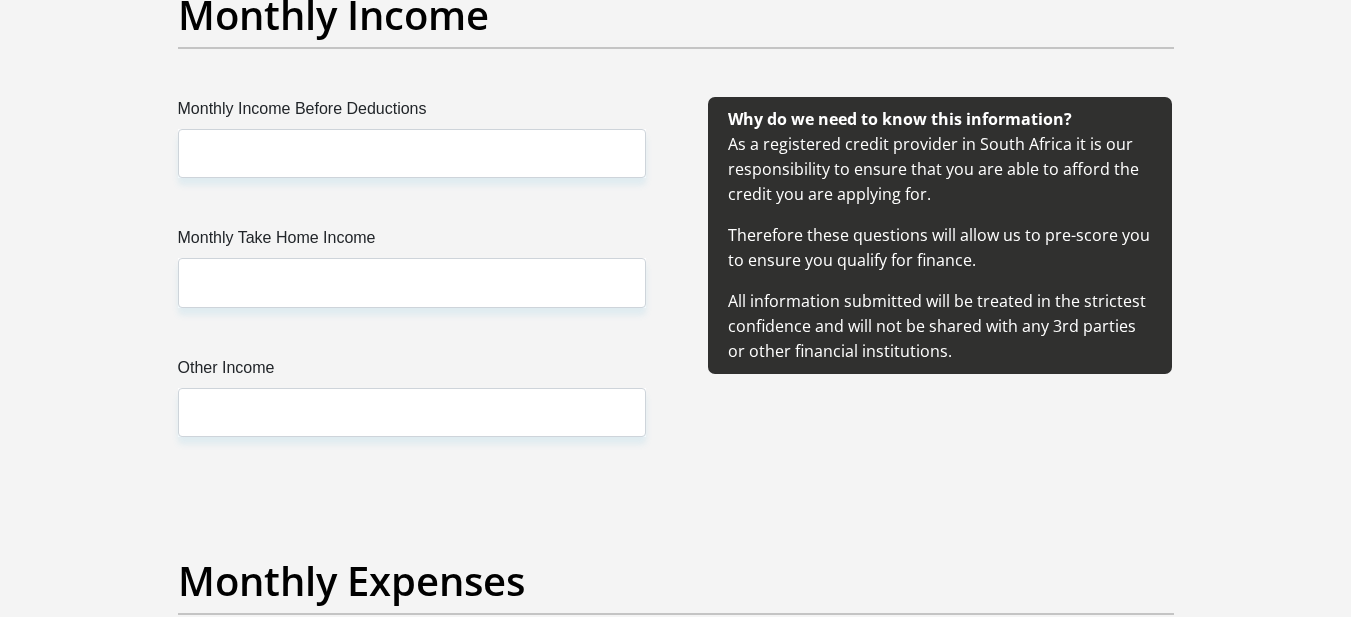 scroll, scrollTop: 2386, scrollLeft: 0, axis: vertical 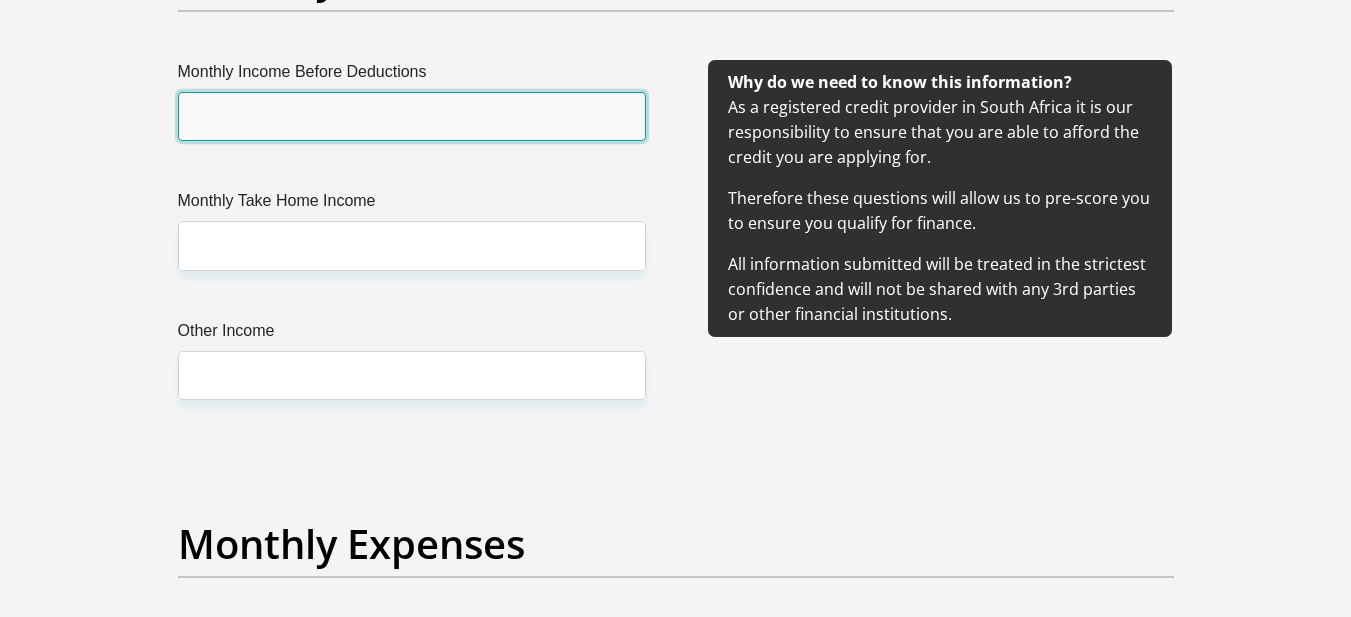 click on "Monthly Income Before Deductions" at bounding box center [412, 116] 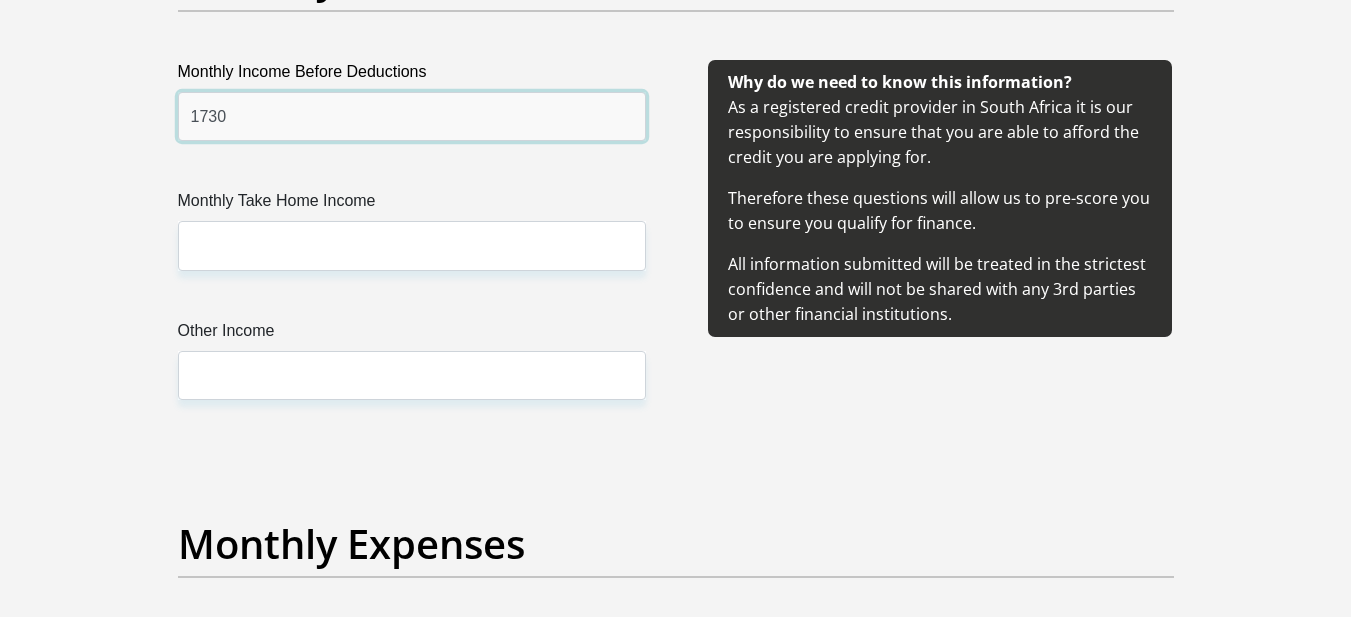 type on "1730" 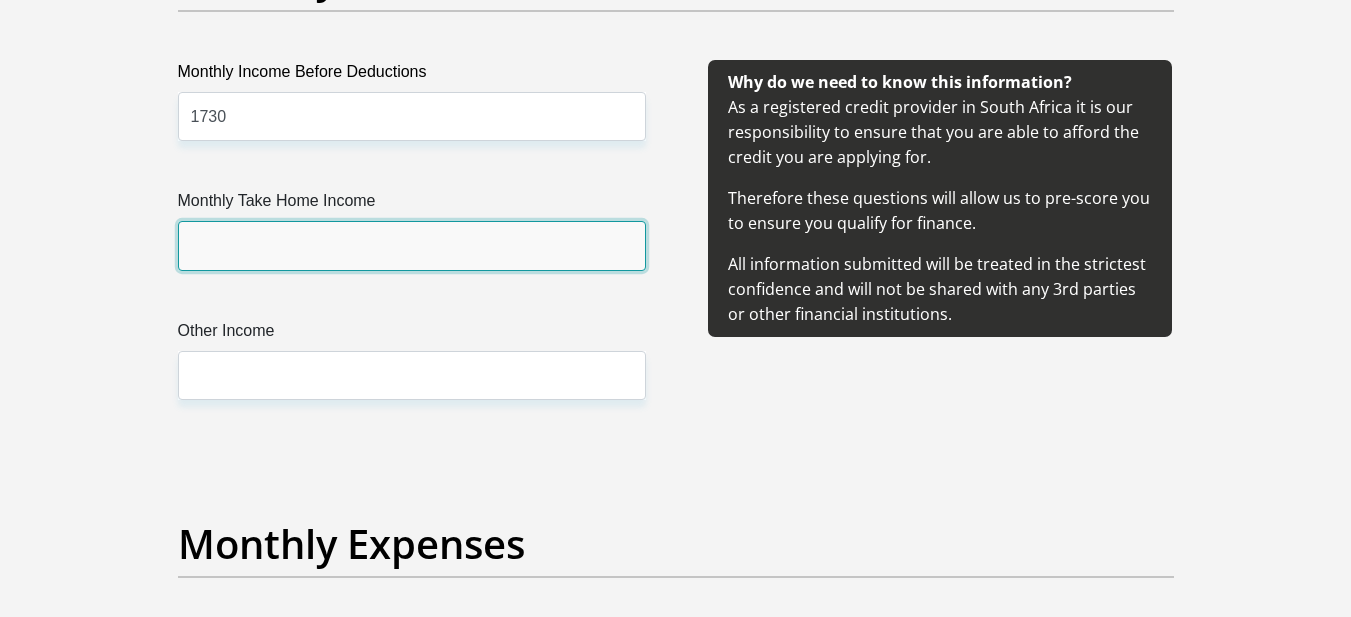 click on "Monthly Take Home Income" at bounding box center (412, 245) 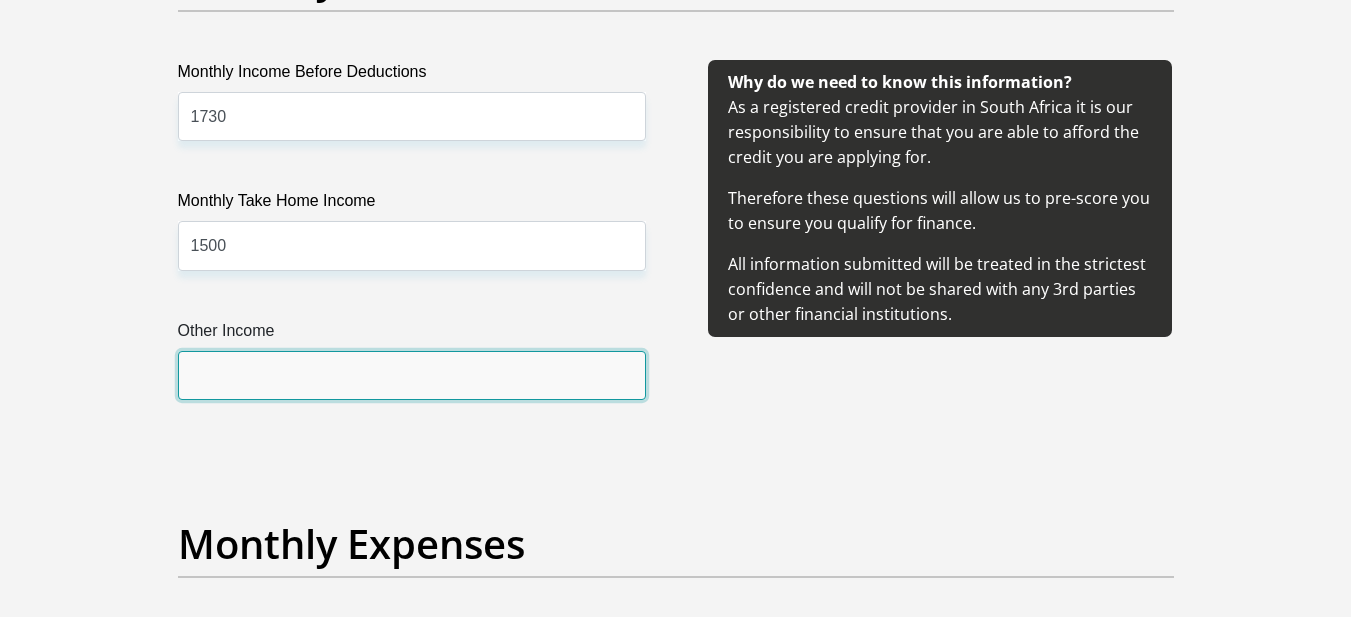 click on "Other Income" at bounding box center [412, 375] 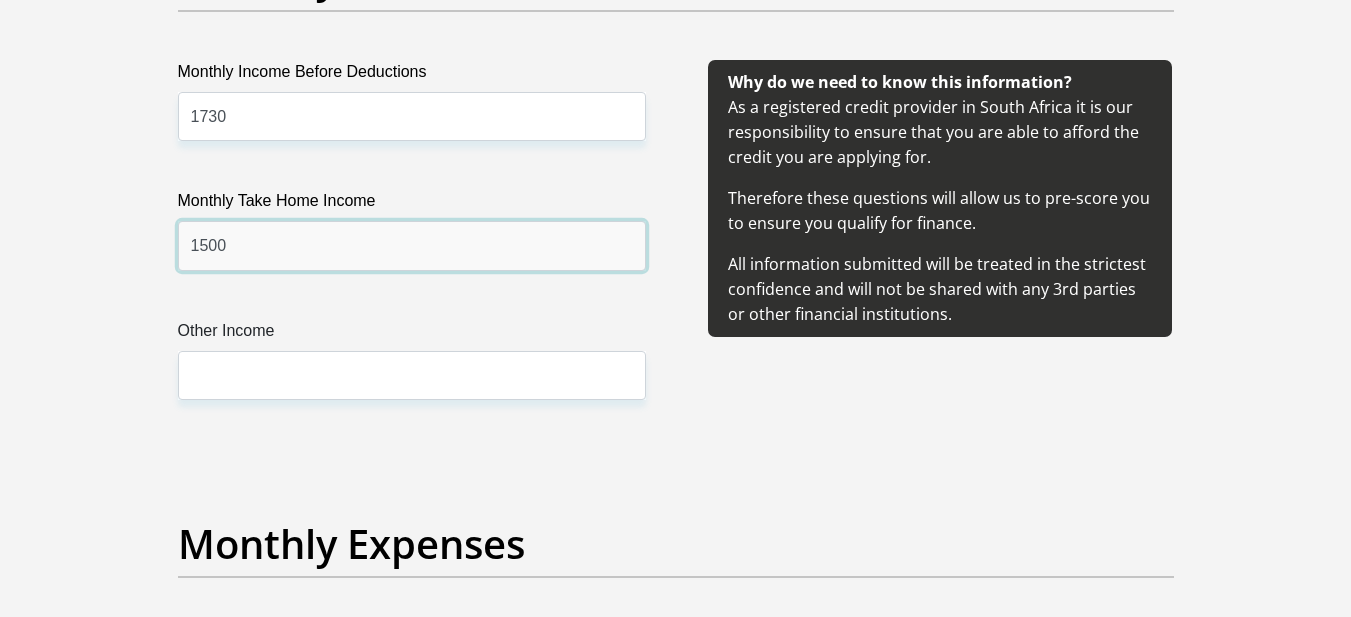 click on "1500" at bounding box center [412, 245] 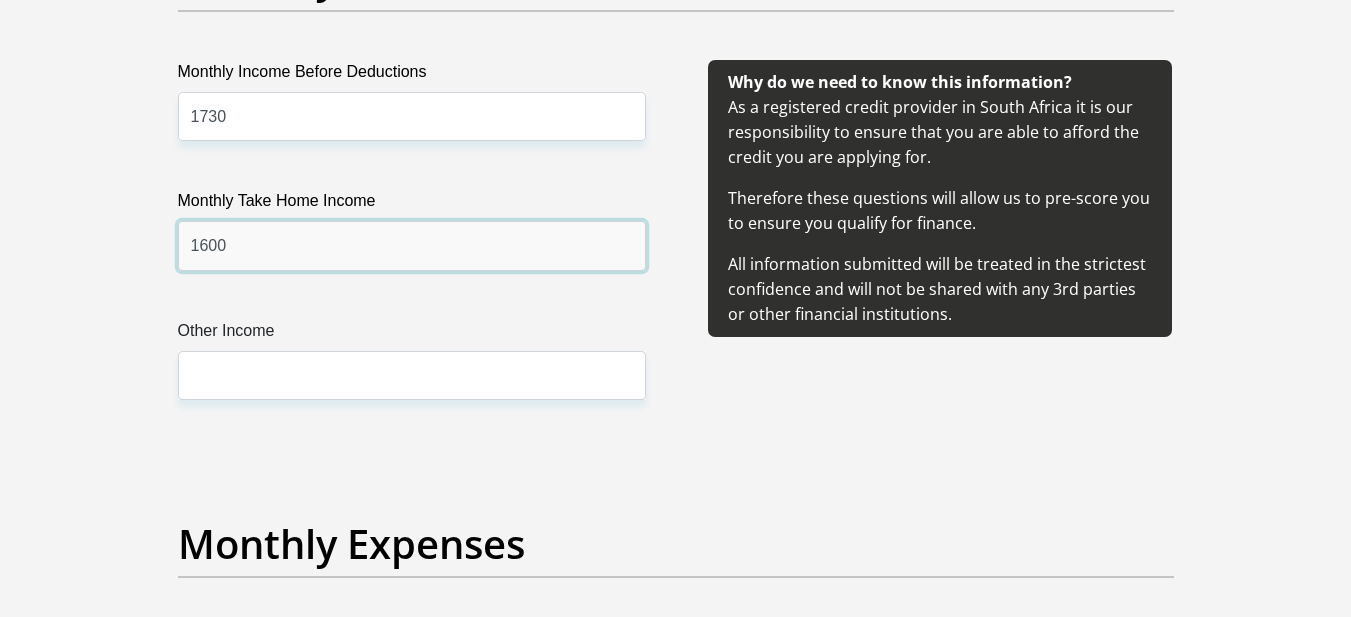type on "1600" 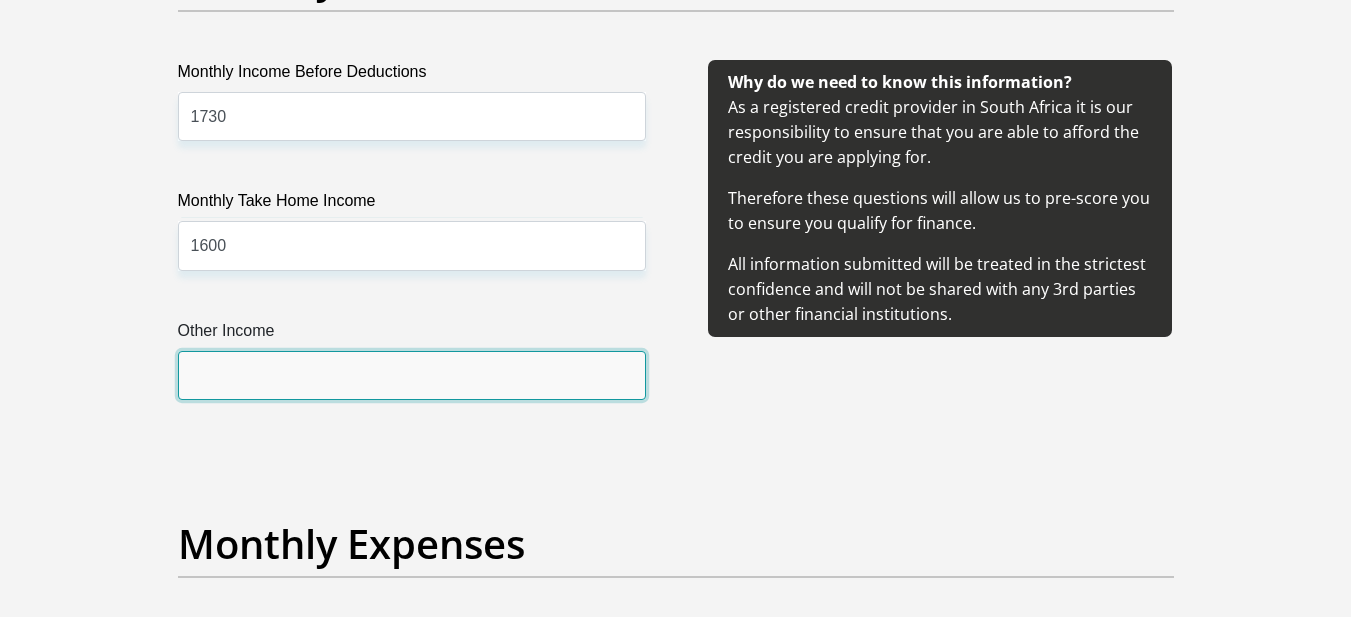 click on "Other Income" at bounding box center (412, 375) 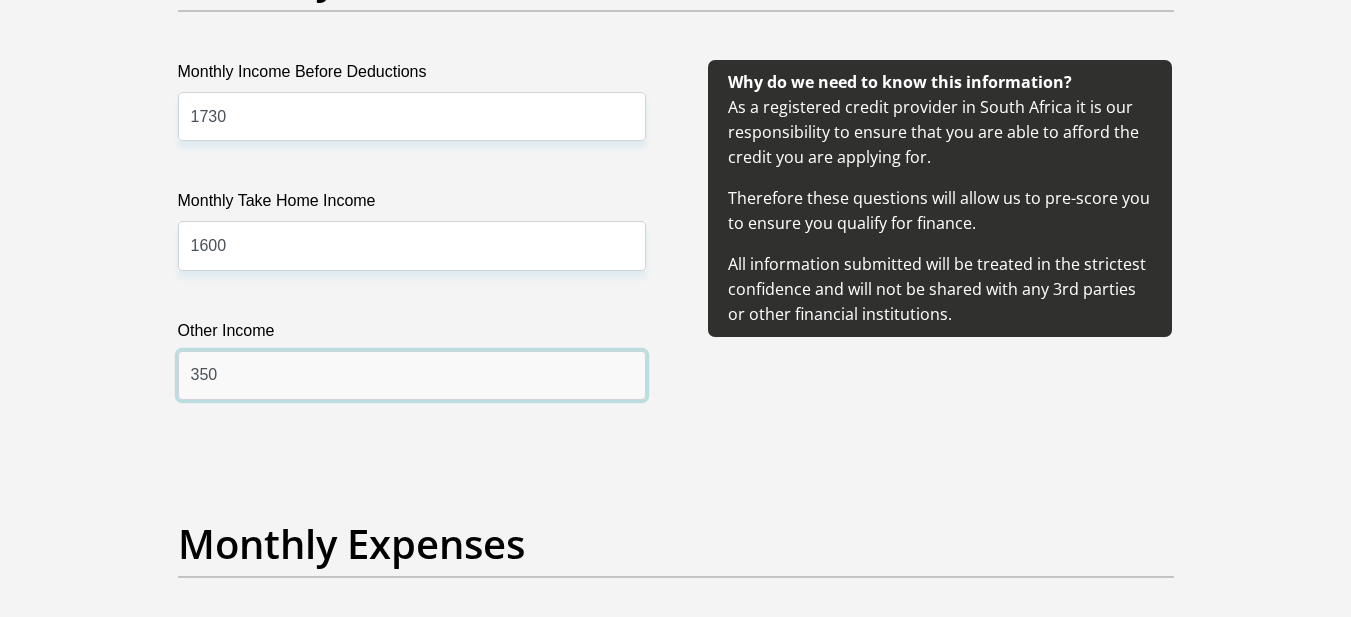 click on "350" at bounding box center [412, 375] 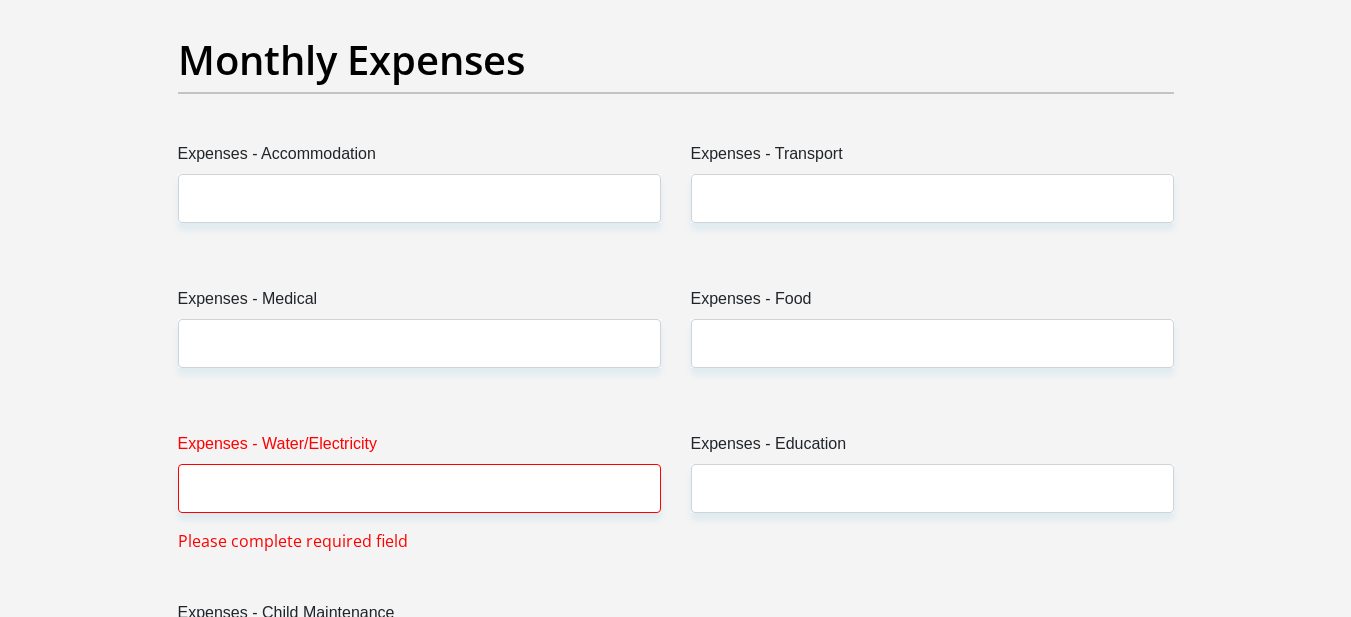 scroll, scrollTop: 2907, scrollLeft: 0, axis: vertical 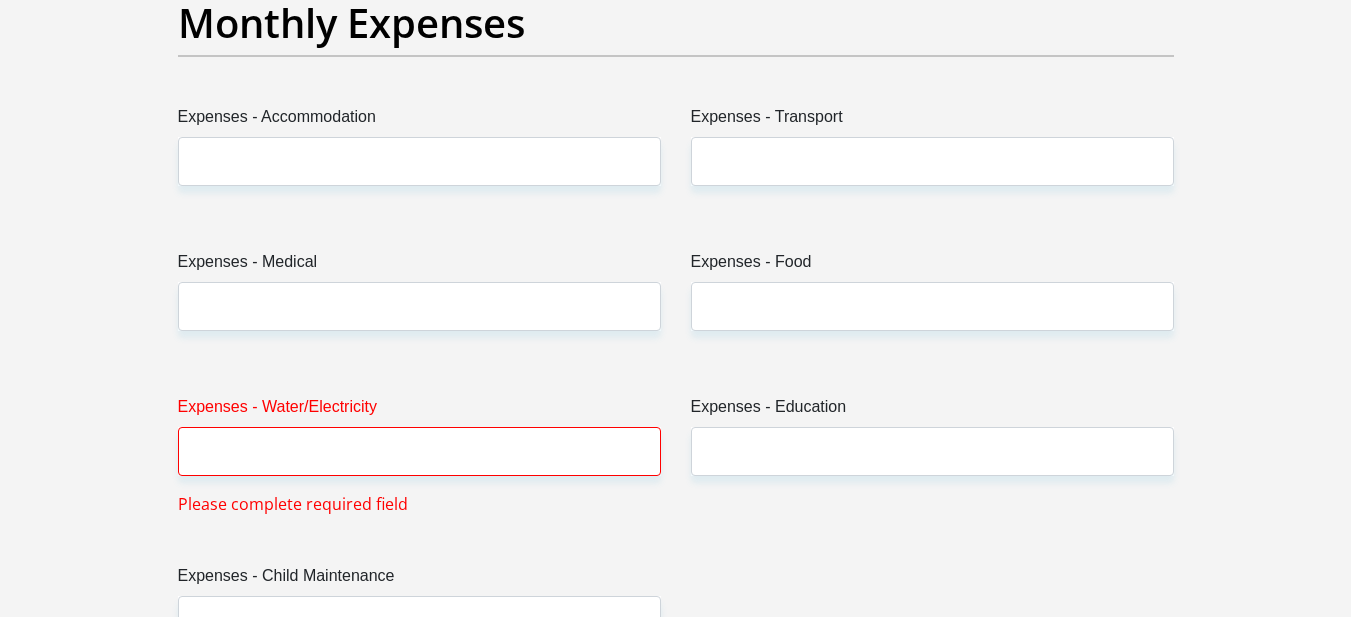 type on "500" 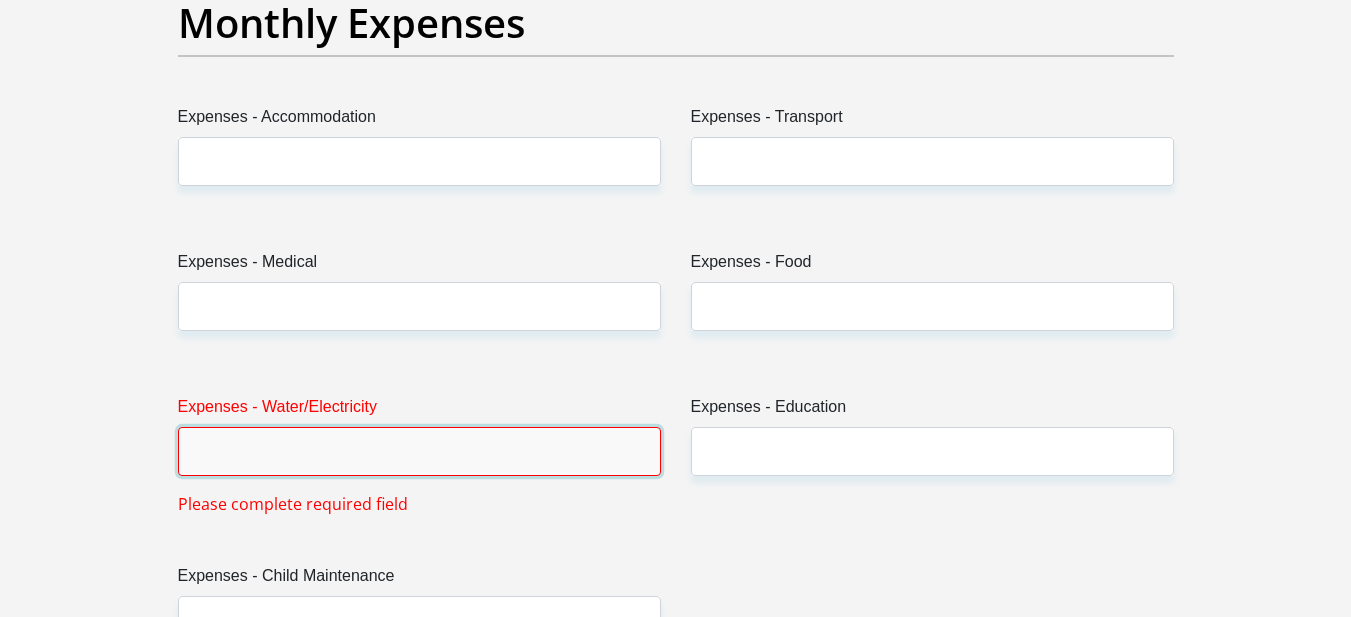 click on "Expenses - Water/Electricity" at bounding box center (419, 451) 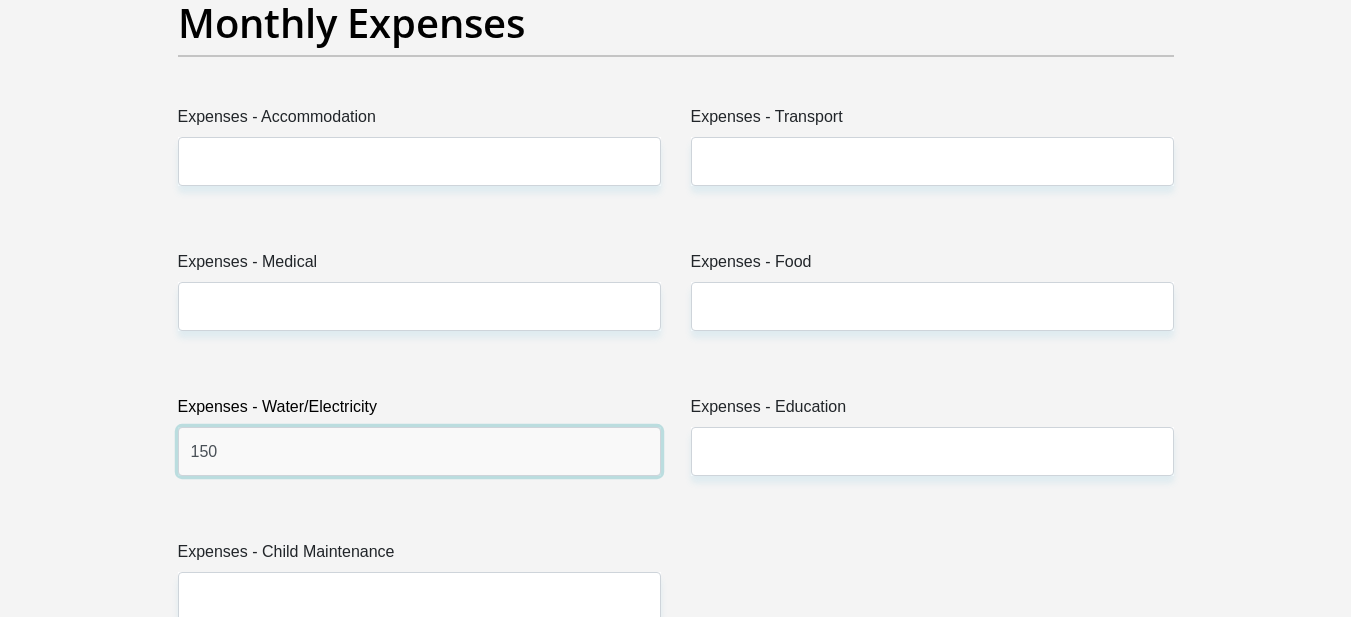 type on "150" 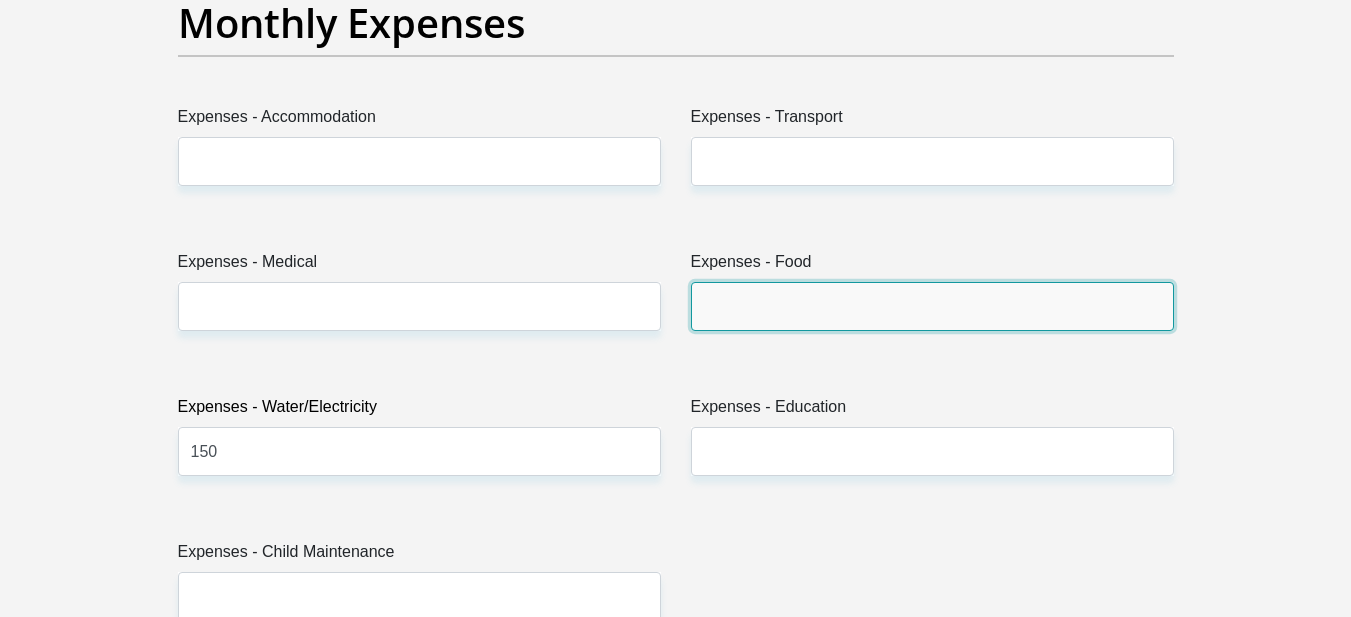 click on "Expenses - Food" at bounding box center (932, 306) 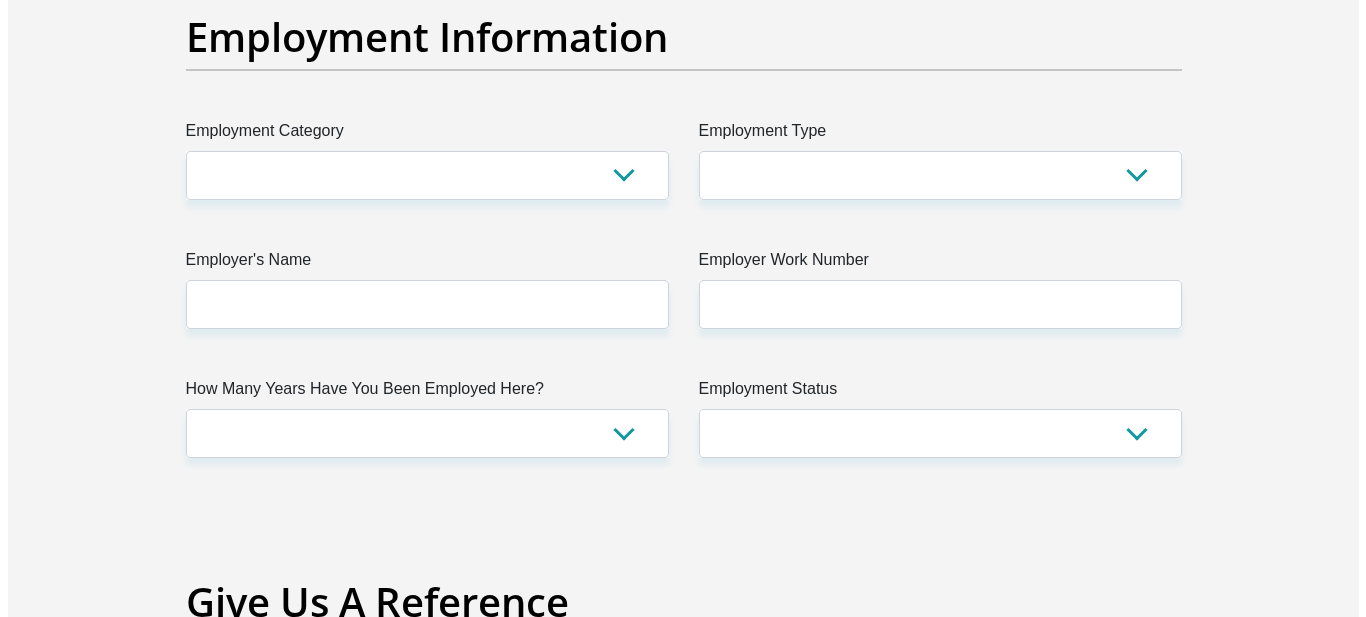 scroll, scrollTop: 3722, scrollLeft: 0, axis: vertical 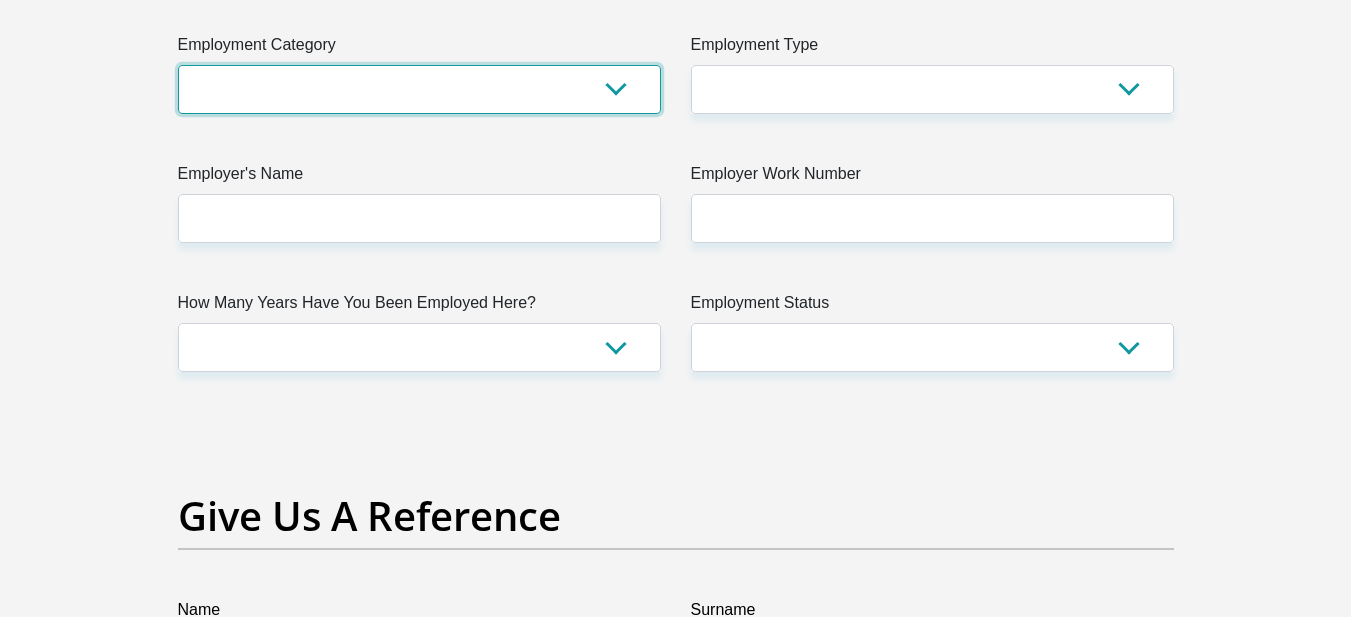 click on "AGRICULTURE
ALCOHOL & TOBACCO
CONSTRUCTION MATERIALS
METALLURGY
EQUIPMENT FOR RENEWABLE ENERGY
SPECIALIZED CONTRACTORS
CAR
GAMING (INCL. INTERNET
OTHER WHOLESALE
UNLICENSED PHARMACEUTICALS
CURRENCY EXCHANGE HOUSES
OTHER FINANCIAL INSTITUTIONS & INSURANCE
REAL ESTATE AGENTS
OIL & GAS
OTHER MATERIALS (E.G. IRON ORE)
PRECIOUS STONES & PRECIOUS METALS
POLITICAL ORGANIZATIONS
RELIGIOUS ORGANIZATIONS(NOT SECTS)
ACTI. HAVING BUSINESS DEAL WITH PUBLIC ADMINISTRATION
LAUNDROMATS" at bounding box center [419, 89] 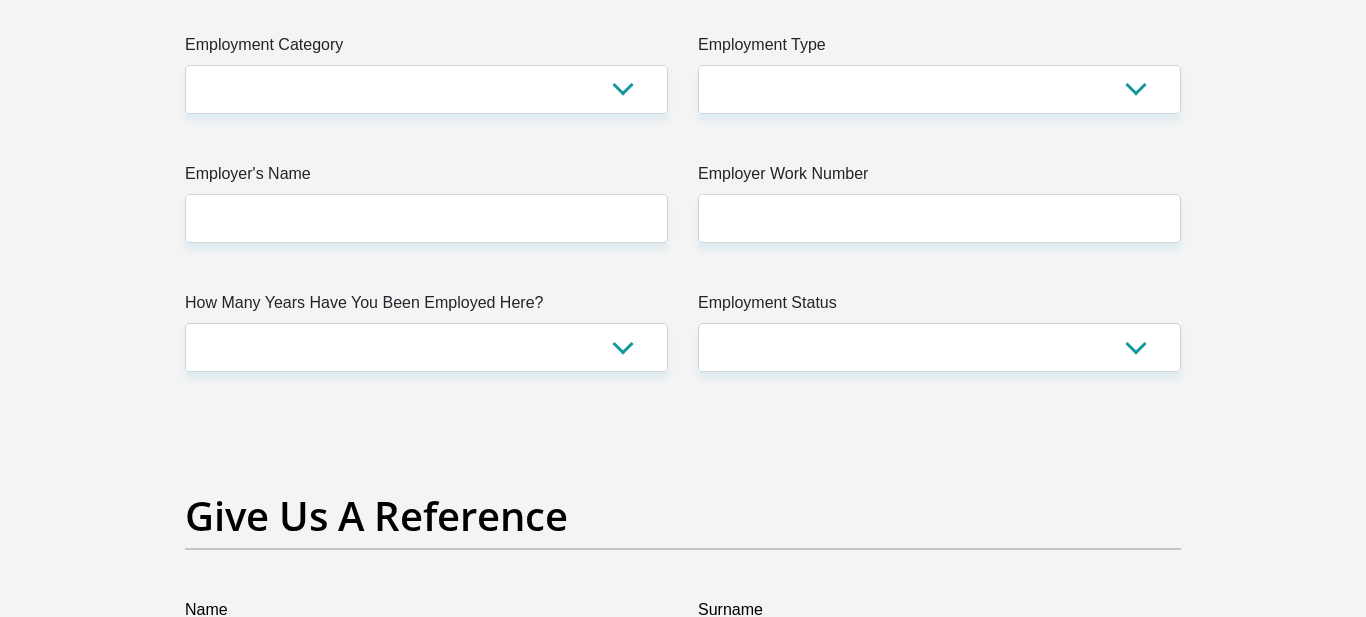 click on "Personal Details
Title
Mr
Ms
Mrs
Dr
Other
First Name
[FIRST]
Surname
[LAST]
ID Number
[ID_NUMBER]
Please input valid ID number
Race
Black
Coloured
Indian
White
Other
Contact Number
[PHONE]
Please input valid contact number
Nationality" at bounding box center (683, -149) 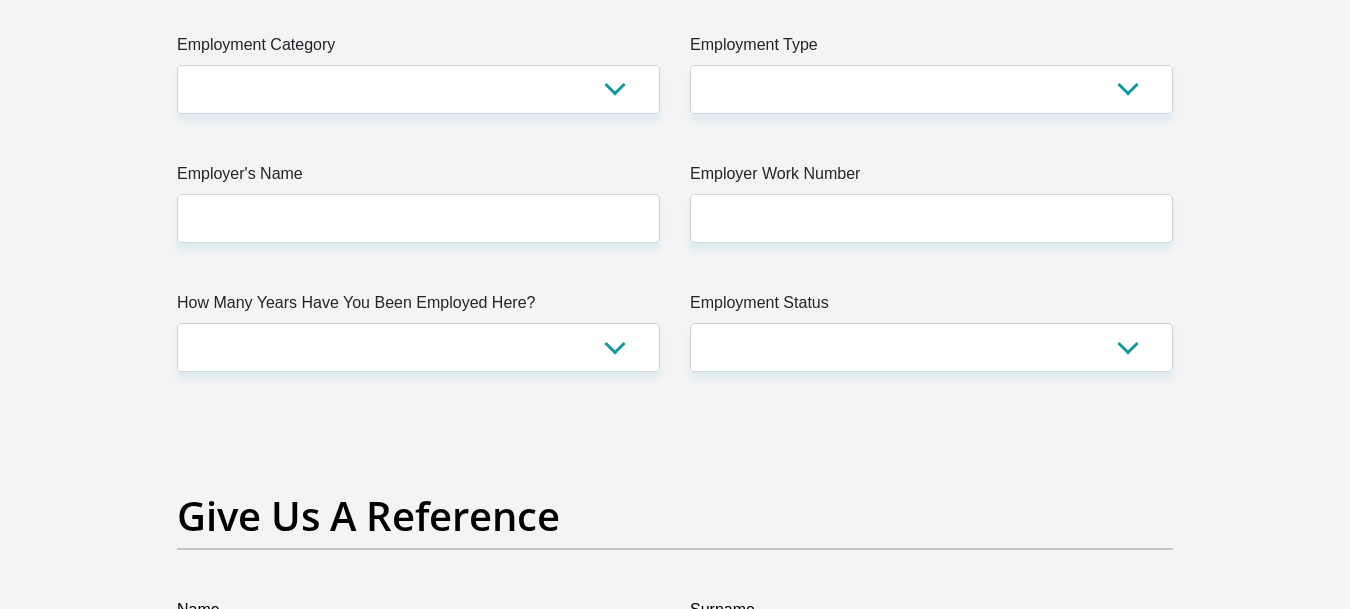 click on "Personal Details
Title
Mr
Ms
Mrs
Dr
Other
First Name
[FIRST]
Surname
[LAST]
ID Number
[ID_NUMBER]
Please input valid ID number
Race
Black
Coloured
Indian
White
Other
Contact Number
[PHONE]
Please input valid contact number" at bounding box center (675, -149) 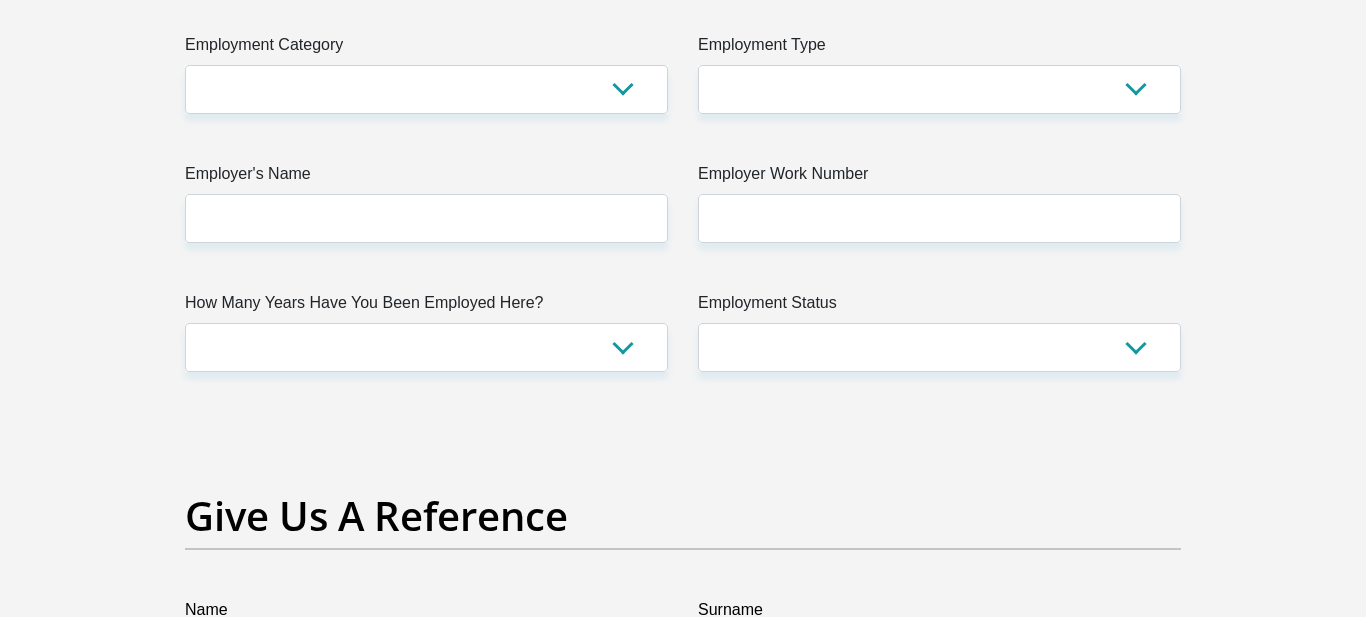 click on "Title
Mr
Ms
Mrs
Dr
Other
First Name
[FIRST]
Surname
[LAST]
ID Number
[ID_NUMBER]
Please input valid ID number
Race
Black
Coloured
Indian
White
Other
Contact Number
[PHONE]
Please input valid contact number
Nationality
South Africa
Afghanistan
Aland Islands  Albania  Algeria" at bounding box center [683, -155] 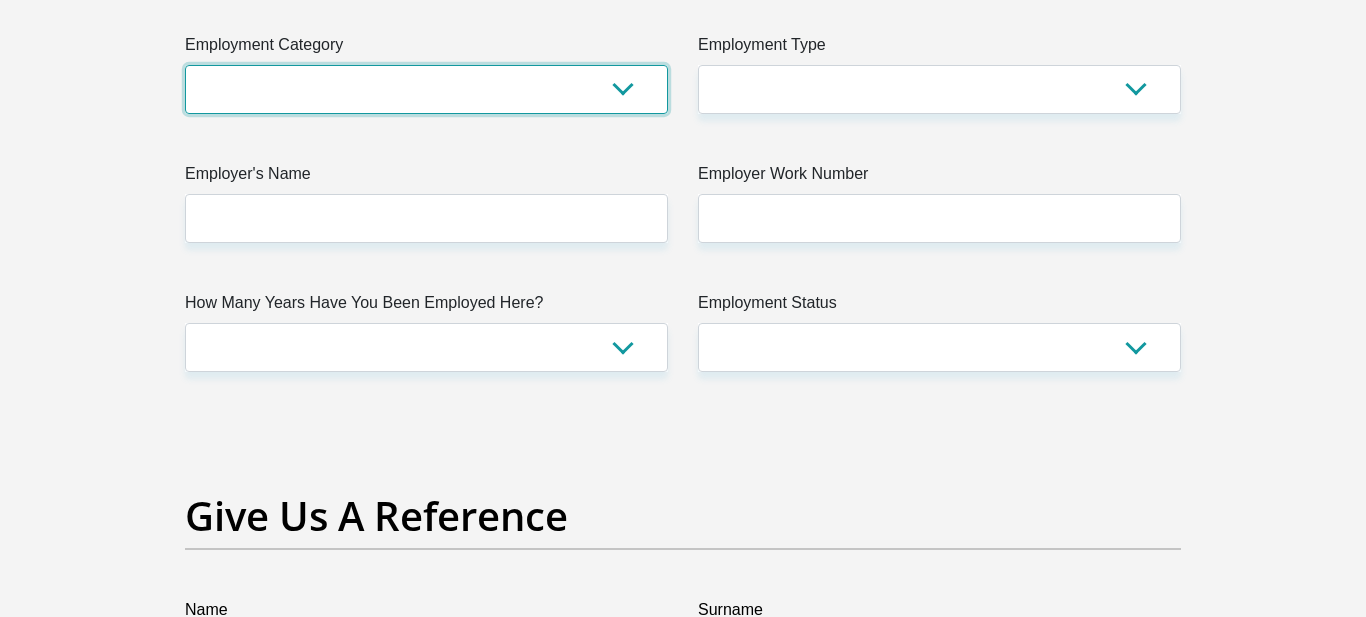 click on "AGRICULTURE
ALCOHOL & TOBACCO
CONSTRUCTION MATERIALS
METALLURGY
EQUIPMENT FOR RENEWABLE ENERGY
SPECIALIZED CONTRACTORS
CAR
GAMING (INCL. INTERNET
OTHER WHOLESALE
UNLICENSED PHARMACEUTICALS
CURRENCY EXCHANGE HOUSES
OTHER FINANCIAL INSTITUTIONS & INSURANCE
REAL ESTATE AGENTS
OIL & GAS
OTHER MATERIALS (E.G. IRON ORE)
PRECIOUS STONES & PRECIOUS METALS
POLITICAL ORGANIZATIONS
RELIGIOUS ORGANIZATIONS(NOT SECTS)
ACTI. HAVING BUSINESS DEAL WITH PUBLIC ADMINISTRATION
LAUNDROMATS" at bounding box center [426, 89] 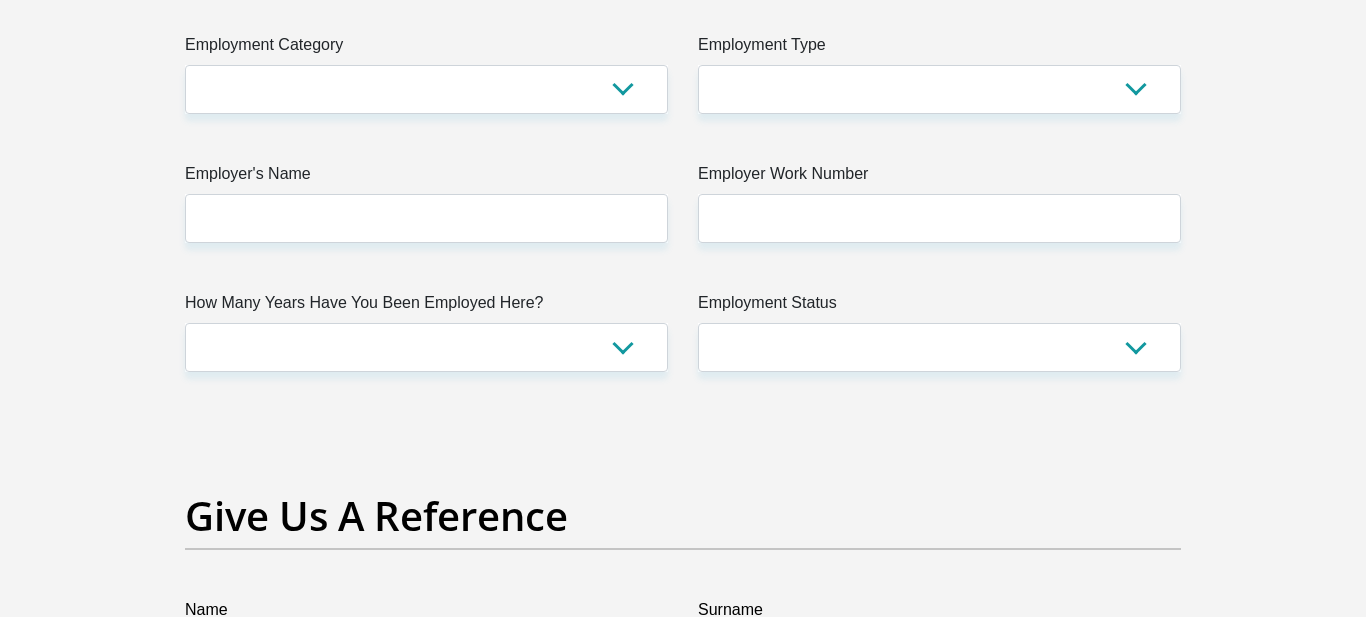 click on "Personal Details
Title
Mr
Ms
Mrs
Dr
Other
First Name
[FIRST]
Surname
[LAST]
ID Number
[ID_NUMBER]
Please input valid ID number
Race
Black
Coloured
Indian
White
Other
Contact Number
[PHONE]
Please input valid contact number" at bounding box center [683, -149] 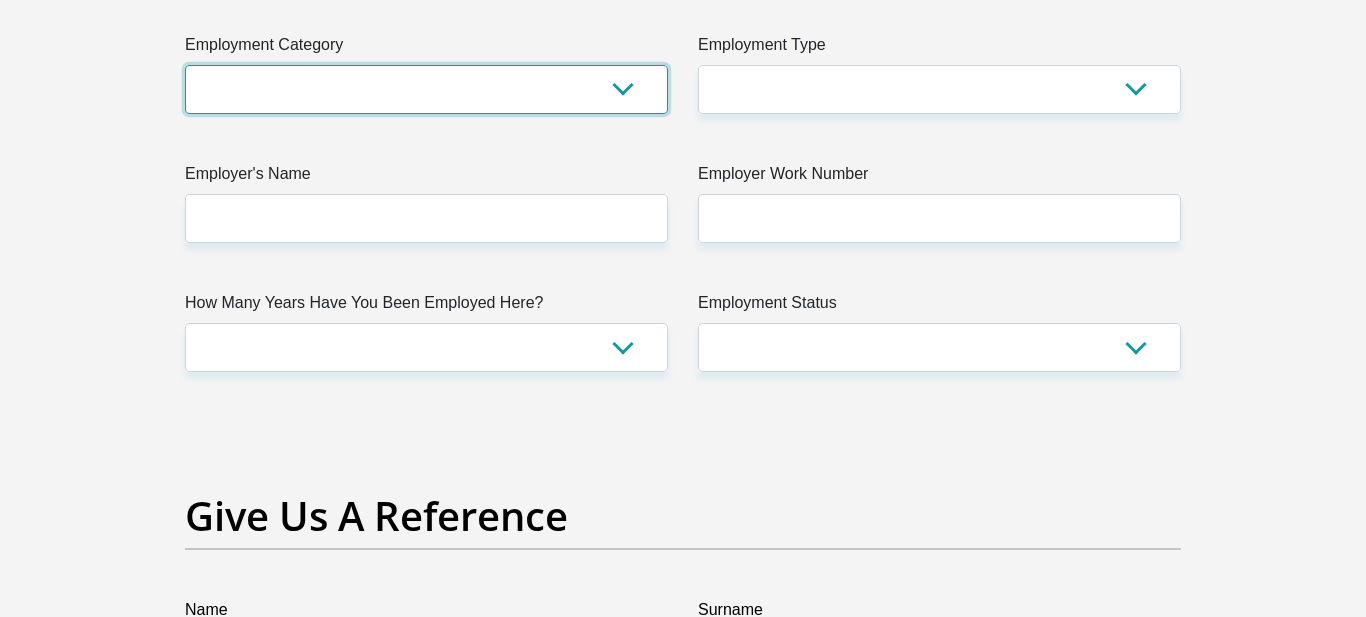 click on "AGRICULTURE
ALCOHOL & TOBACCO
CONSTRUCTION MATERIALS
METALLURGY
EQUIPMENT FOR RENEWABLE ENERGY
SPECIALIZED CONTRACTORS
CAR
GAMING (INCL. INTERNET
OTHER WHOLESALE
UNLICENSED PHARMACEUTICALS
CURRENCY EXCHANGE HOUSES
OTHER FINANCIAL INSTITUTIONS & INSURANCE
REAL ESTATE AGENTS
OIL & GAS
OTHER MATERIALS (E.G. IRON ORE)
PRECIOUS STONES & PRECIOUS METALS
POLITICAL ORGANIZATIONS
RELIGIOUS ORGANIZATIONS(NOT SECTS)
ACTI. HAVING BUSINESS DEAL WITH PUBLIC ADMINISTRATION
LAUNDROMATS" at bounding box center (426, 89) 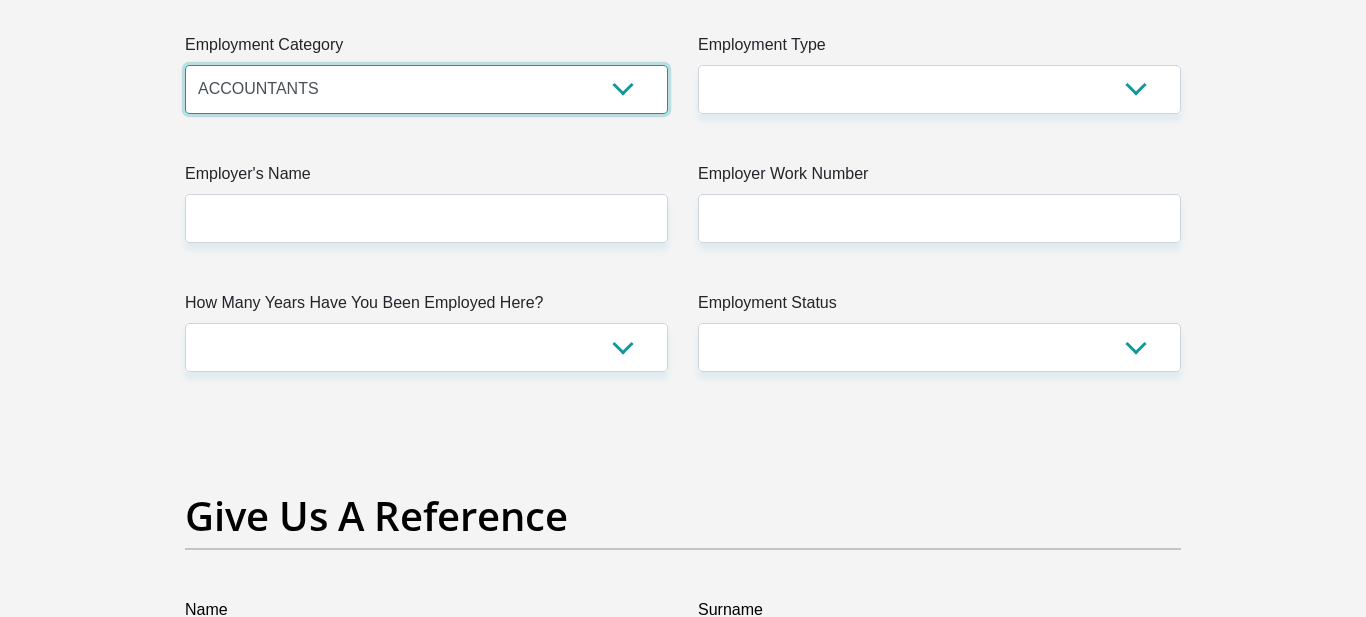 click on "AGRICULTURE
ALCOHOL & TOBACCO
CONSTRUCTION MATERIALS
METALLURGY
EQUIPMENT FOR RENEWABLE ENERGY
SPECIALIZED CONTRACTORS
CAR
GAMING (INCL. INTERNET
OTHER WHOLESALE
UNLICENSED PHARMACEUTICALS
CURRENCY EXCHANGE HOUSES
OTHER FINANCIAL INSTITUTIONS & INSURANCE
REAL ESTATE AGENTS
OIL & GAS
OTHER MATERIALS (E.G. IRON ORE)
PRECIOUS STONES & PRECIOUS METALS
POLITICAL ORGANIZATIONS
RELIGIOUS ORGANIZATIONS(NOT SECTS)
ACTI. HAVING BUSINESS DEAL WITH PUBLIC ADMINISTRATION
LAUNDROMATS" at bounding box center (426, 89) 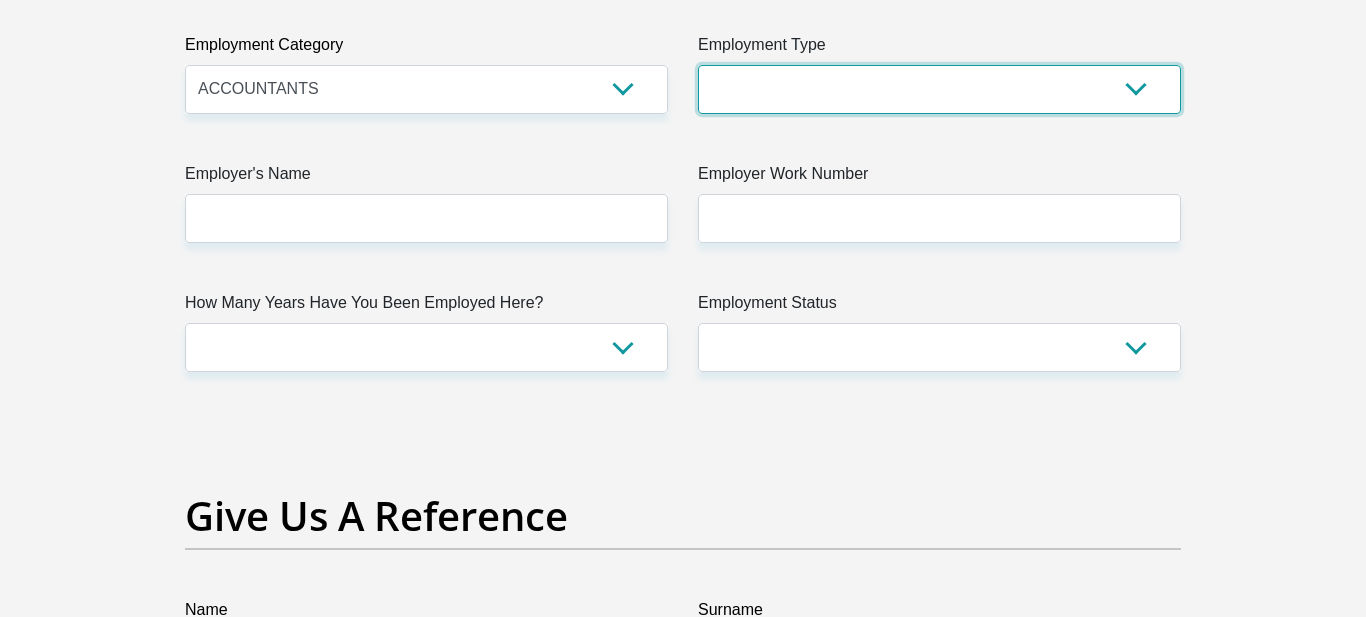click on "College/Lecturer
Craft Seller
Creative
Driver
Executive
Farmer
Forces - Non Commissioned
Forces - Officer
Hawker
Housewife
Labourer
Licenced Professional
Manager
Miner
Non Licenced Professional
Office Staff/Clerk
Outside Worker
Pensioner
Permanent Teacher
Production/Manufacturing
Sales
Self-Employed
Semi-Professional Worker
Service Industry  Social Worker  Student" at bounding box center (939, 89) 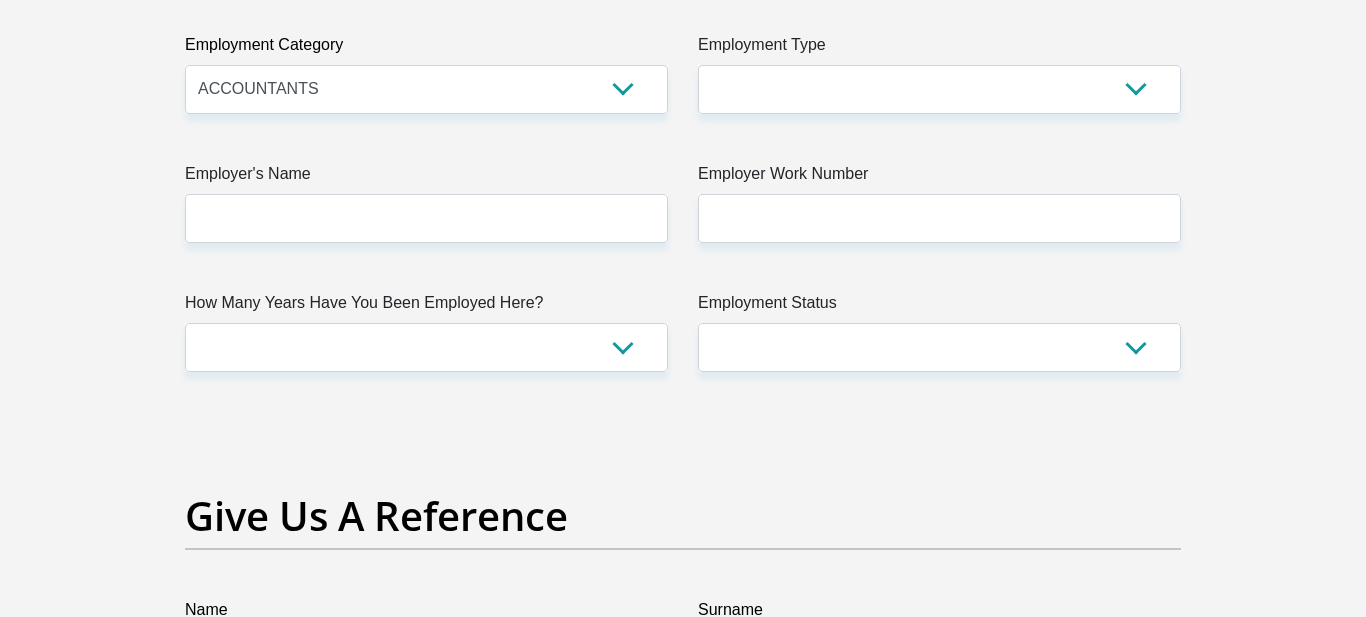 click on "Personal Details
Title
Mr
Ms
Mrs
Dr
Other
First Name
[FIRST]
Surname
[LAST]
ID Number
[ID_NUMBER]
Please input valid ID number
Race
Black
Coloured
Indian
White
Other
Contact Number
[PHONE]
Please input valid contact number" at bounding box center [683, -149] 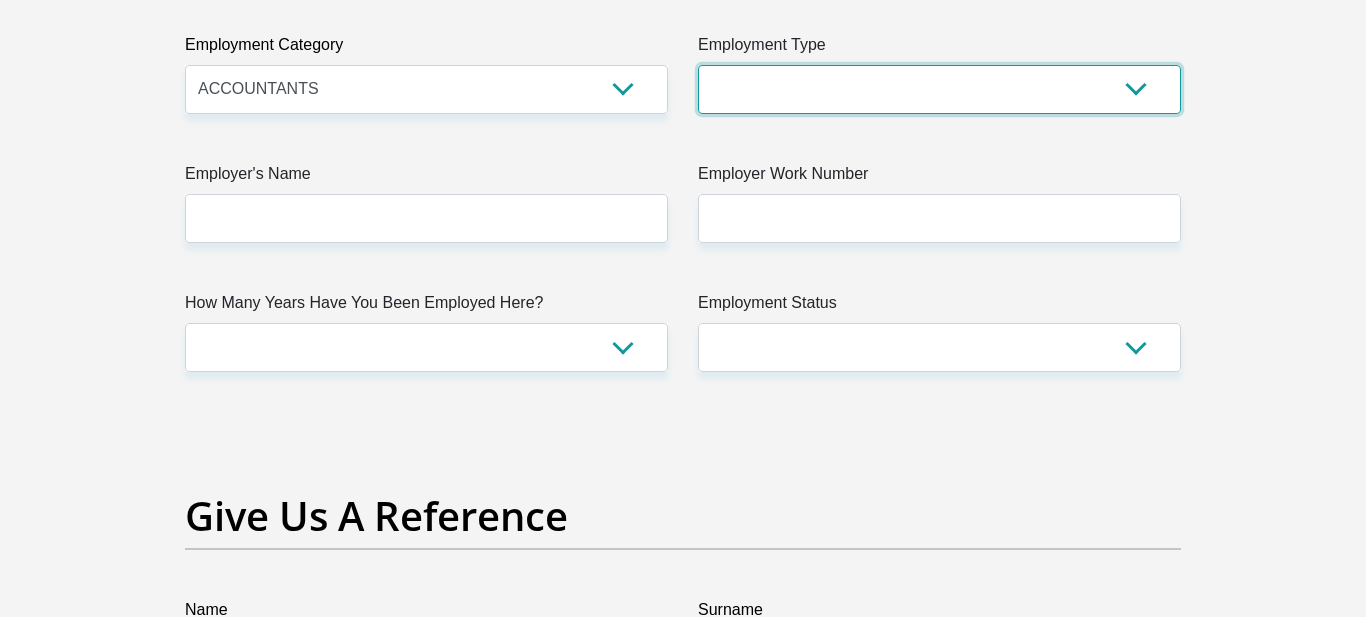 click on "College/Lecturer
Craft Seller
Creative
Driver
Executive
Farmer
Forces - Non Commissioned
Forces - Officer
Hawker
Housewife
Labourer
Licenced Professional
Manager
Miner
Non Licenced Professional
Office Staff/Clerk
Outside Worker
Pensioner
Permanent Teacher
Production/Manufacturing
Sales
Self-Employed
Semi-Professional Worker
Service Industry  Social Worker  Student" at bounding box center [939, 89] 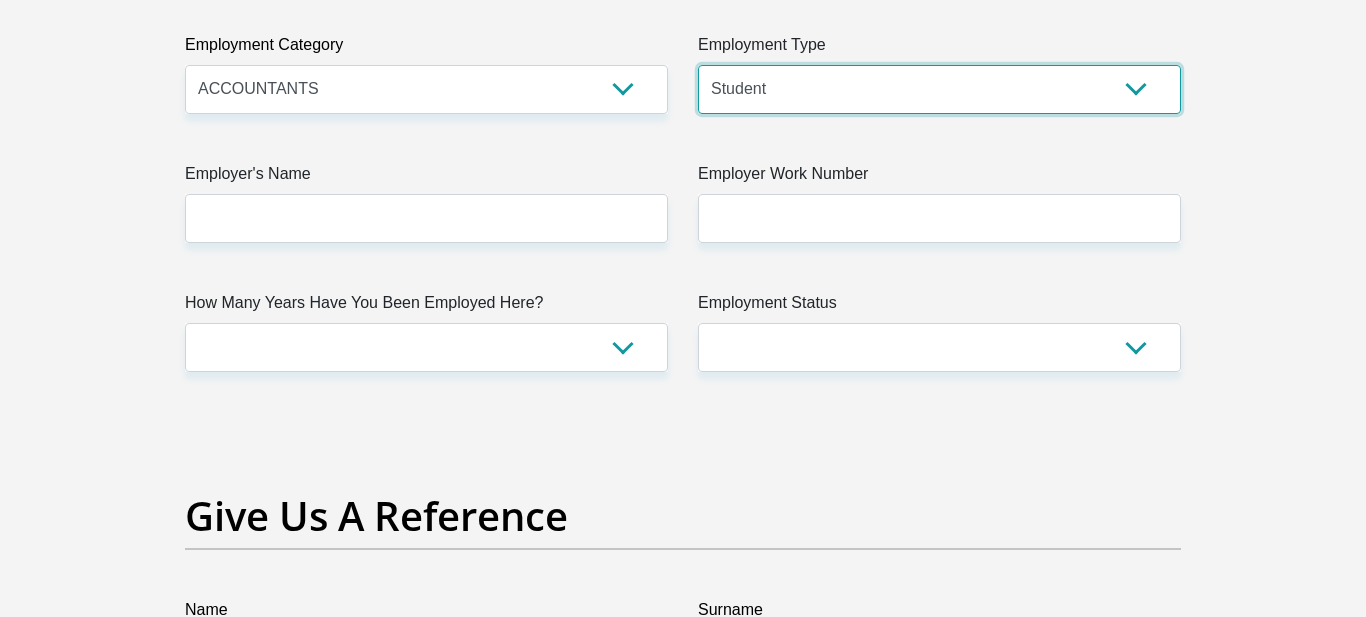 click on "College/Lecturer
Craft Seller
Creative
Driver
Executive
Farmer
Forces - Non Commissioned
Forces - Officer
Hawker
Housewife
Labourer
Licenced Professional
Manager
Miner
Non Licenced Professional
Office Staff/Clerk
Outside Worker
Pensioner
Permanent Teacher
Production/Manufacturing
Sales
Self-Employed
Semi-Professional Worker
Service Industry  Social Worker  Student" at bounding box center [939, 89] 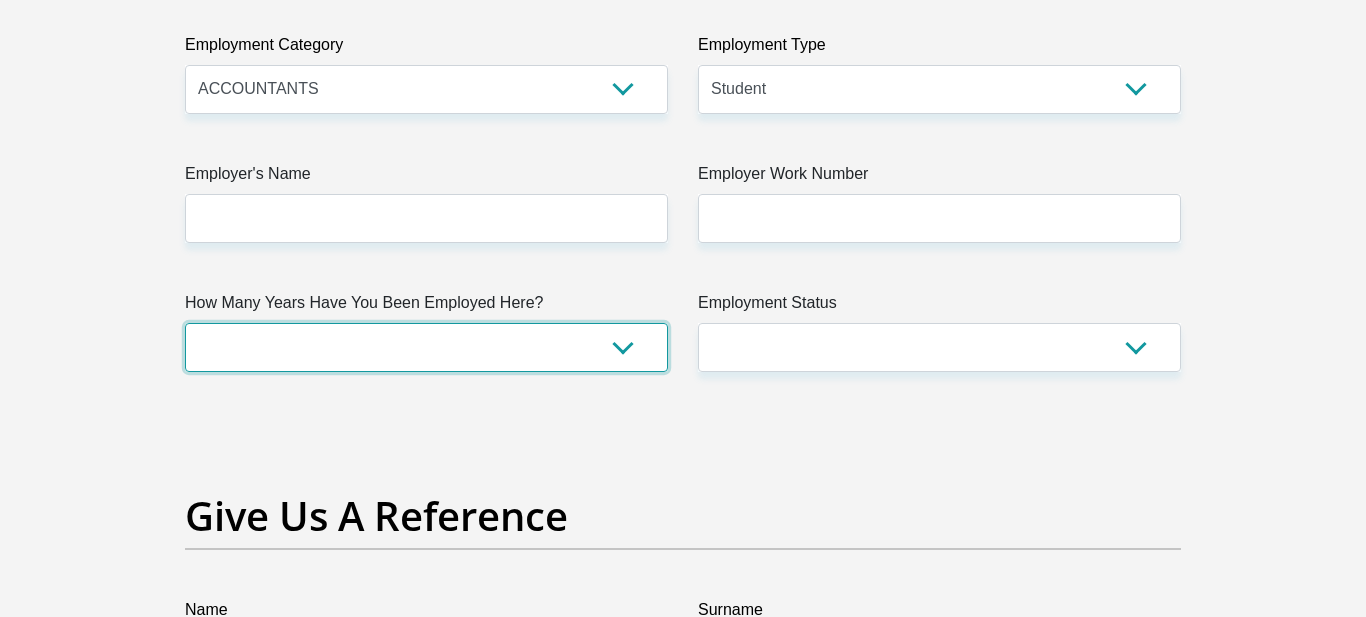click on "less than 1 year
1-3 years
3-5 years
5+ years" at bounding box center (426, 347) 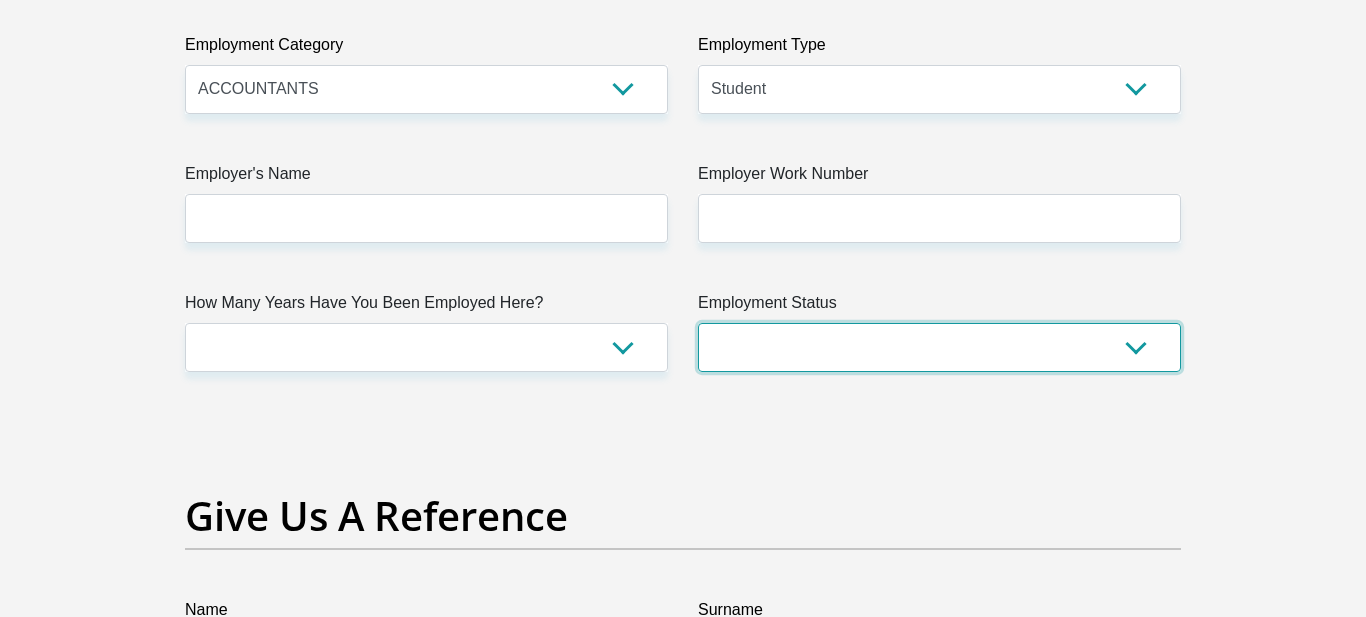 click on "Permanent/Full-time
Part-time/Casual
Contract Worker
Self-Employed
Housewife
Retired
Student
Medically Boarded
Disability
Unemployed" at bounding box center [939, 347] 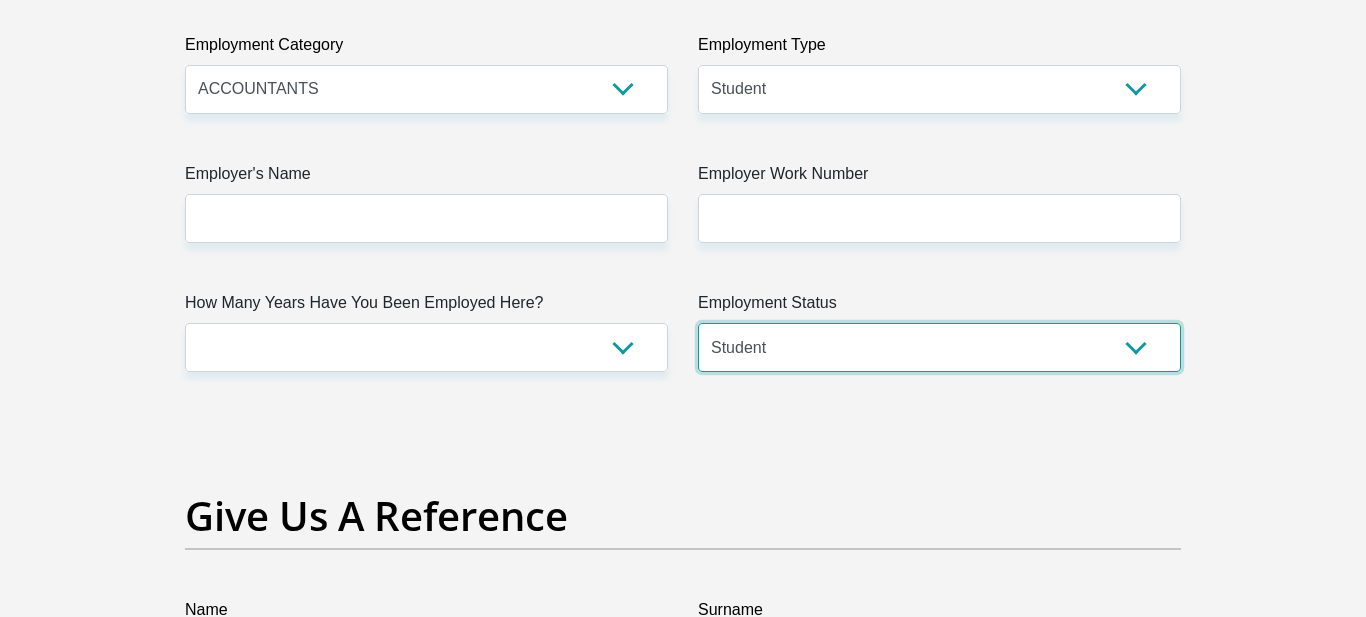 click on "Permanent/Full-time
Part-time/Casual
Contract Worker
Self-Employed
Housewife
Retired
Student
Medically Boarded
Disability
Unemployed" at bounding box center (939, 347) 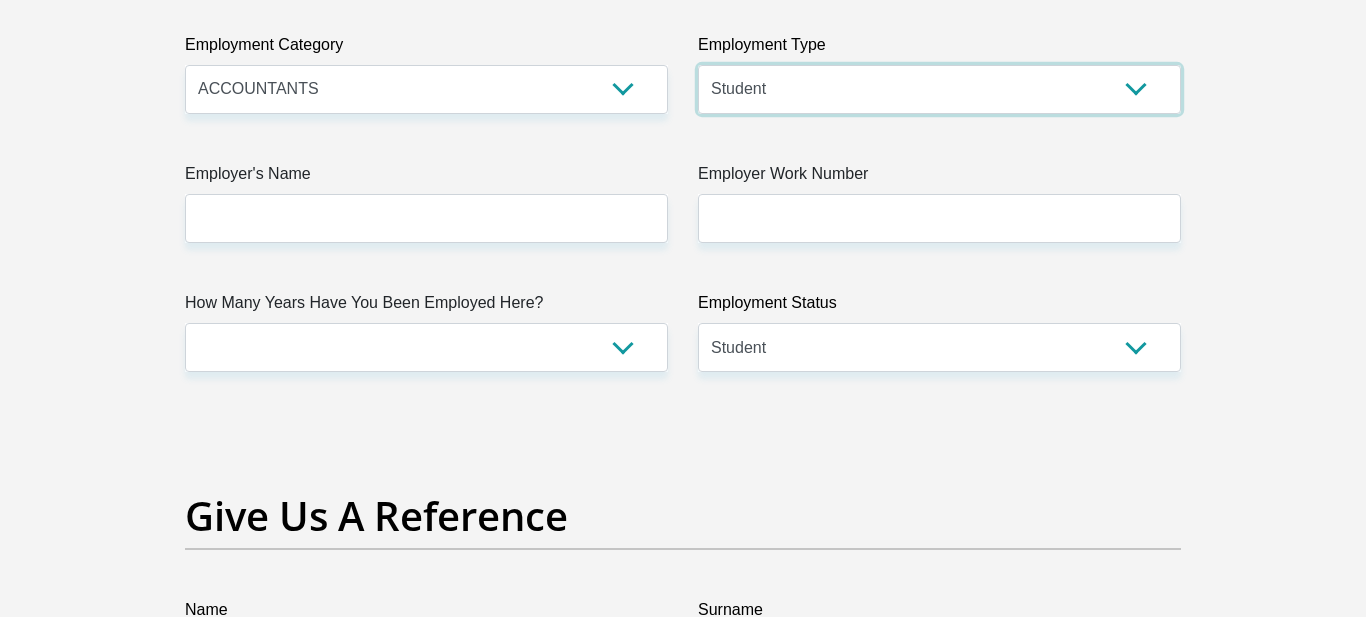 click on "College/Lecturer
Craft Seller
Creative
Driver
Executive
Farmer
Forces - Non Commissioned
Forces - Officer
Hawker
Housewife
Labourer
Licenced Professional
Manager
Miner
Non Licenced Professional
Office Staff/Clerk
Outside Worker
Pensioner
Permanent Teacher
Production/Manufacturing
Sales
Self-Employed
Semi-Professional Worker
Service Industry  Social Worker  Student" at bounding box center [939, 89] 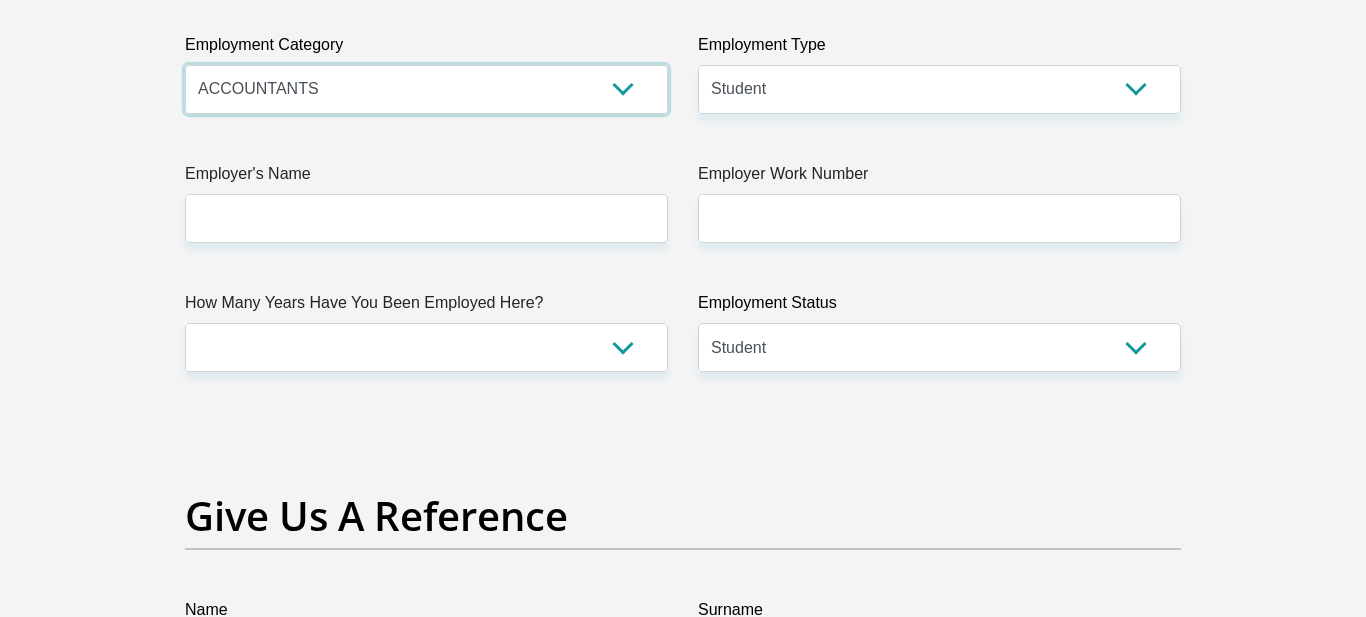 click on "AGRICULTURE
ALCOHOL & TOBACCO
CONSTRUCTION MATERIALS
METALLURGY
EQUIPMENT FOR RENEWABLE ENERGY
SPECIALIZED CONTRACTORS
CAR
GAMING (INCL. INTERNET
OTHER WHOLESALE
UNLICENSED PHARMACEUTICALS
CURRENCY EXCHANGE HOUSES
OTHER FINANCIAL INSTITUTIONS & INSURANCE
REAL ESTATE AGENTS
OIL & GAS
OTHER MATERIALS (E.G. IRON ORE)
PRECIOUS STONES & PRECIOUS METALS
POLITICAL ORGANIZATIONS
RELIGIOUS ORGANIZATIONS(NOT SECTS)
ACTI. HAVING BUSINESS DEAL WITH PUBLIC ADMINISTRATION
LAUNDROMATS" at bounding box center [426, 89] 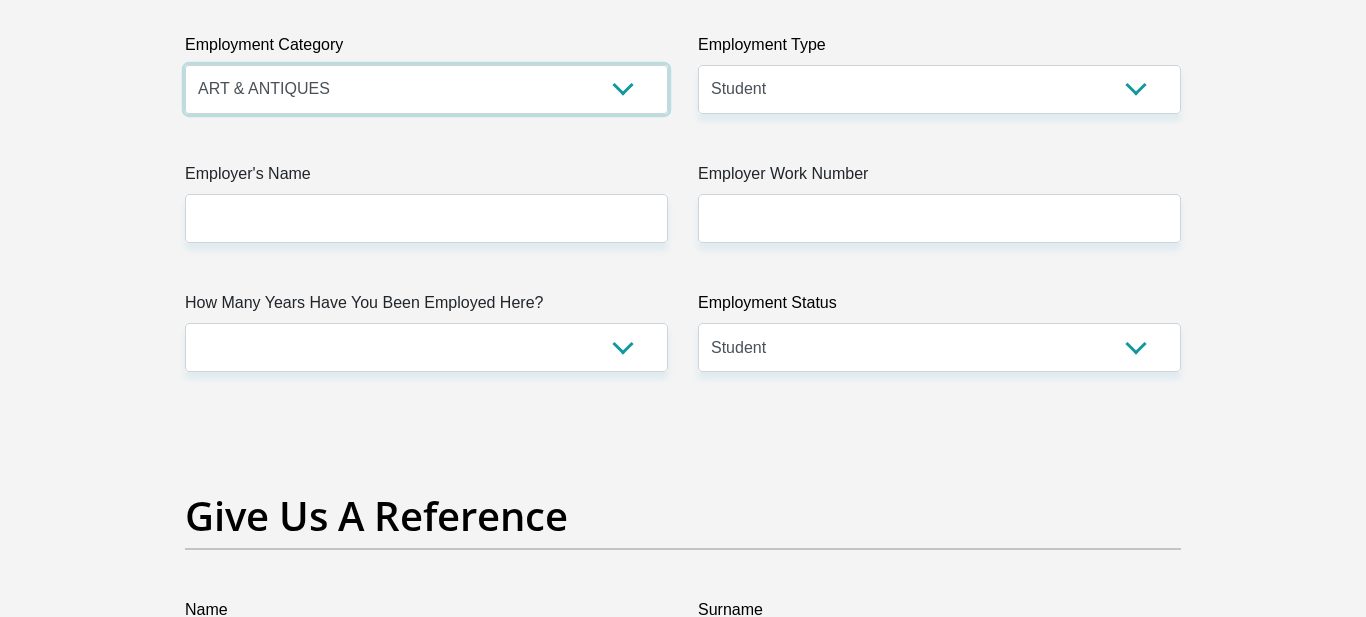 click on "AGRICULTURE
ALCOHOL & TOBACCO
CONSTRUCTION MATERIALS
METALLURGY
EQUIPMENT FOR RENEWABLE ENERGY
SPECIALIZED CONTRACTORS
CAR
GAMING (INCL. INTERNET
OTHER WHOLESALE
UNLICENSED PHARMACEUTICALS
CURRENCY EXCHANGE HOUSES
OTHER FINANCIAL INSTITUTIONS & INSURANCE
REAL ESTATE AGENTS
OIL & GAS
OTHER MATERIALS (E.G. IRON ORE)
PRECIOUS STONES & PRECIOUS METALS
POLITICAL ORGANIZATIONS
RELIGIOUS ORGANIZATIONS(NOT SECTS)
ACTI. HAVING BUSINESS DEAL WITH PUBLIC ADMINISTRATION
LAUNDROMATS" at bounding box center (426, 89) 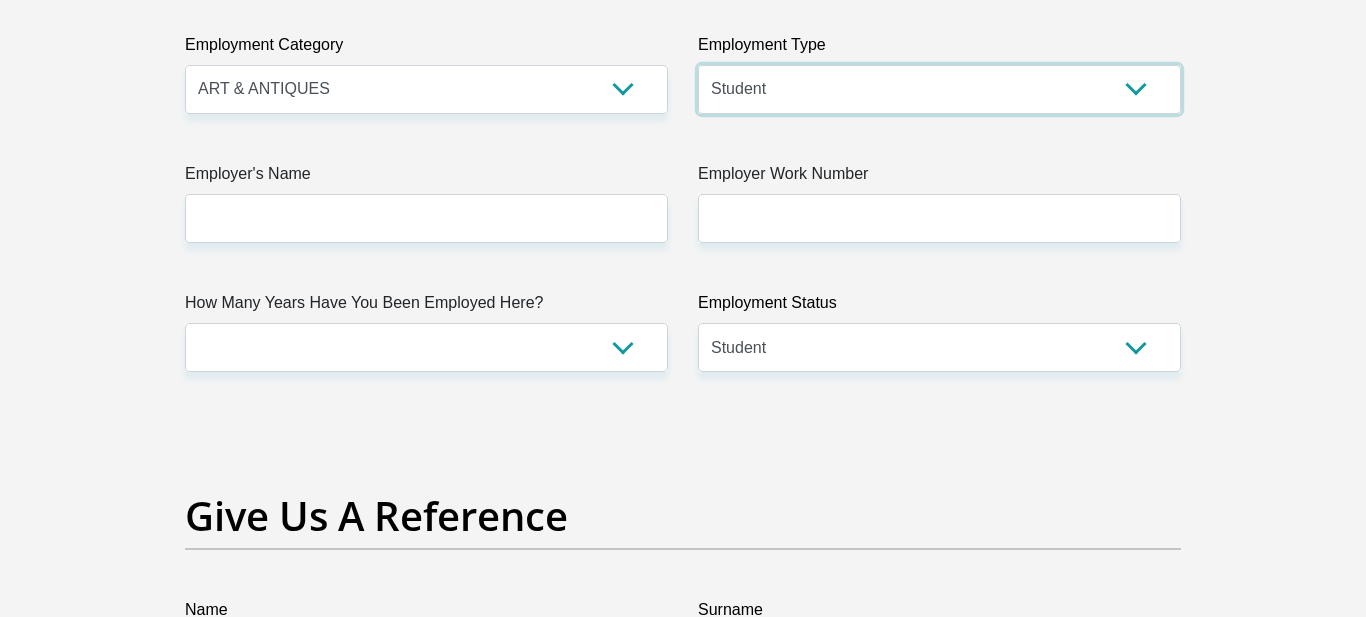 click on "College/Lecturer
Craft Seller
Creative
Driver
Executive
Farmer
Forces - Non Commissioned
Forces - Officer
Hawker
Housewife
Labourer
Licenced Professional
Manager
Miner
Non Licenced Professional
Office Staff/Clerk
Outside Worker
Pensioner
Permanent Teacher
Production/Manufacturing
Sales
Self-Employed
Semi-Professional Worker
Service Industry  Social Worker  Student" at bounding box center (939, 89) 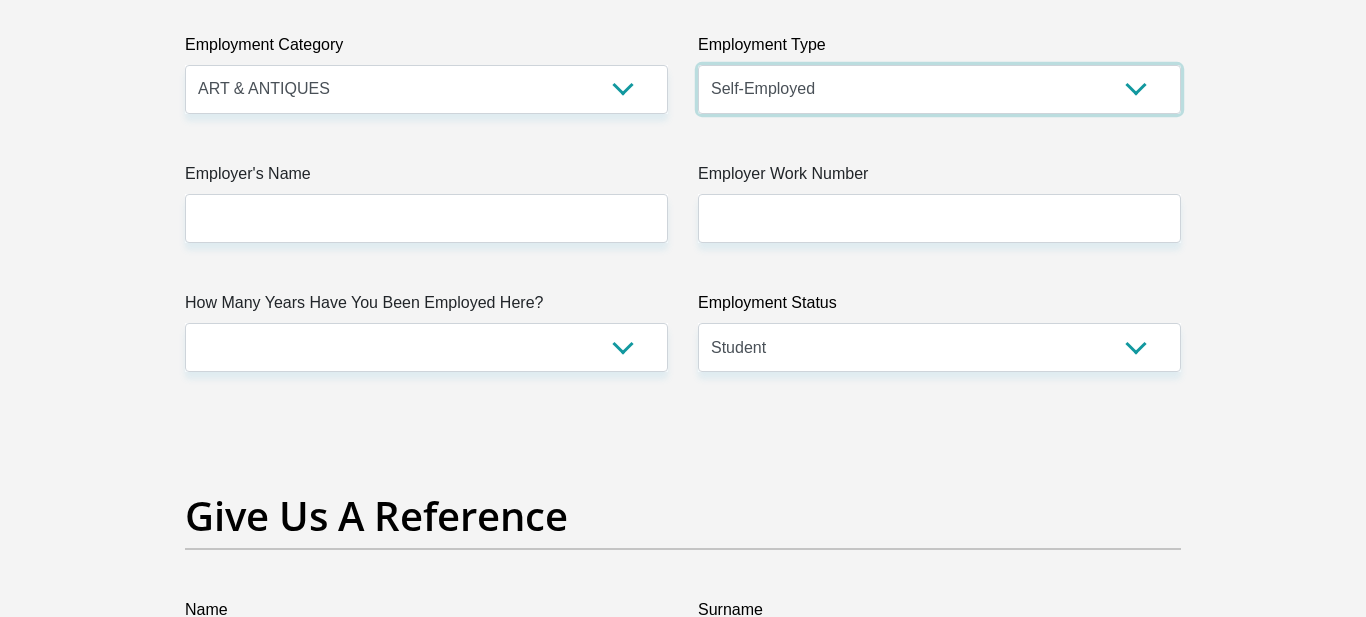click on "College/Lecturer
Craft Seller
Creative
Driver
Executive
Farmer
Forces - Non Commissioned
Forces - Officer
Hawker
Housewife
Labourer
Licenced Professional
Manager
Miner
Non Licenced Professional
Office Staff/Clerk
Outside Worker
Pensioner
Permanent Teacher
Production/Manufacturing
Sales
Self-Employed
Semi-Professional Worker
Service Industry  Social Worker  Student" at bounding box center (939, 89) 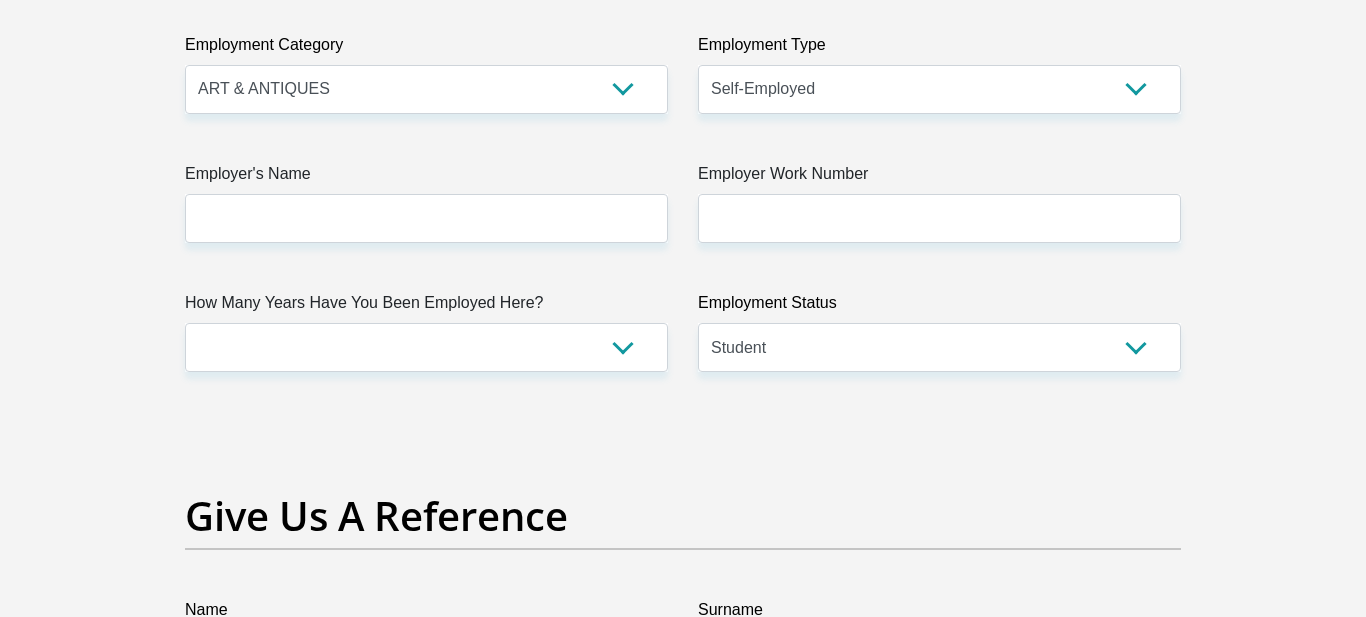 click on "Name" at bounding box center [426, 614] 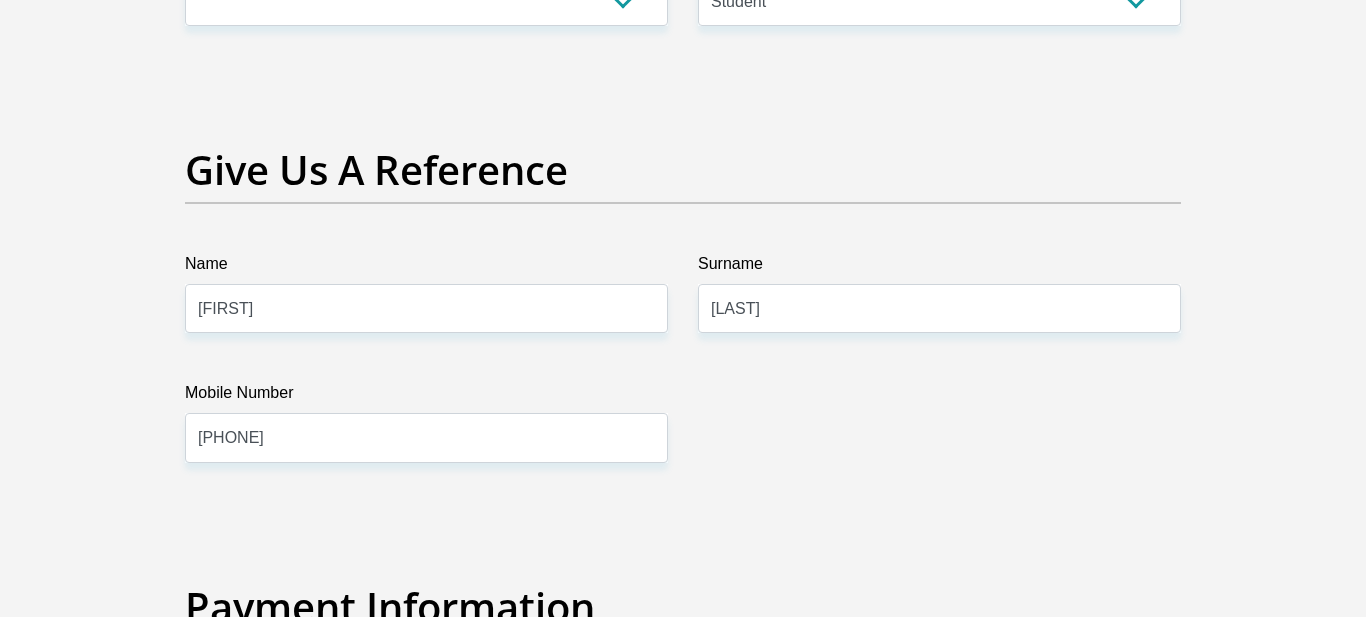 click on "Personal Details
Title
Mr
Ms
Mrs
Dr
Other
First Name
[FIRST]
Surname
[LAST]
ID Number
[ID_NUMBER]
Please input valid ID number
Race
Black
Coloured
Indian
White
Other
Contact Number
[PHONE]
Please input valid contact number" at bounding box center (683, -495) 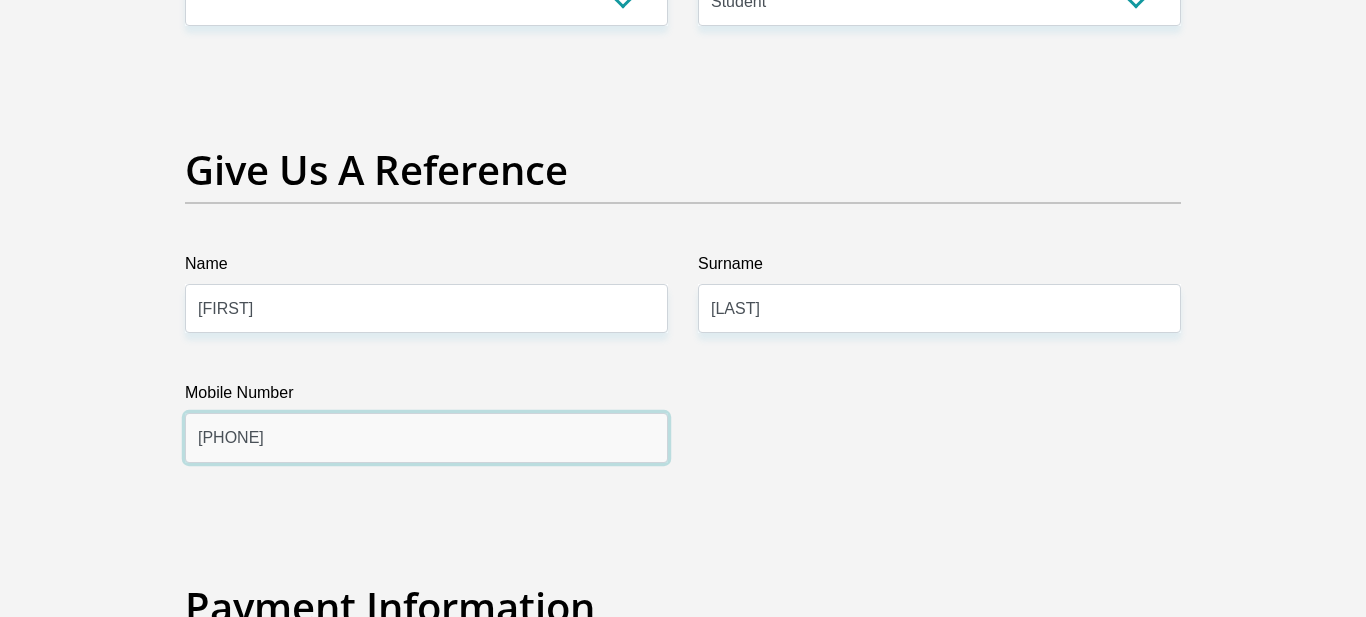 click on "[PHONE]" at bounding box center [426, 437] 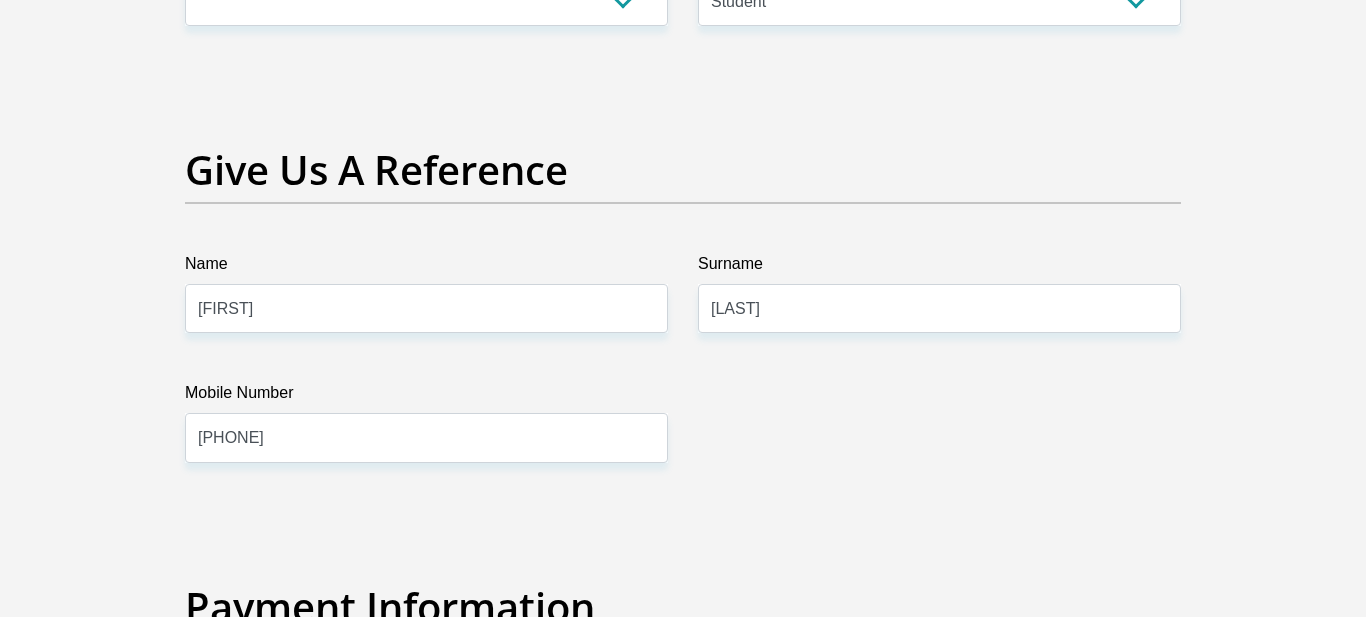 click on "Title
Mr
Ms
Mrs
Dr
Other
First Name
[FIRST]
Surname
[LAST]
ID Number
[ID_NUMBER]
Please input valid ID number
Race
Black
Coloured
Indian
White
Other
Contact Number
[PHONE]
Please input valid contact number
Nationality
South Africa
Afghanistan
Aland Islands  Albania  Algeria" at bounding box center (683, -501) 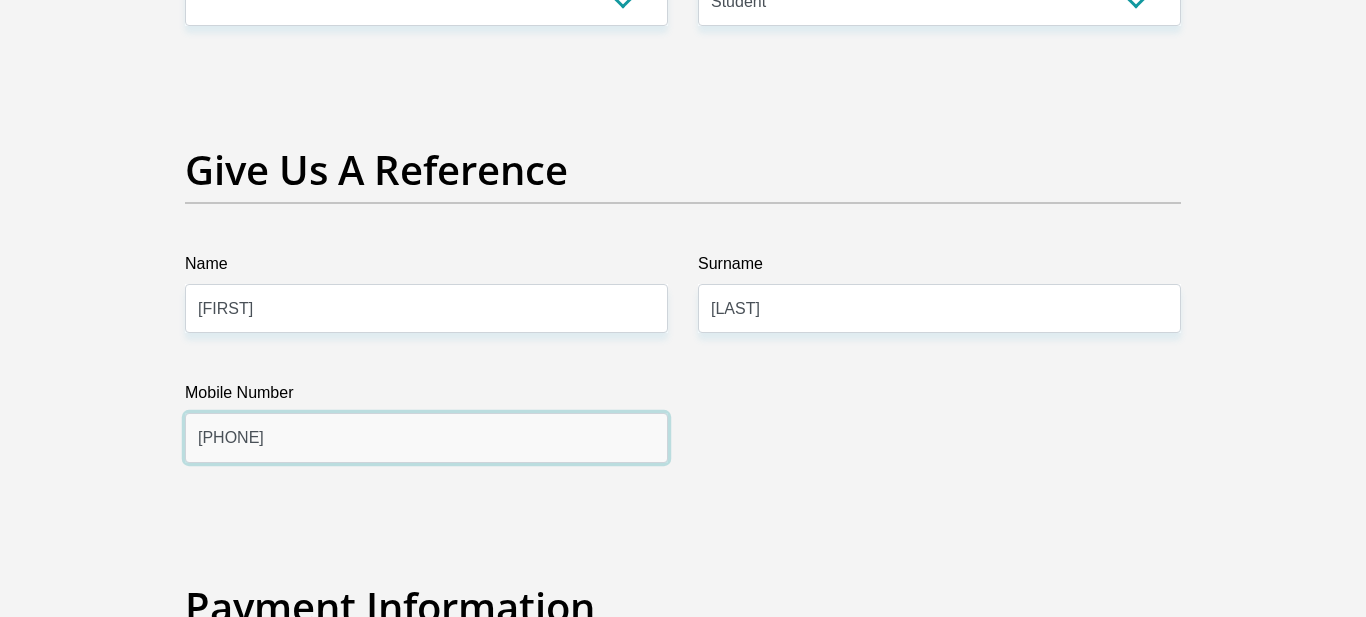 click on "[PHONE]" at bounding box center (426, 437) 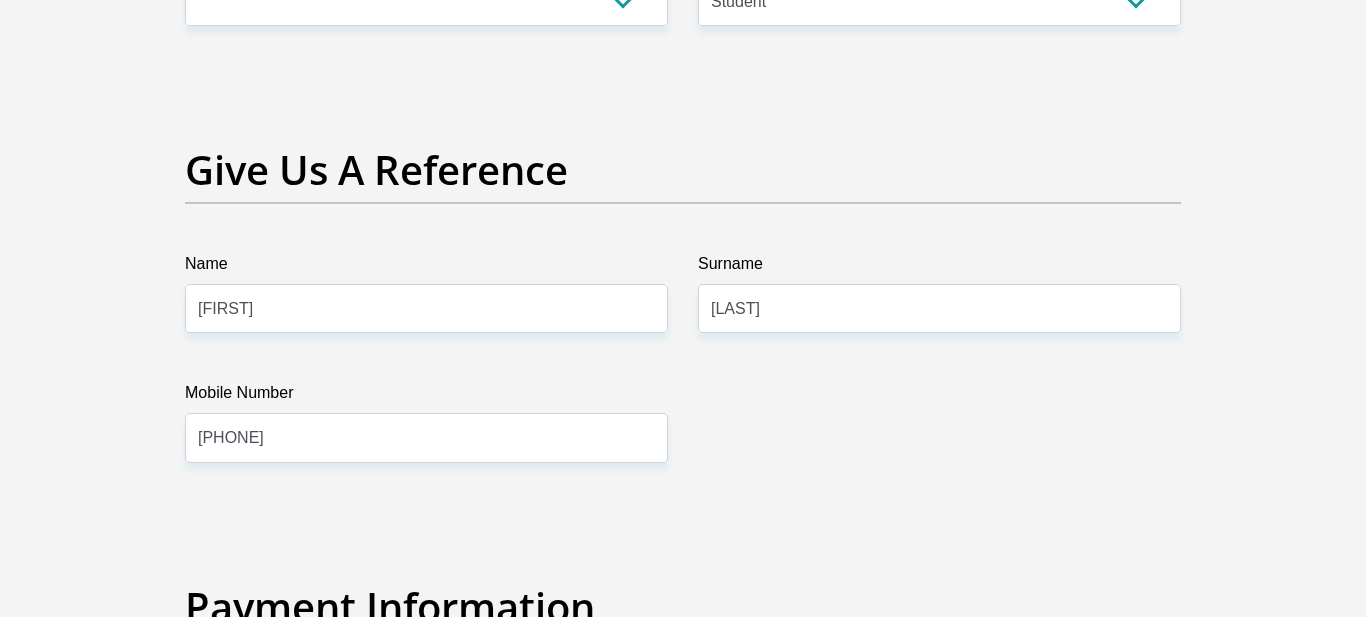 scroll, scrollTop: 4505, scrollLeft: 0, axis: vertical 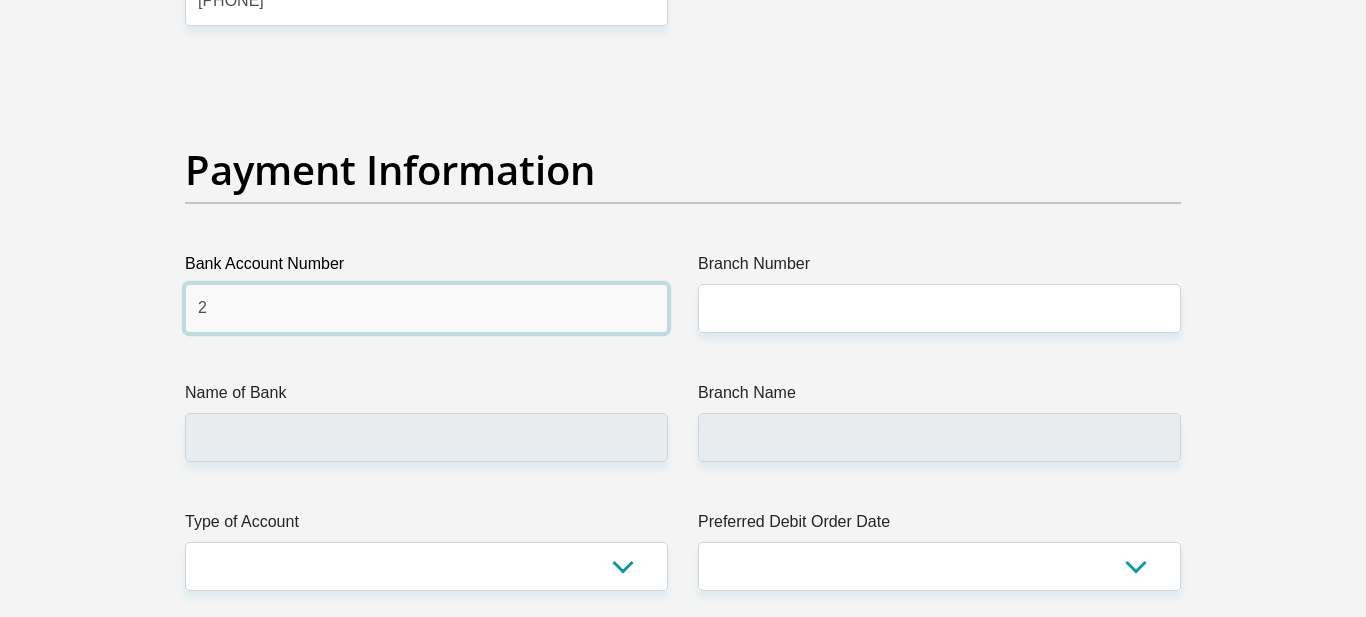 type on "2129932432" 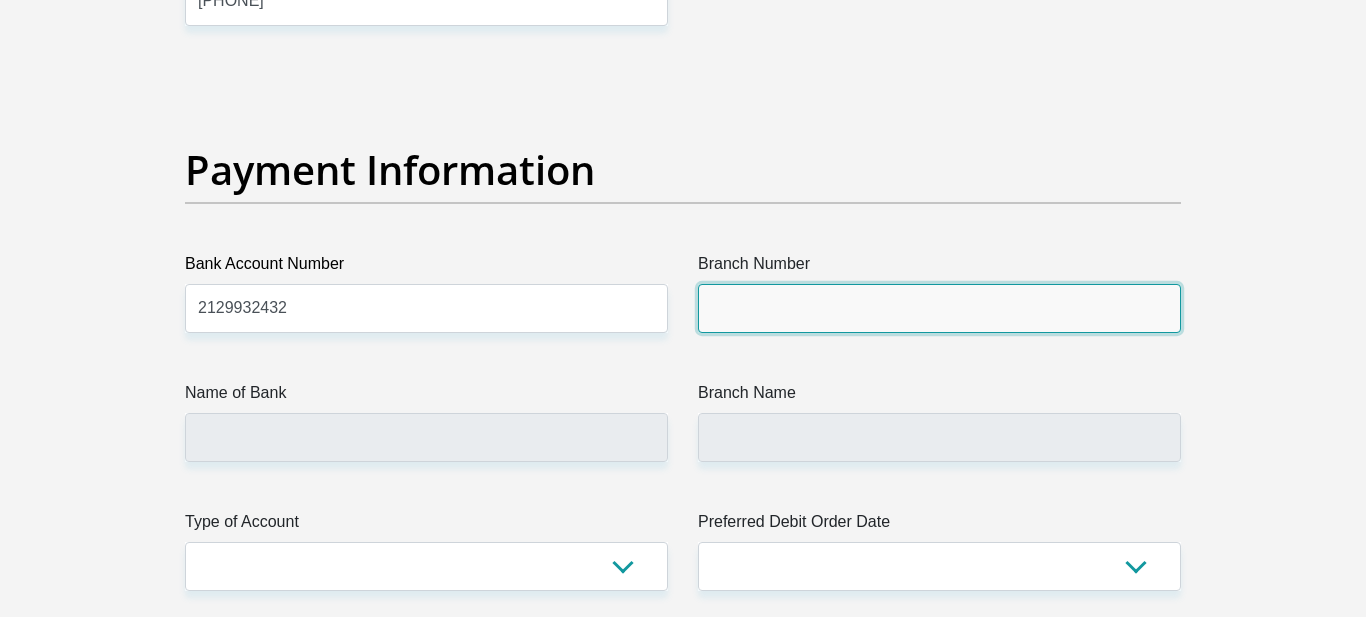 click on "Branch Number" at bounding box center [939, 308] 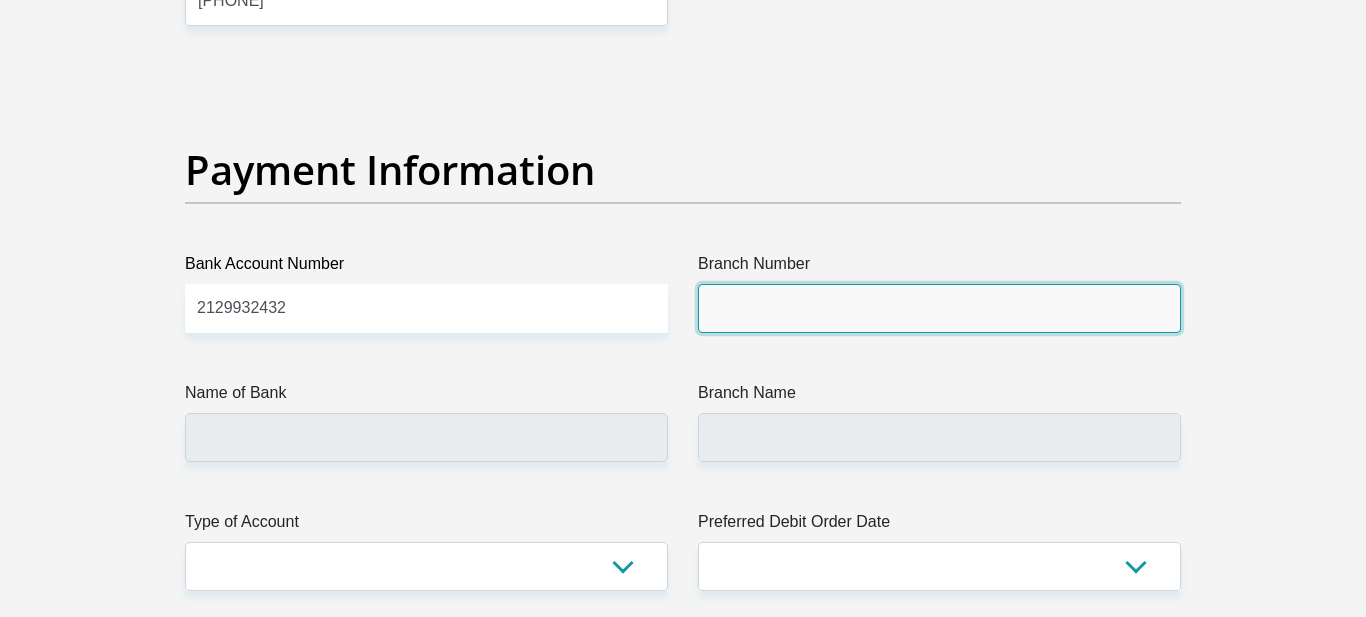 type on "470010" 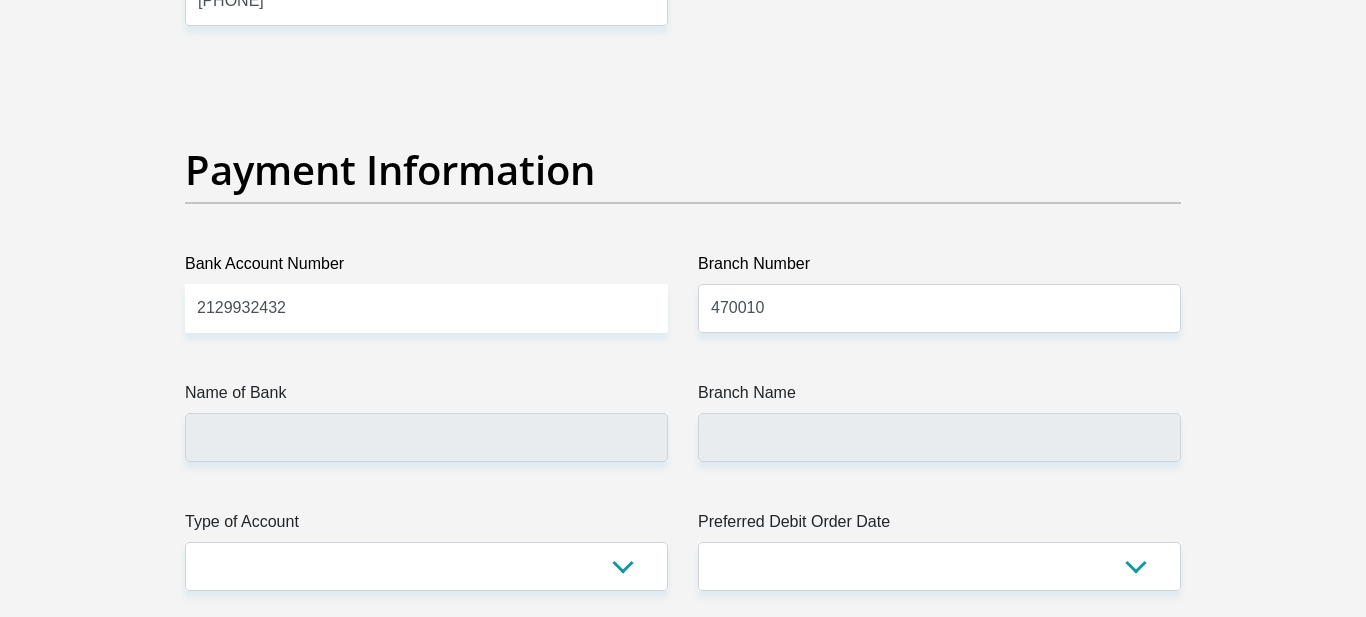 click on "Personal Details
Title
Mr
Ms
Mrs
Dr
Other
First Name
[FIRST]
Surname
[LAST]
ID Number
[ID_NUMBER]
Please input valid ID number
Race
Black
Coloured
Indian
White
Other
Contact Number
[PHONE]
Please input valid contact number
Nationality" at bounding box center [683, -932] 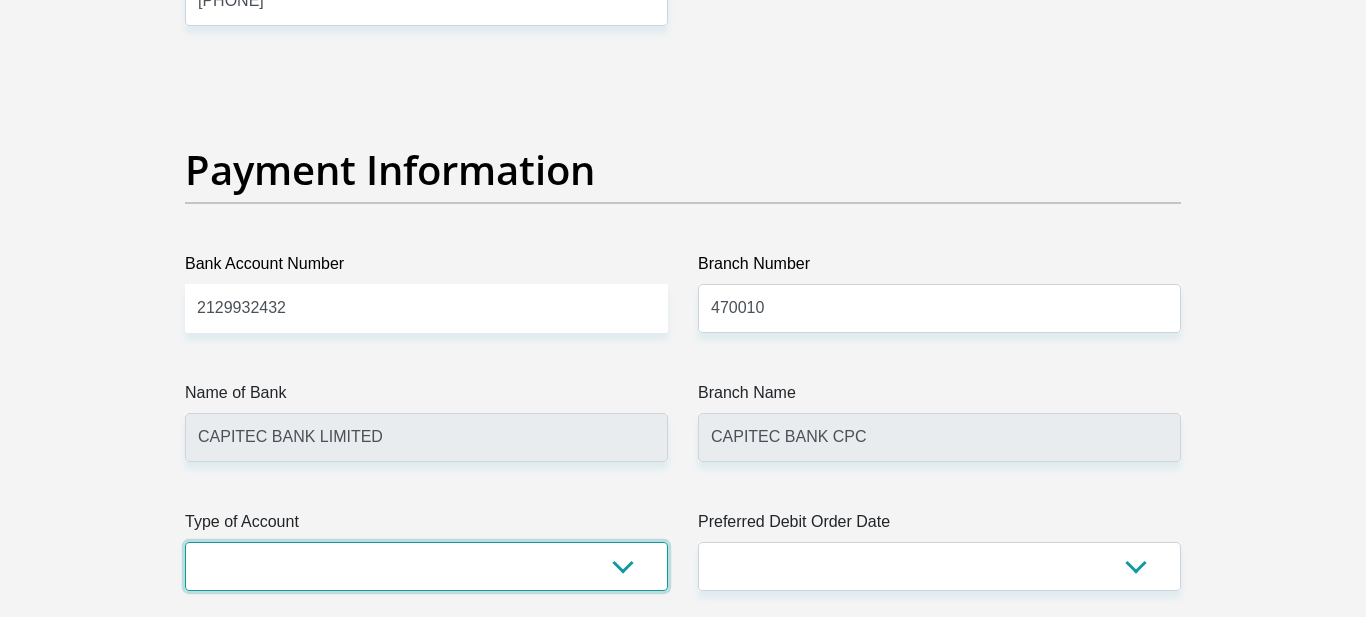 click on "Cheque
Savings" at bounding box center (426, 566) 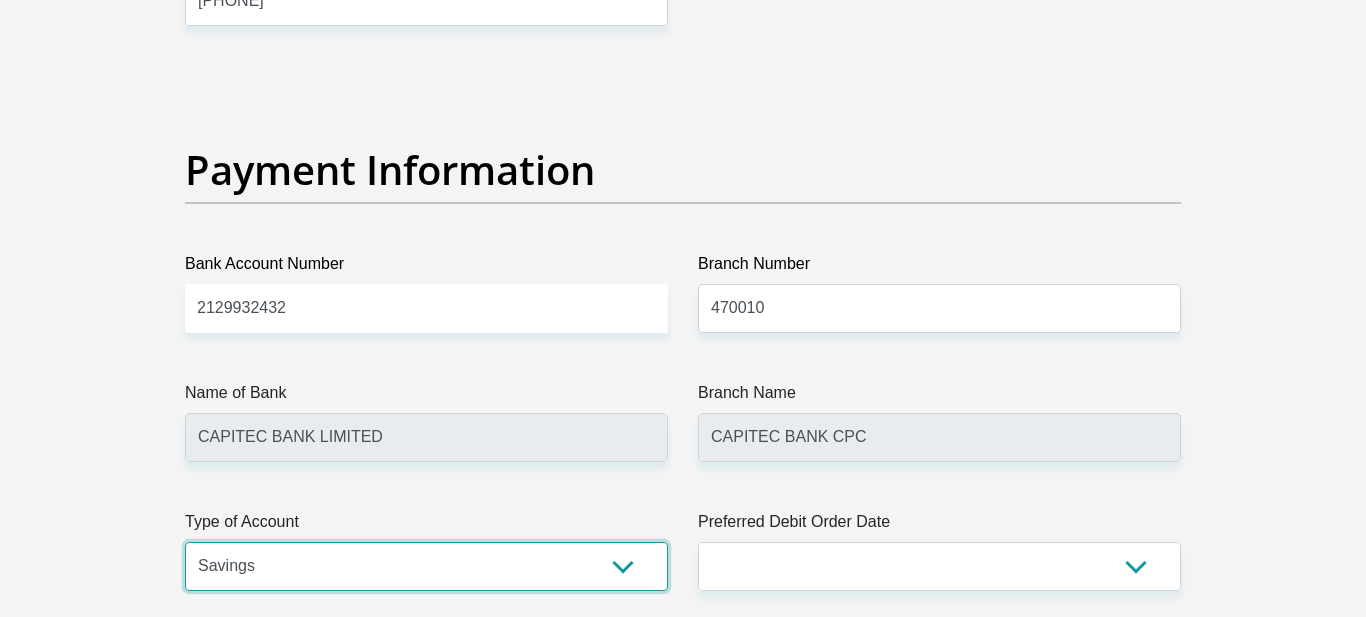 click on "Cheque
Savings" at bounding box center [426, 566] 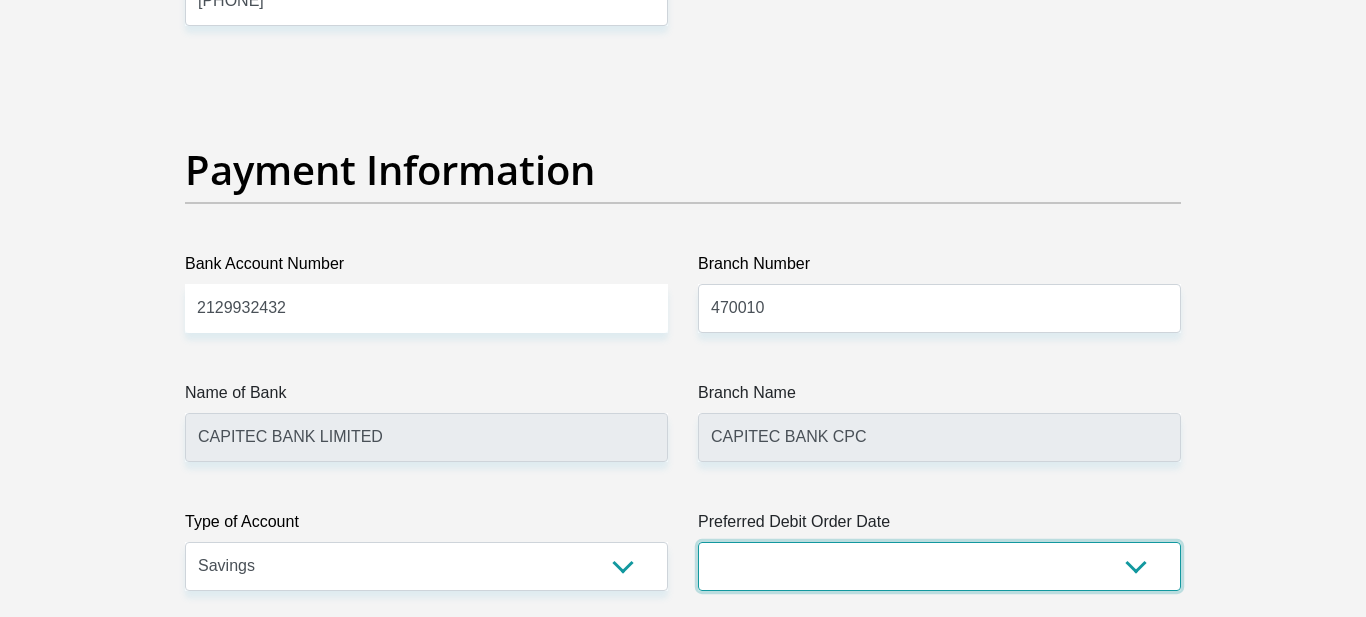 click on "1st
2nd
3rd
4th
5th
7th
18th
19th
20th
21st
22nd
23rd
24th
25th
26th
27th
28th
29th
30th" at bounding box center [939, 566] 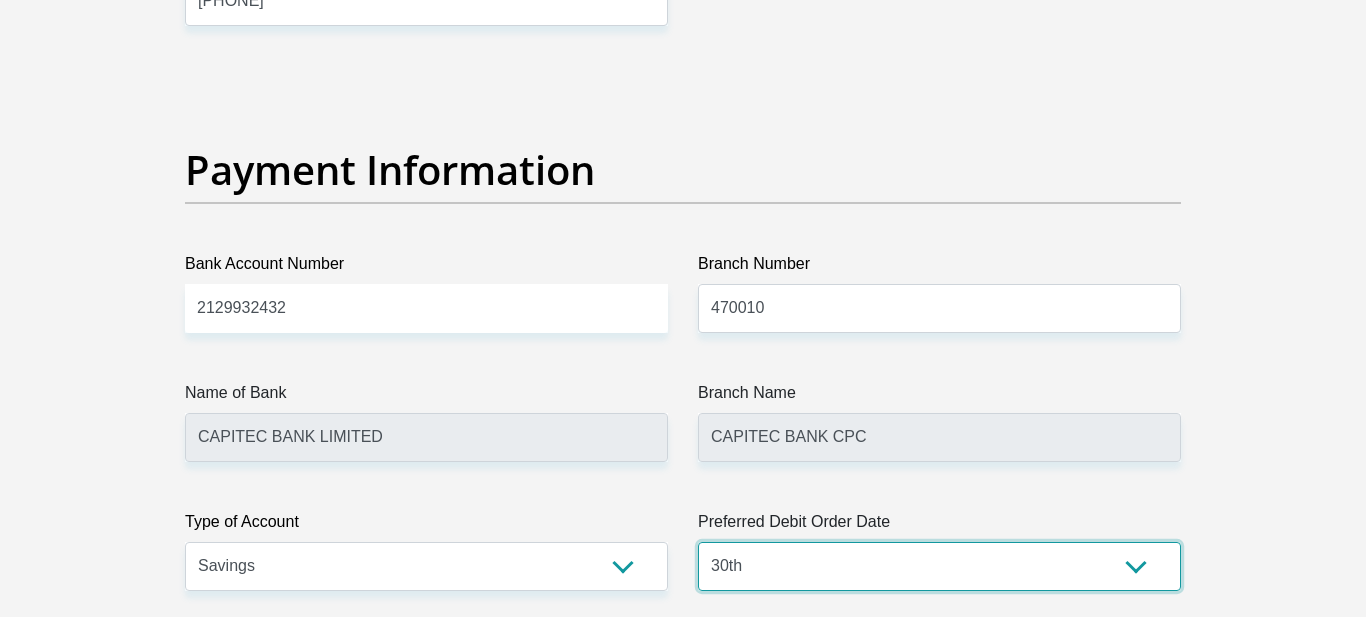 click on "1st
2nd
3rd
4th
5th
7th
18th
19th
20th
21st
22nd
23rd
24th
25th
26th
27th
28th
29th
30th" at bounding box center (939, 566) 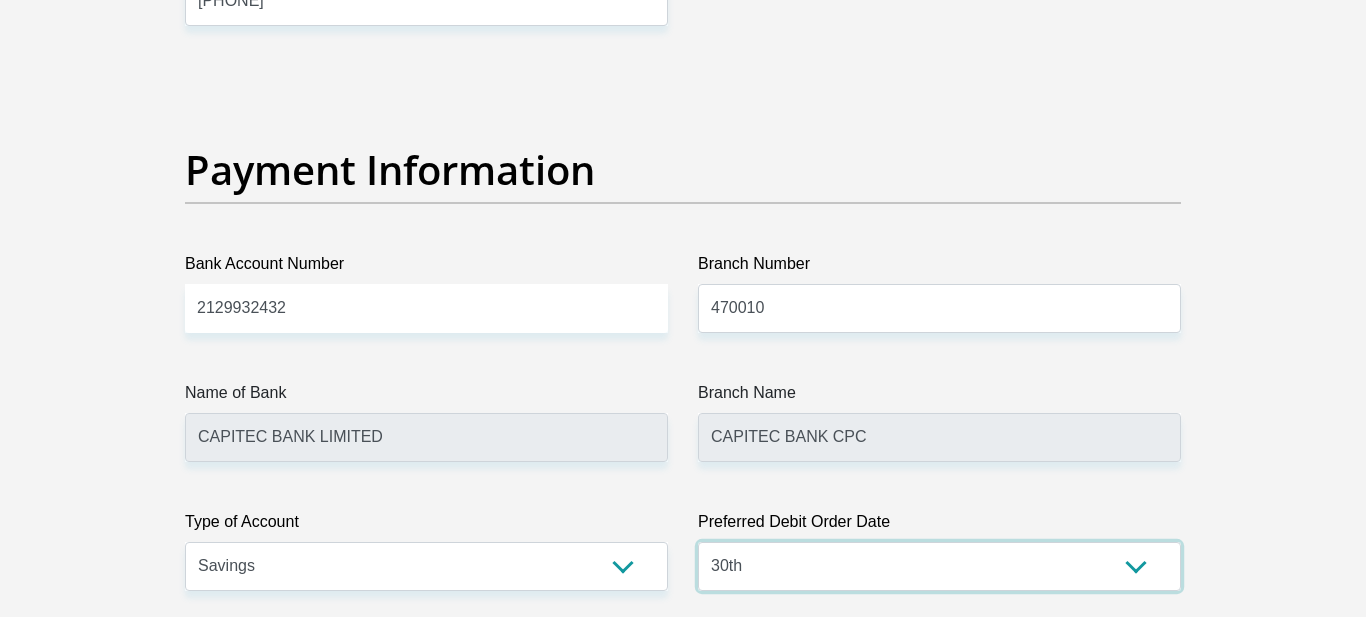 click on "1st
2nd
3rd
4th
5th
7th
18th
19th
20th
21st
22nd
23rd
24th
25th
26th
27th
28th
29th
30th" at bounding box center (939, 566) 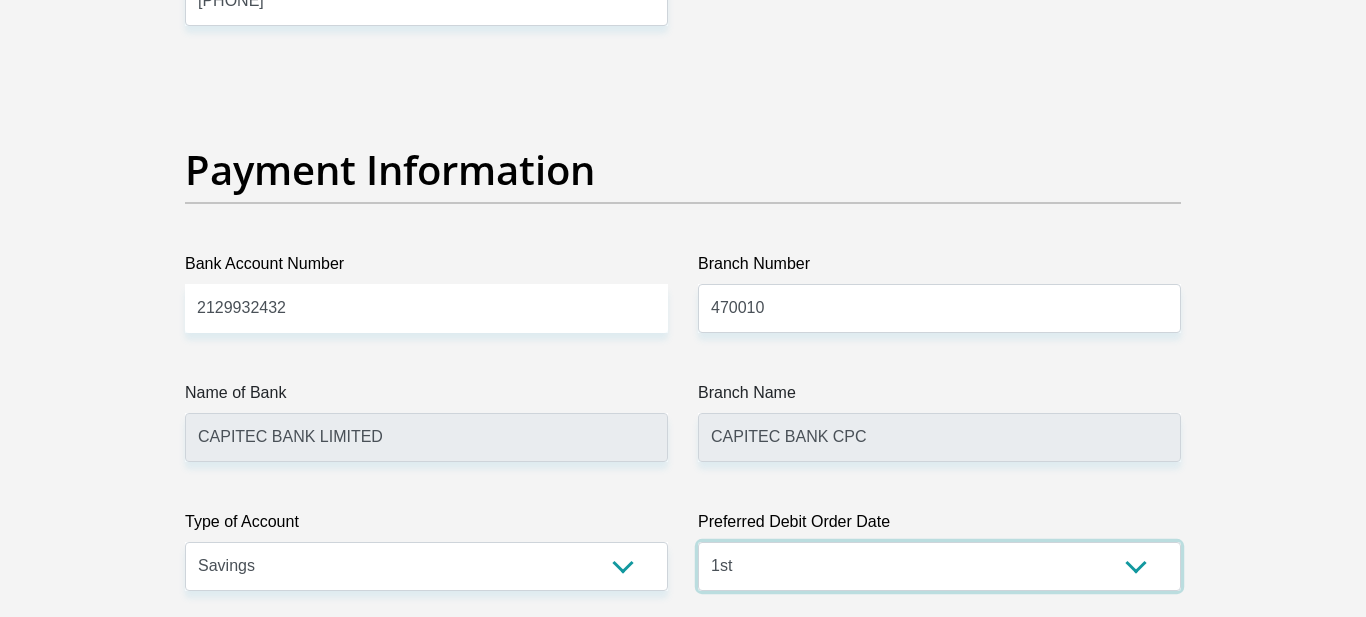 click on "1st
2nd
3rd
4th
5th
7th
18th
19th
20th
21st
22nd
23rd
24th
25th
26th
27th
28th
29th
30th" at bounding box center [939, 566] 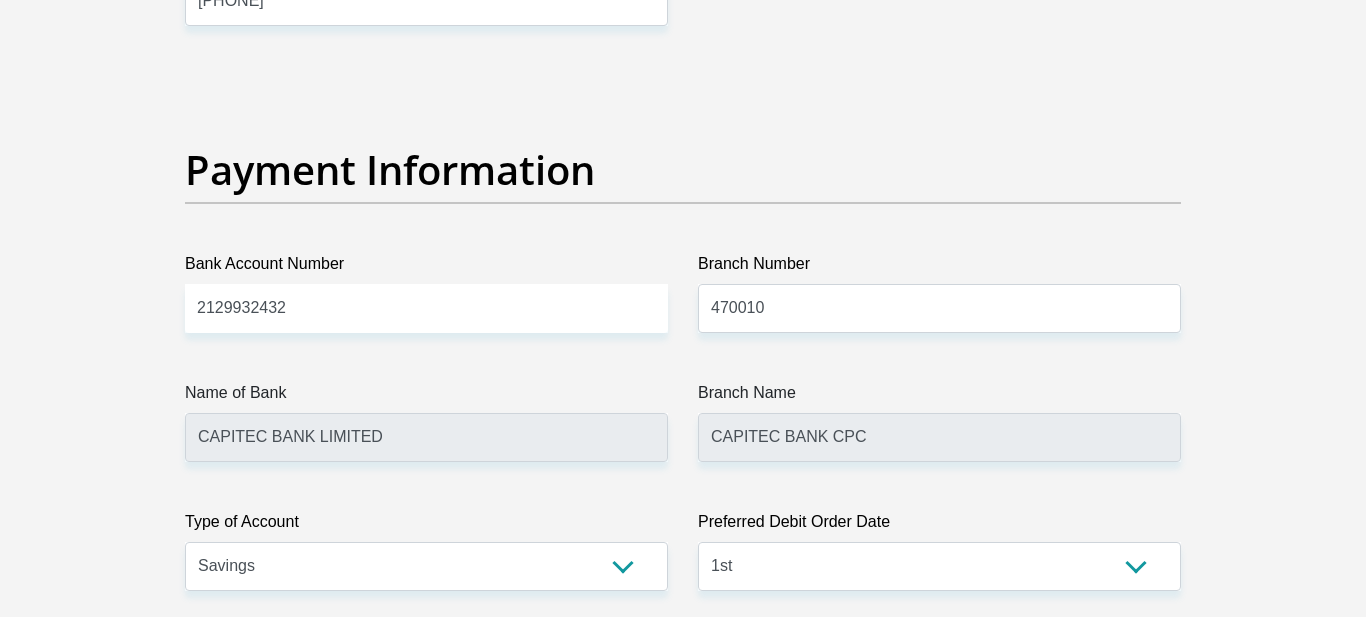 click on "Personal Details
Title
Mr
Ms
Mrs
Dr
Other
First Name
[FIRST]
Surname
[LAST]
ID Number
[ID_NUMBER]
Please input valid ID number
Race
Black
Coloured
Indian
White
Other
Contact Number
[PHONE]
Please input valid contact number" at bounding box center (683, -932) 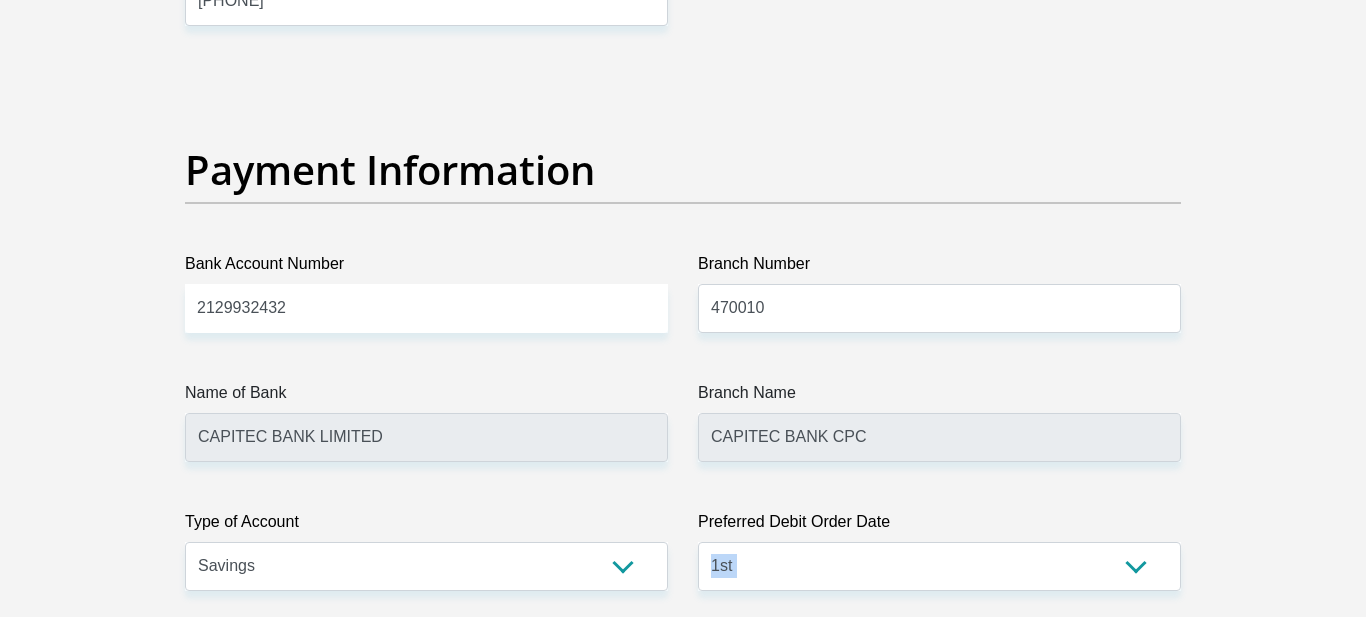drag, startPoint x: 921, startPoint y: 487, endPoint x: 971, endPoint y: 646, distance: 166.67633 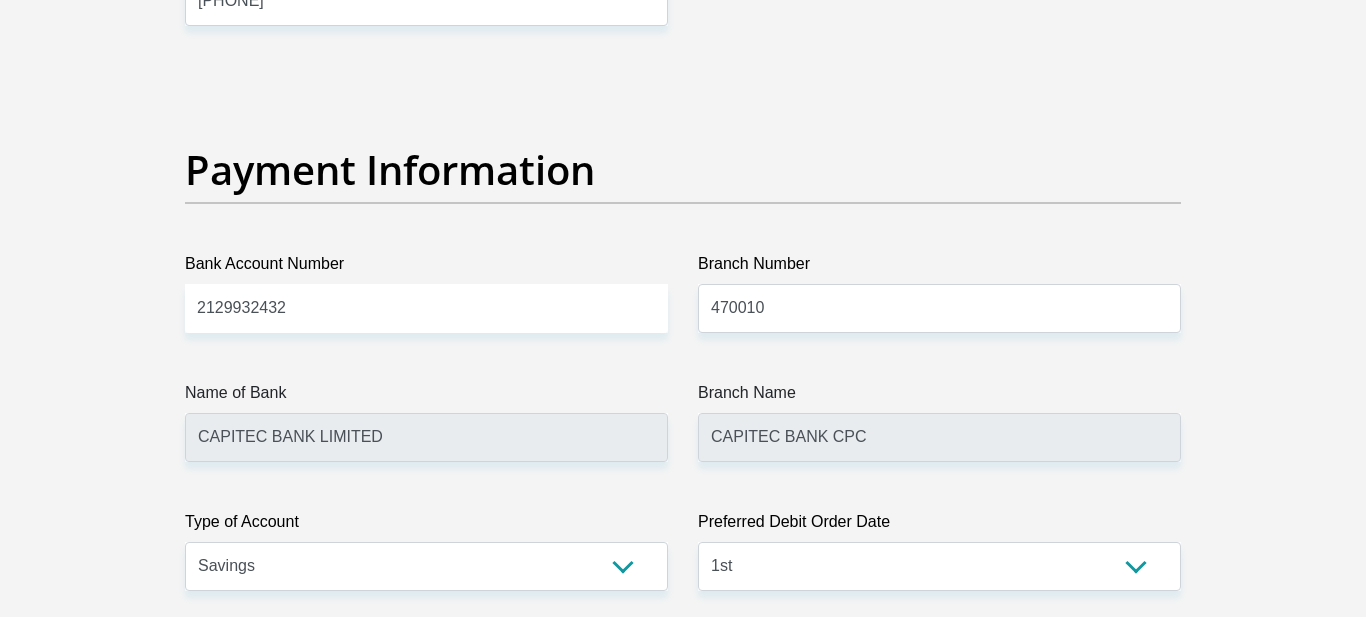 click on "Personal Details
Title
Mr
Ms
Mrs
Dr
Other
First Name
[FIRST]
Surname
[LAST]
ID Number
[ID_NUMBER]
Please input valid ID number
Race
Black
Coloured
Indian
White
Other
Contact Number
[PHONE]
Please input valid contact number" at bounding box center [683, -932] 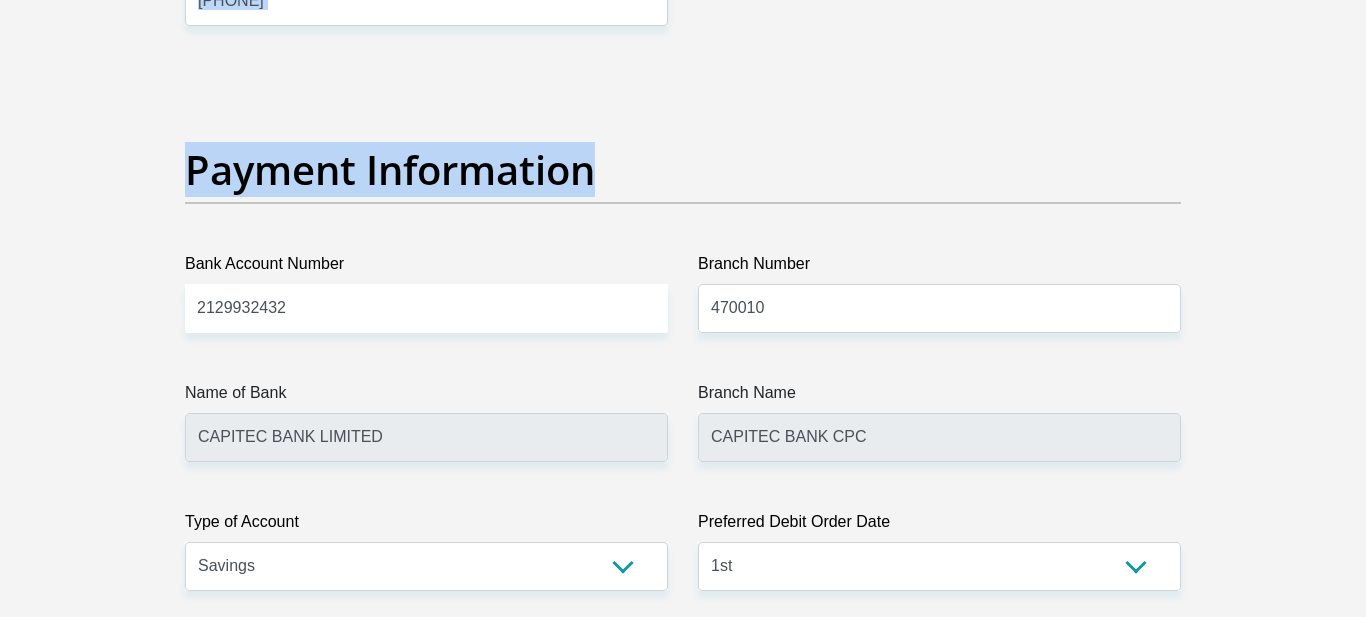 drag, startPoint x: 830, startPoint y: 172, endPoint x: 754, endPoint y: -119, distance: 300.7607 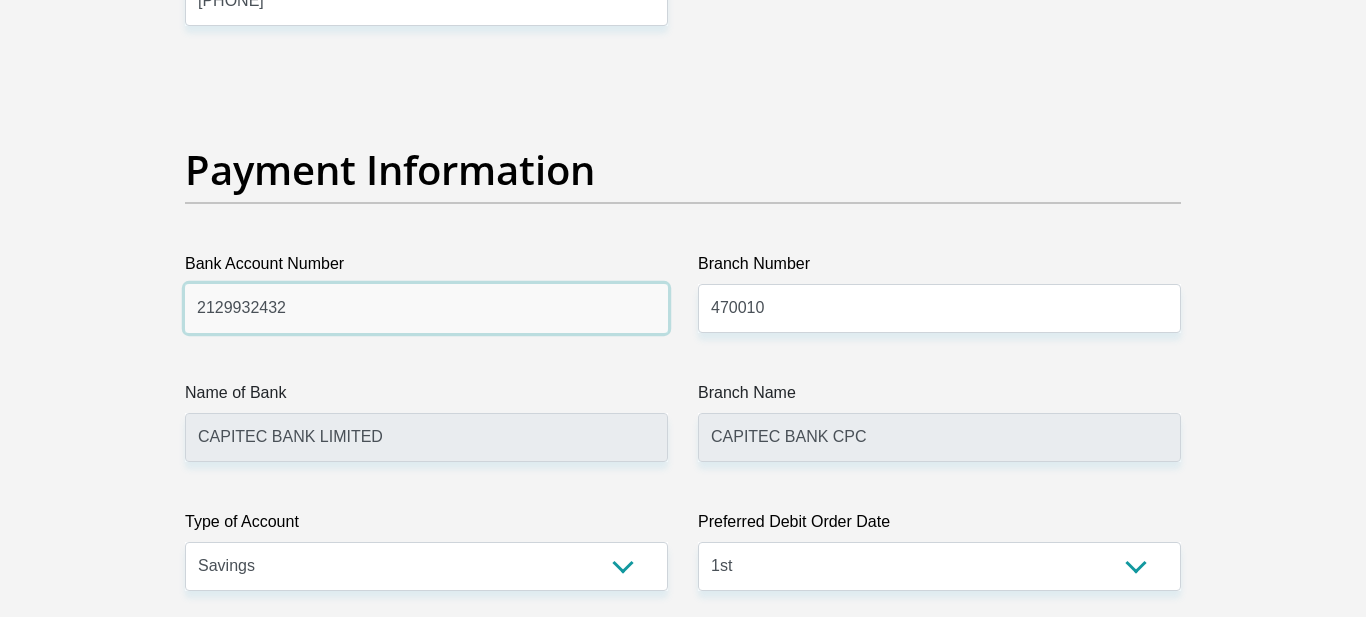 click on "2129932432" at bounding box center (426, 308) 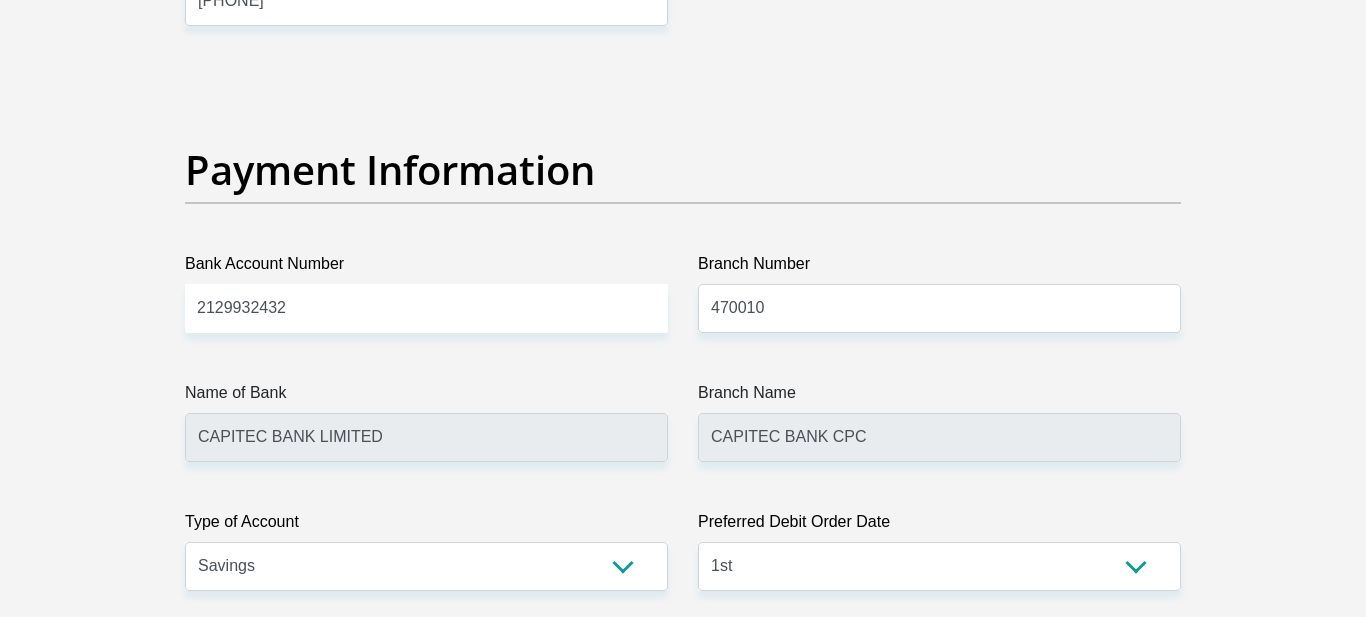 click on "Personal Details
Title
Mr
Ms
Mrs
Dr
Other
First Name
[FIRST]
Surname
[LAST]
ID Number
[ID_NUMBER]
Please input valid ID number
Race
Black
Coloured
Indian
White
Other
Contact Number
[PHONE]
Please input valid contact number
Nationality" at bounding box center (683, -932) 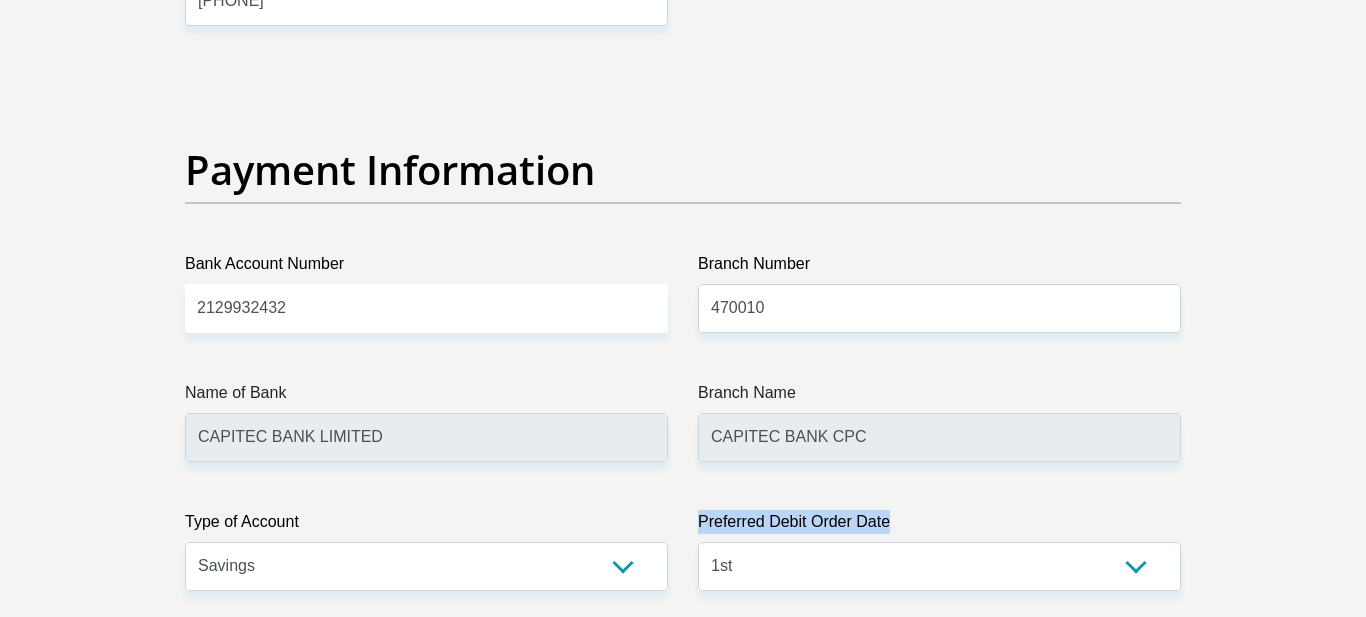 drag, startPoint x: 696, startPoint y: 505, endPoint x: 868, endPoint y: 582, distance: 188.44893 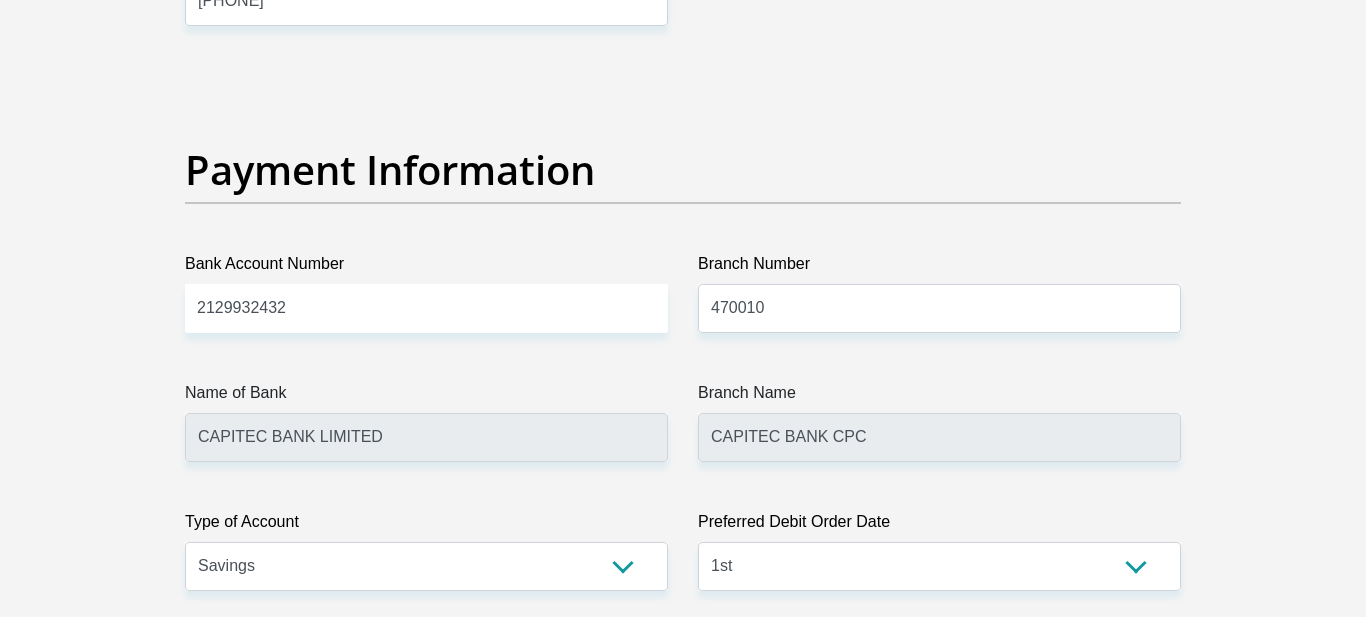click on "Payment Information" at bounding box center [683, 170] 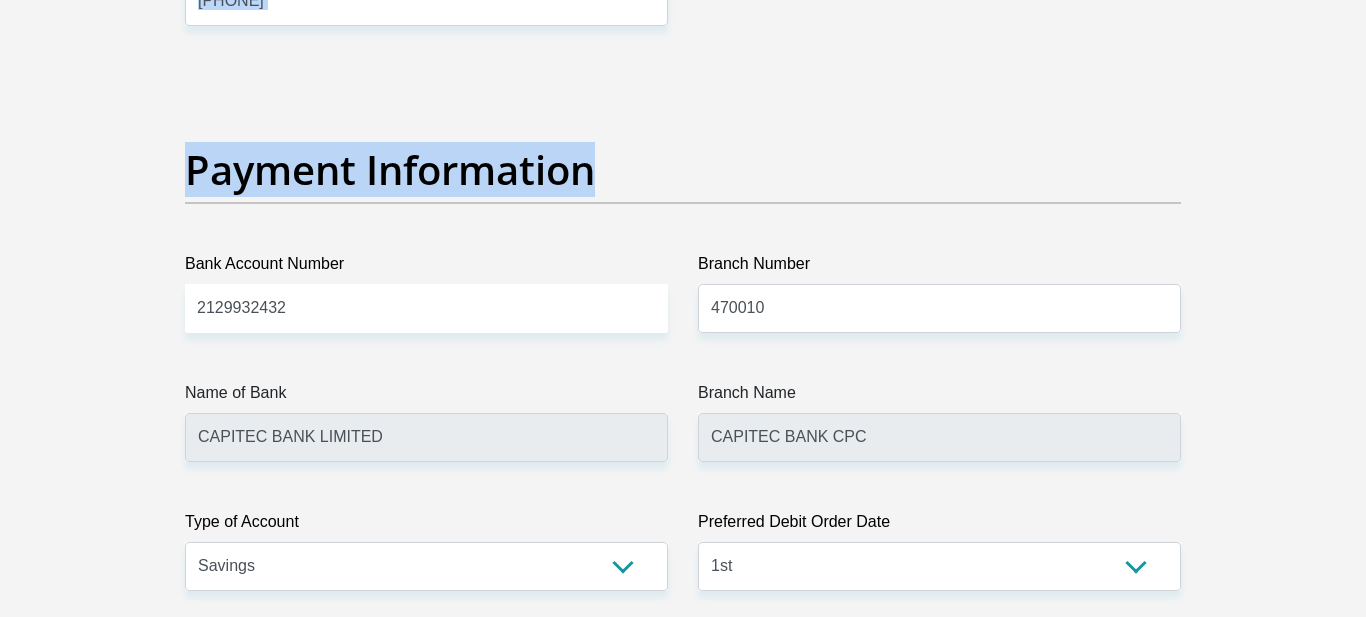 drag, startPoint x: 715, startPoint y: 148, endPoint x: 703, endPoint y: -91, distance: 239.30107 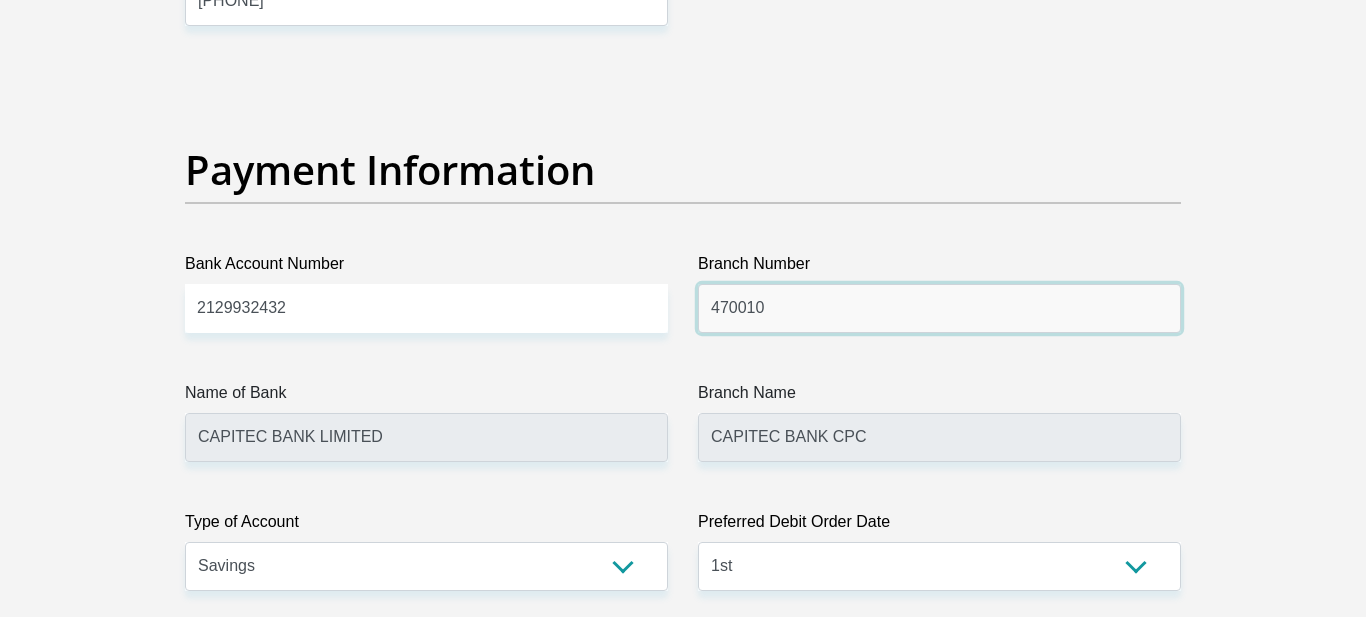 click on "470010" at bounding box center [939, 308] 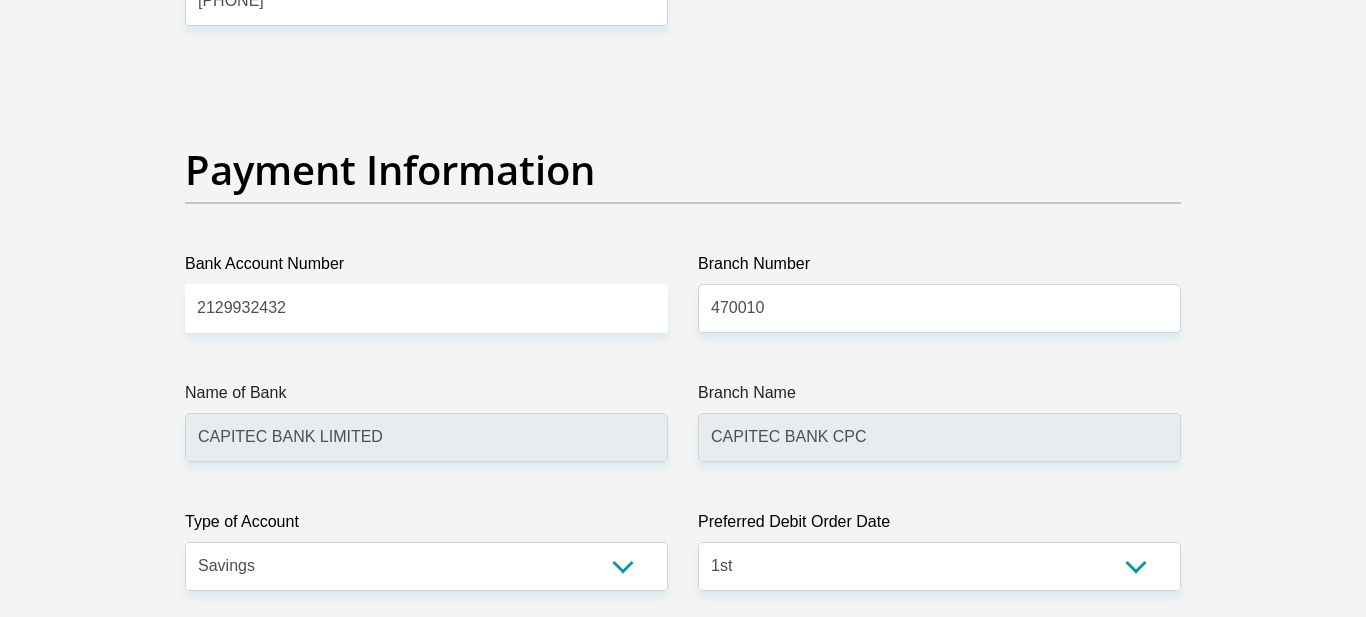 scroll, scrollTop: 4854, scrollLeft: 0, axis: vertical 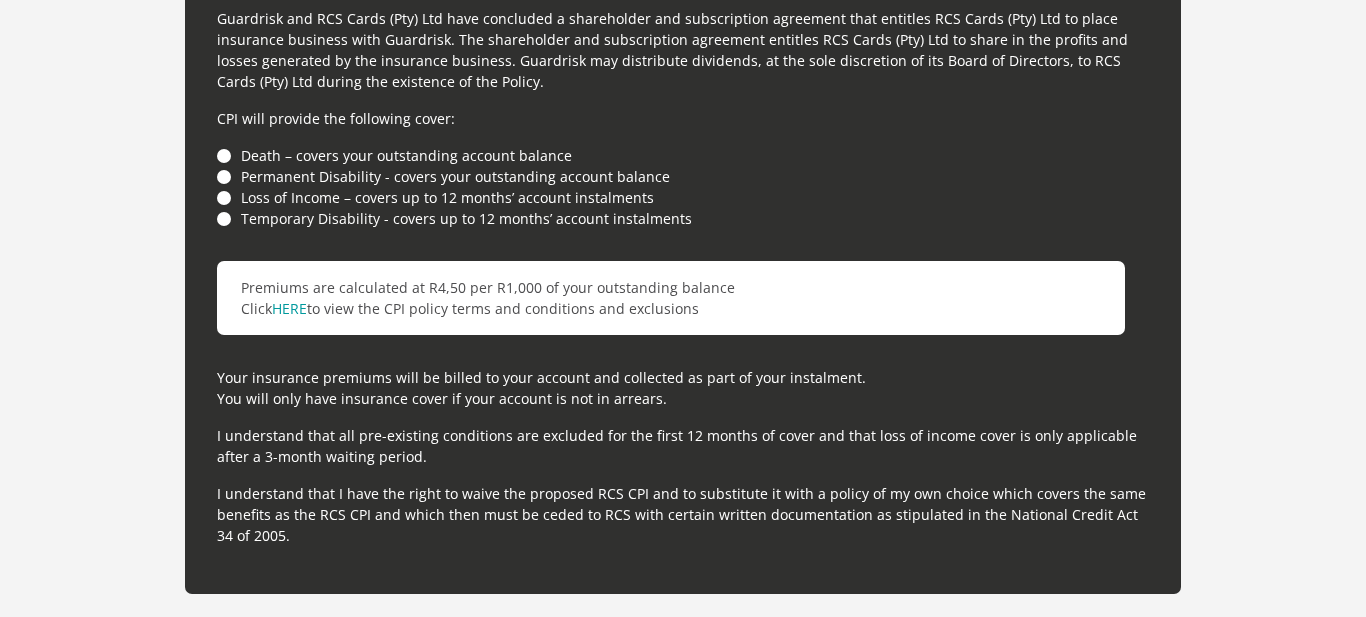 click on "Loss of Income – covers up to 12 months’ account instalments" at bounding box center (683, 197) 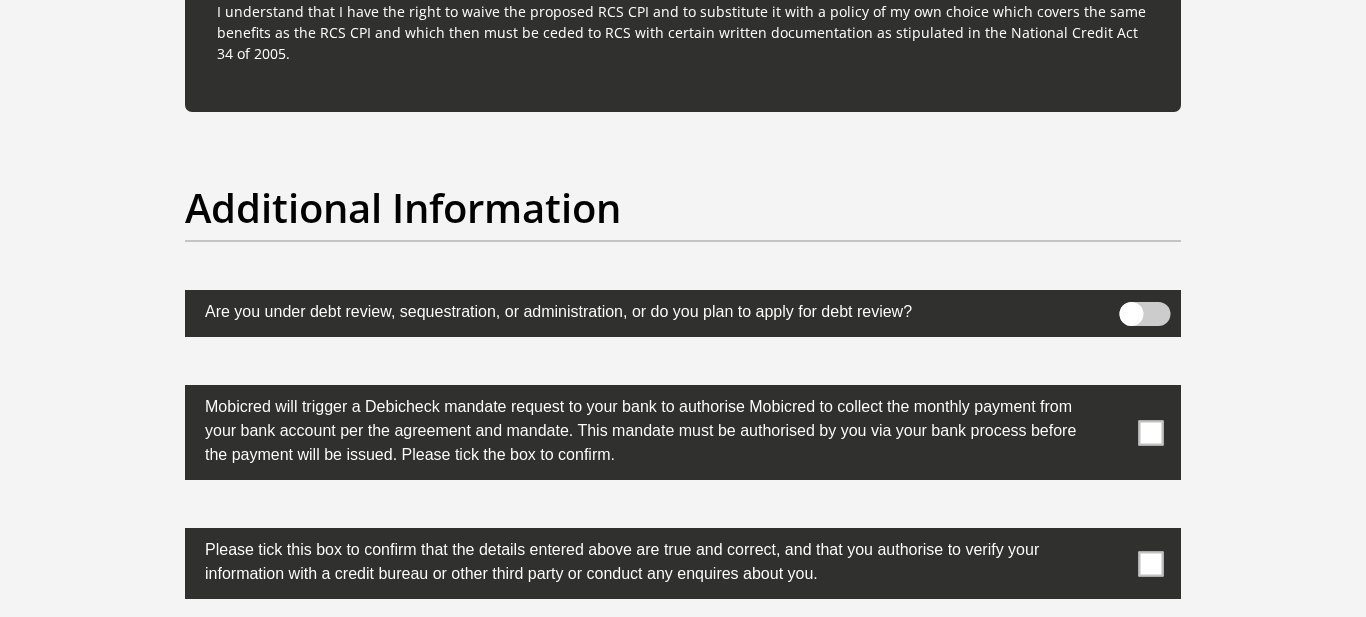 click at bounding box center [1151, 432] 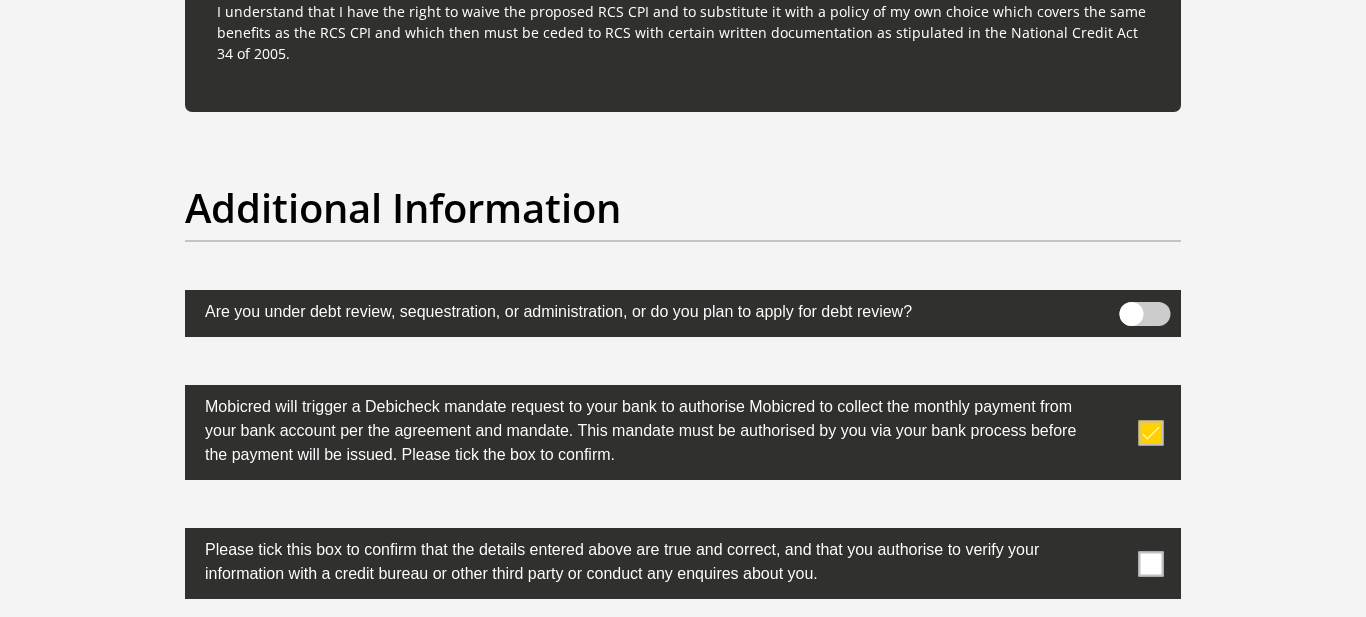 click at bounding box center [1151, 563] 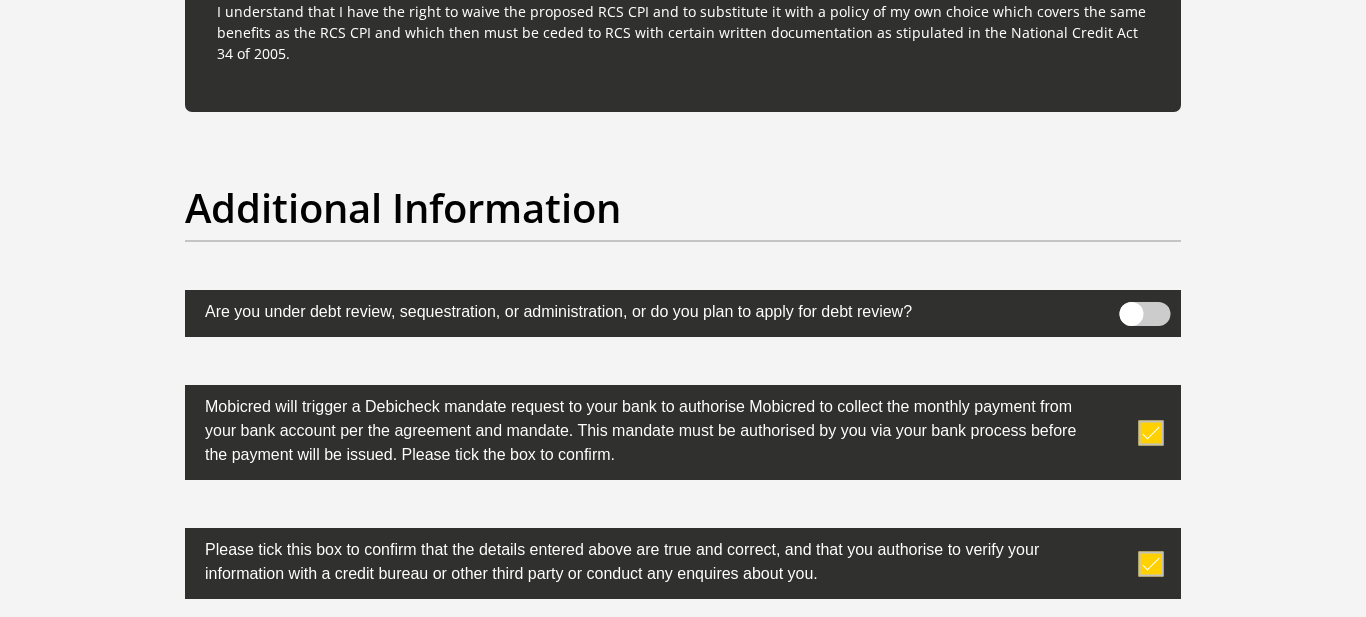 scroll, scrollTop: 6471, scrollLeft: 0, axis: vertical 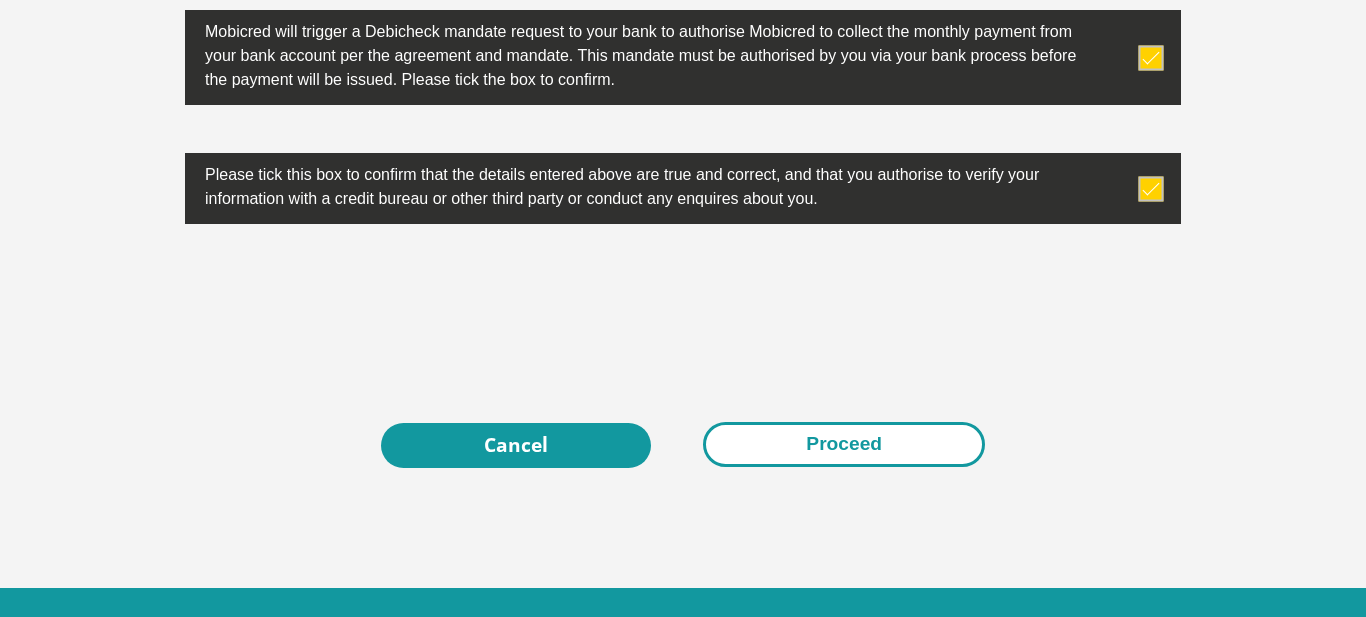 click on "Proceed" at bounding box center [844, 444] 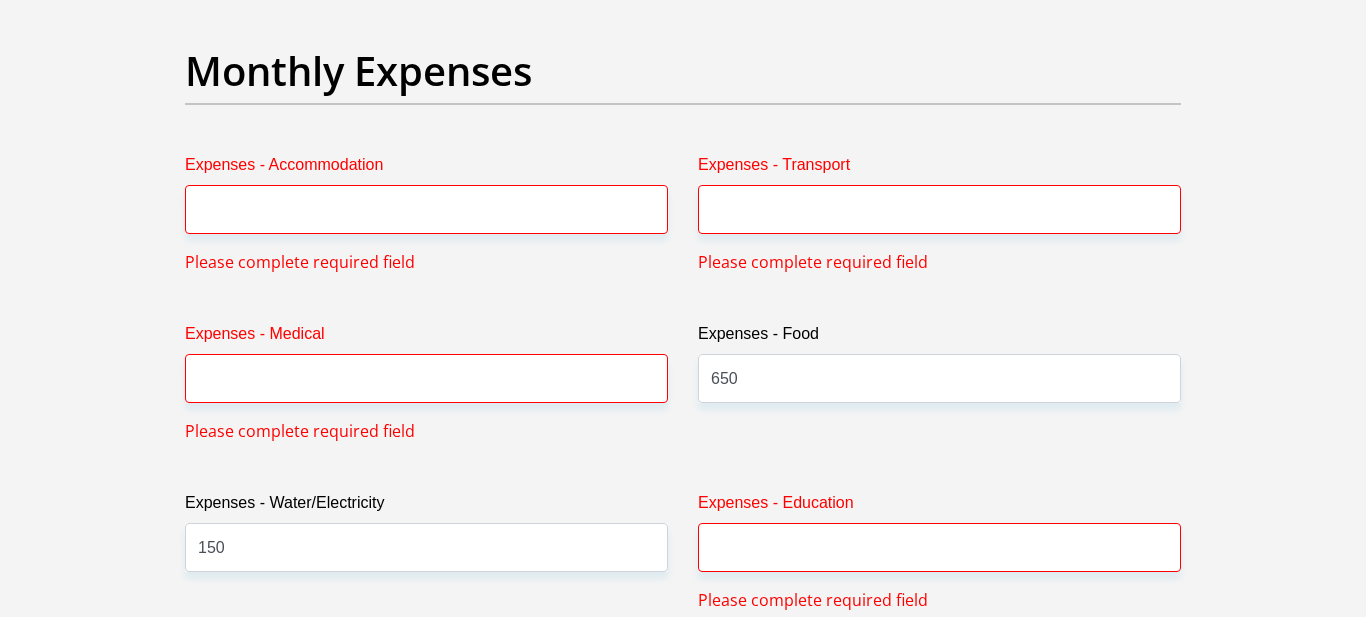 scroll, scrollTop: 2809, scrollLeft: 0, axis: vertical 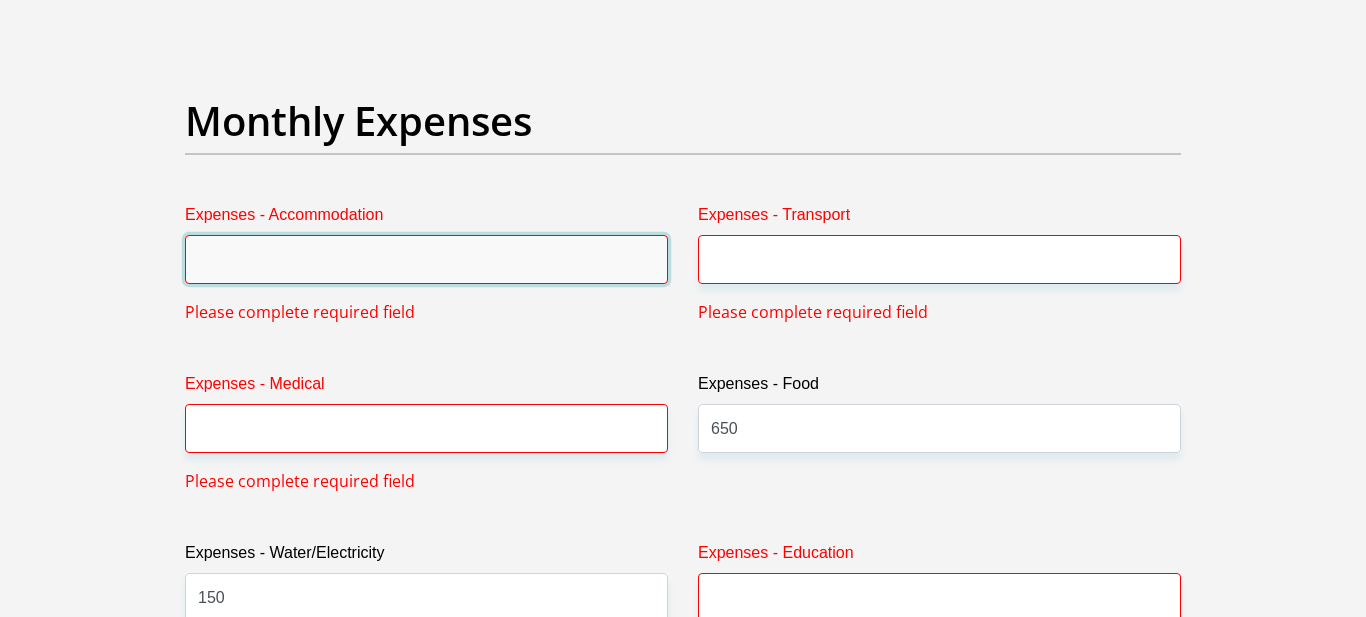 click on "Expenses - Accommodation" at bounding box center (426, 259) 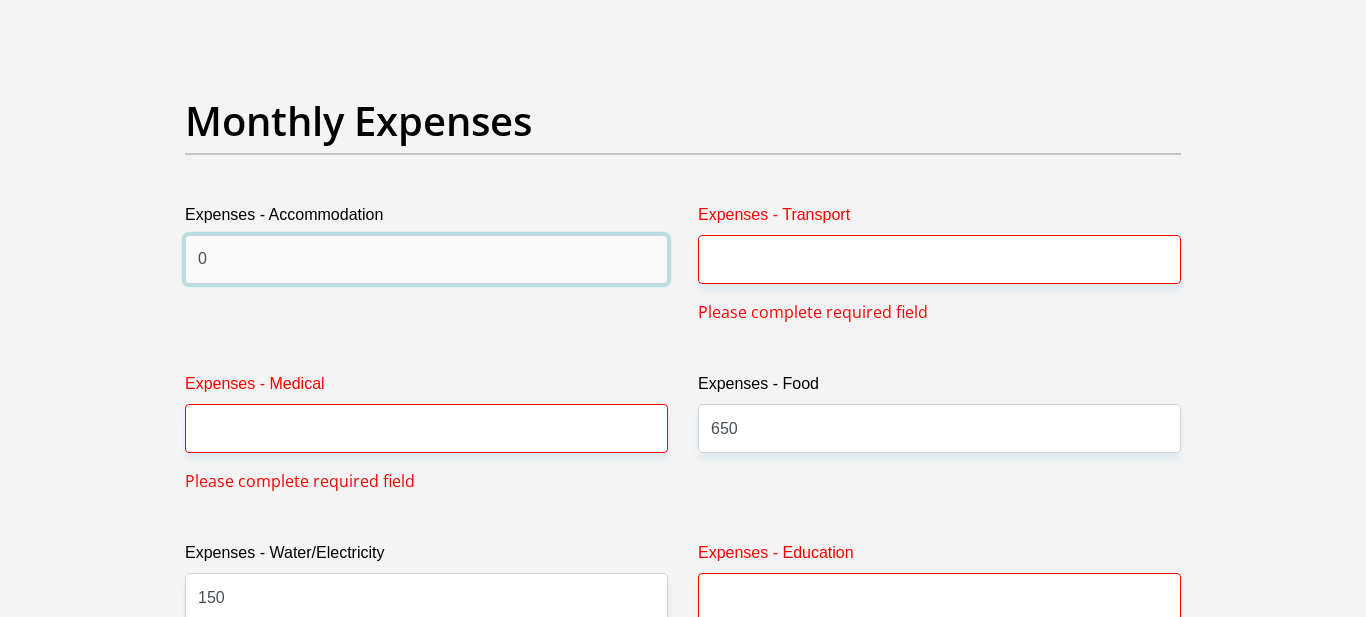 type on "0" 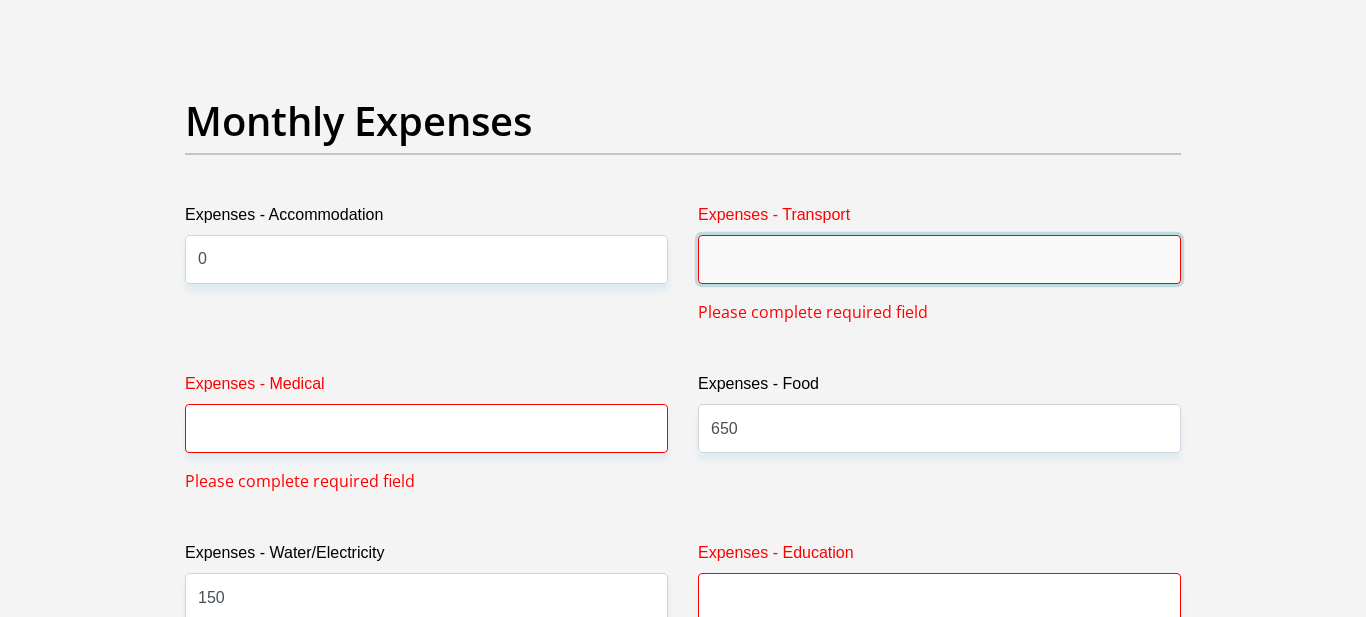 click on "Expenses - Transport" at bounding box center [939, 259] 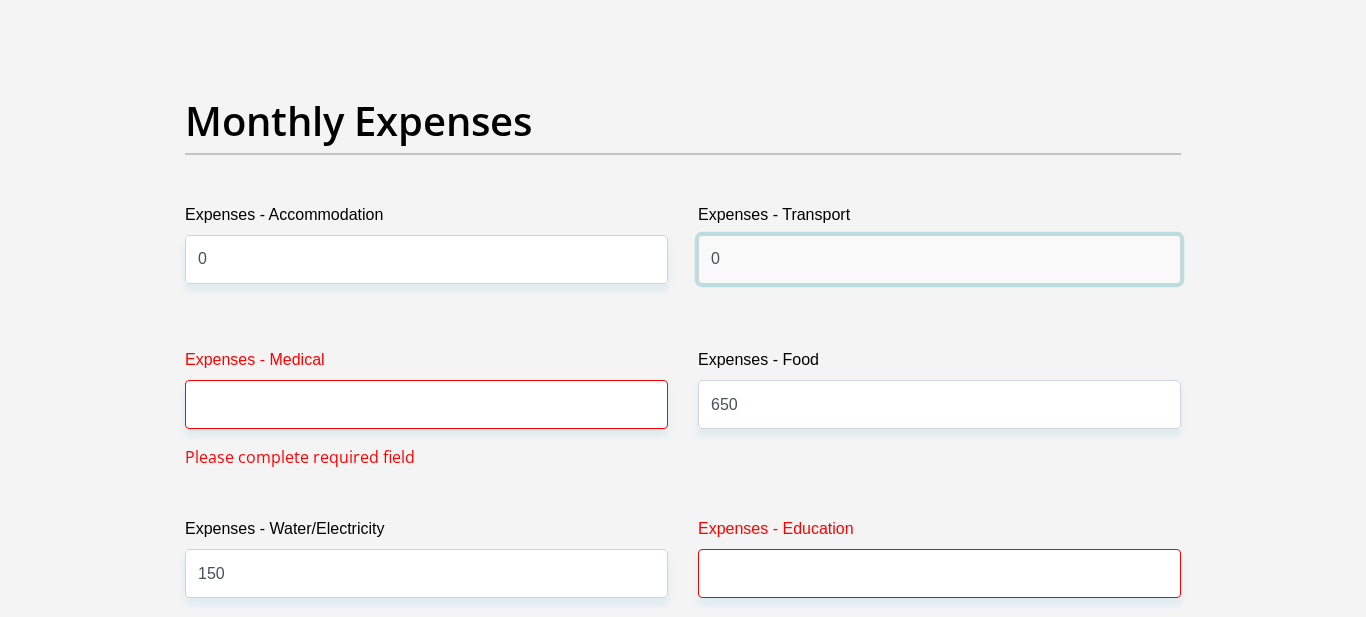 type on "0" 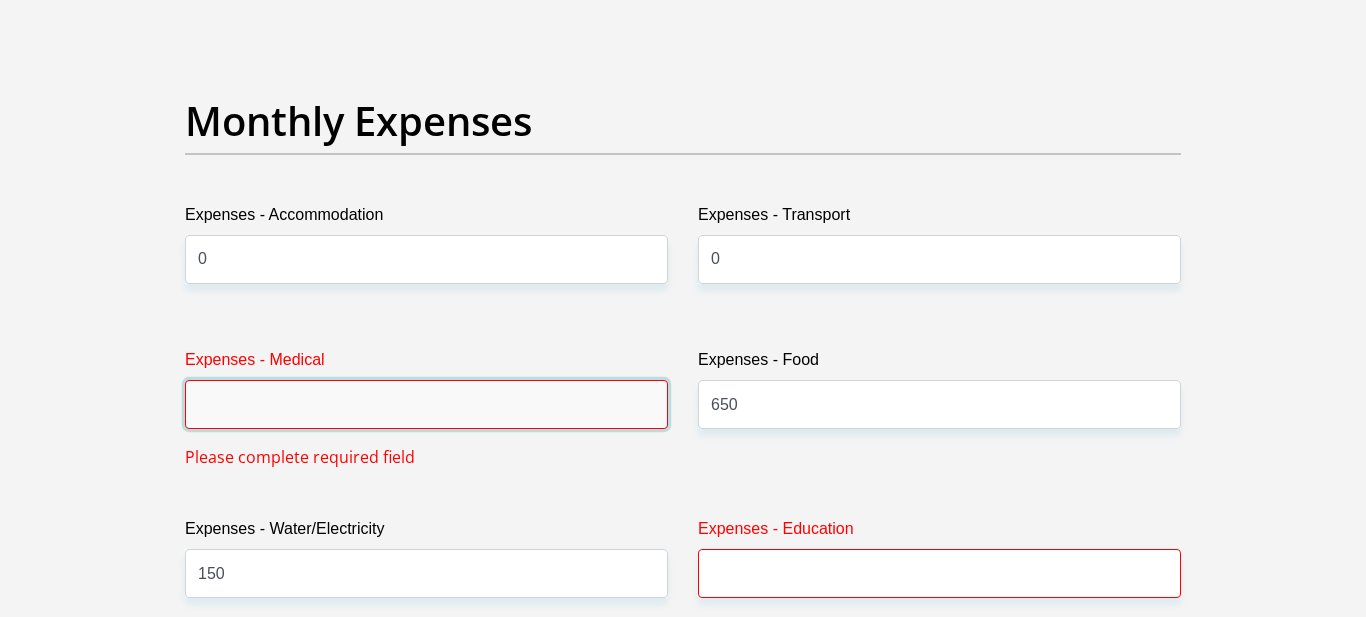 click on "Expenses - Medical" at bounding box center (426, 404) 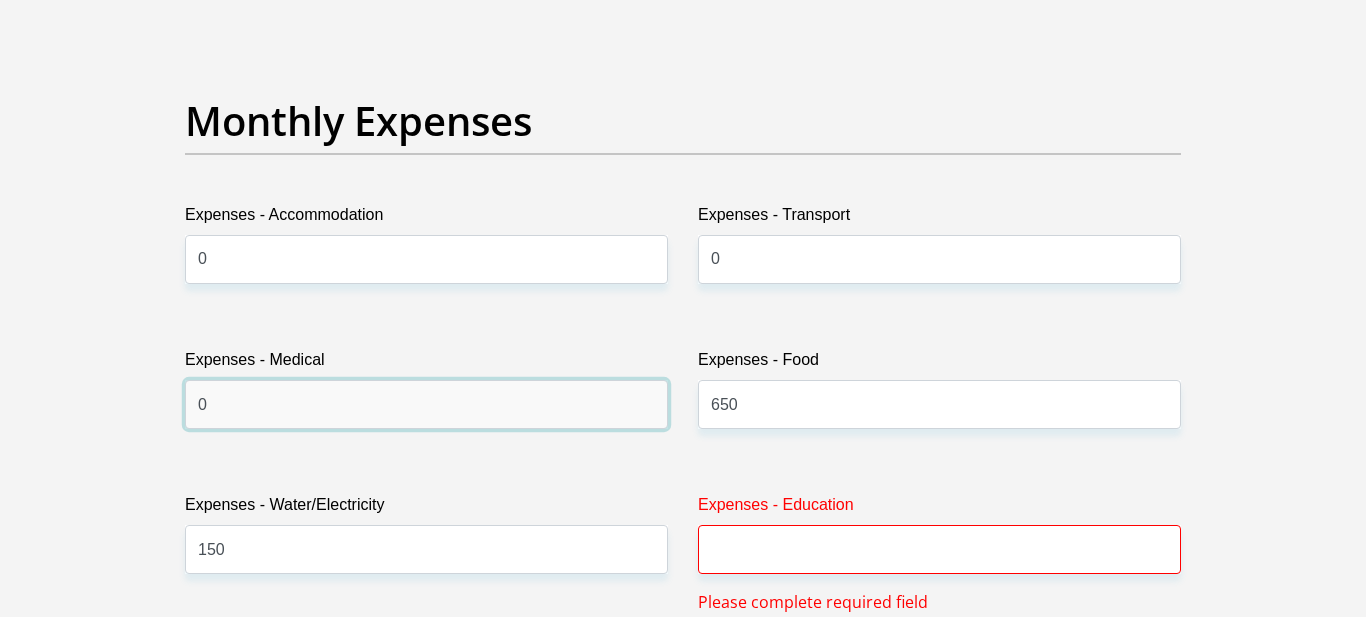 type on "0" 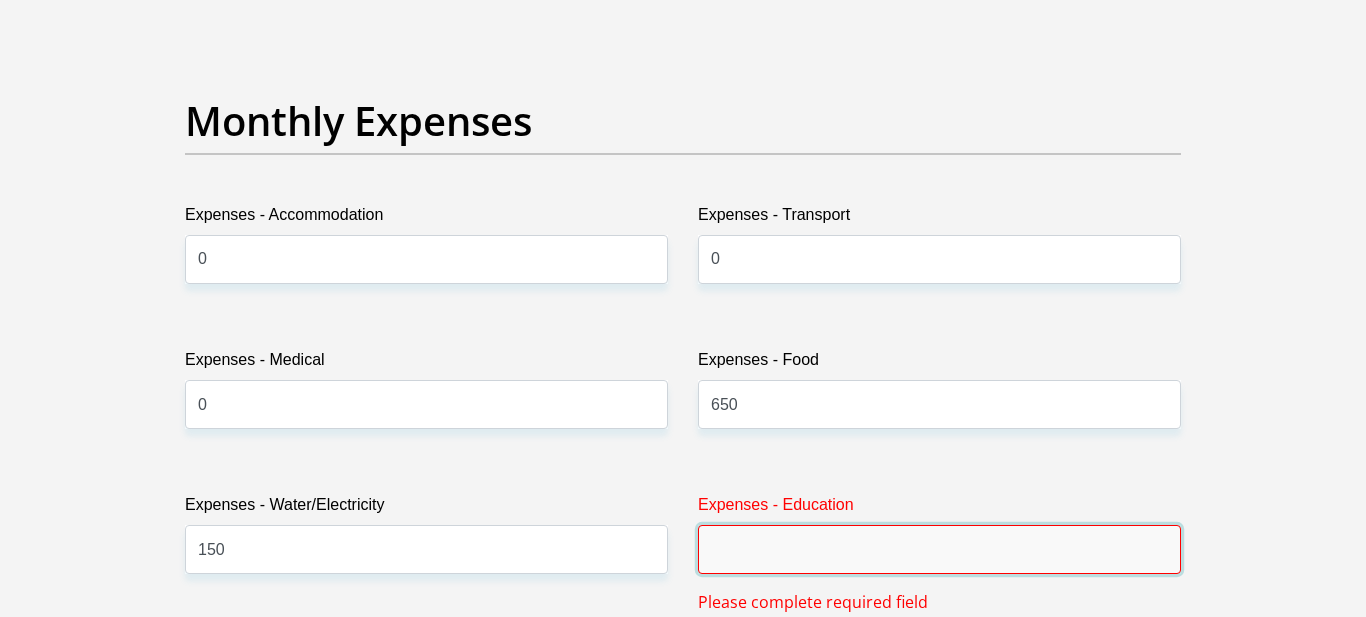 click on "Expenses - Education" at bounding box center (939, 549) 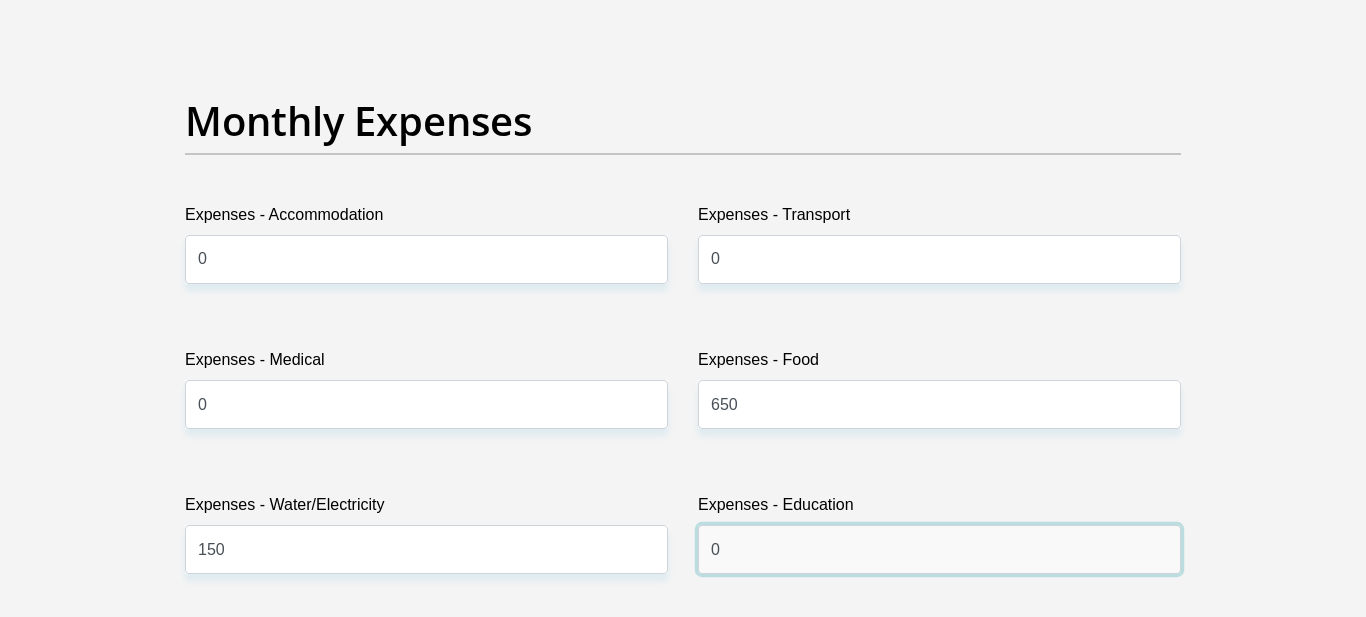 type on "0" 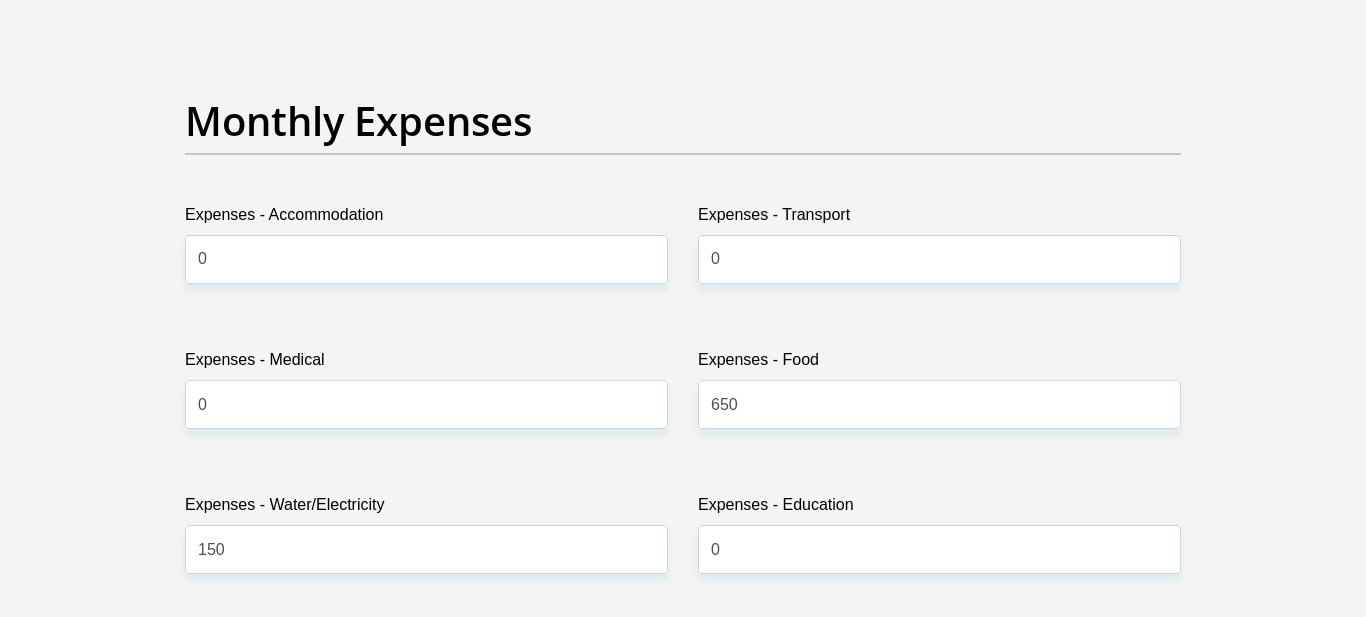 scroll, scrollTop: 3195, scrollLeft: 0, axis: vertical 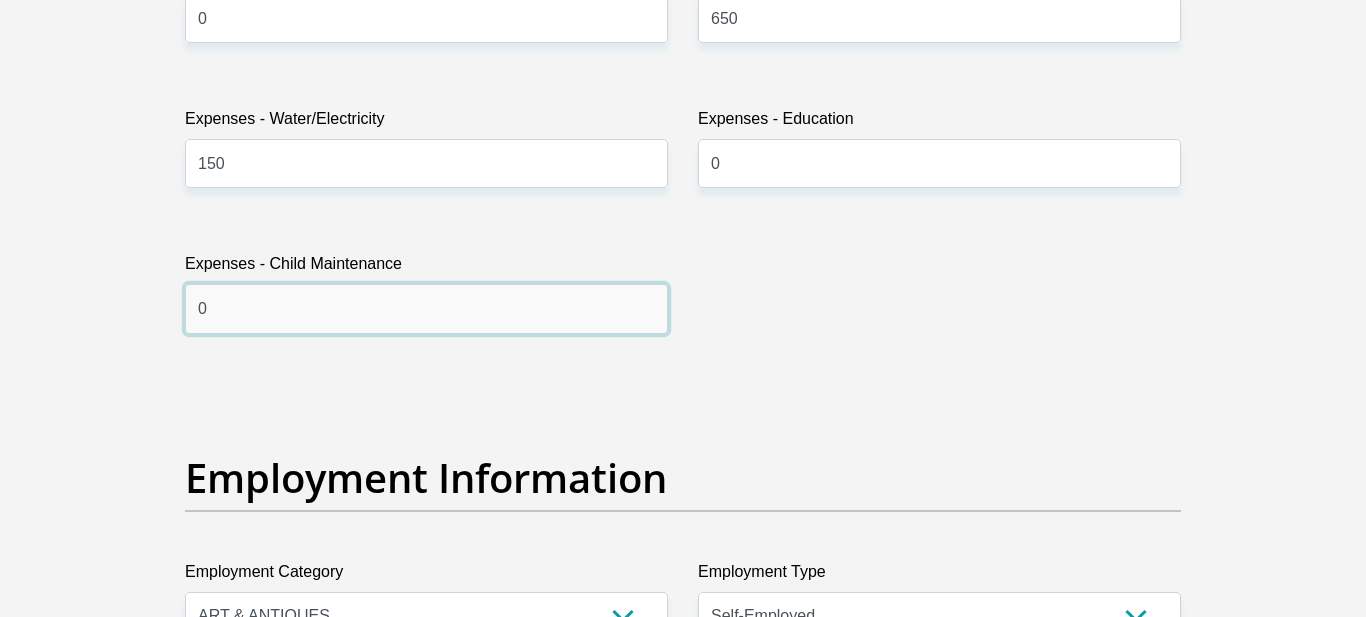 type on "0" 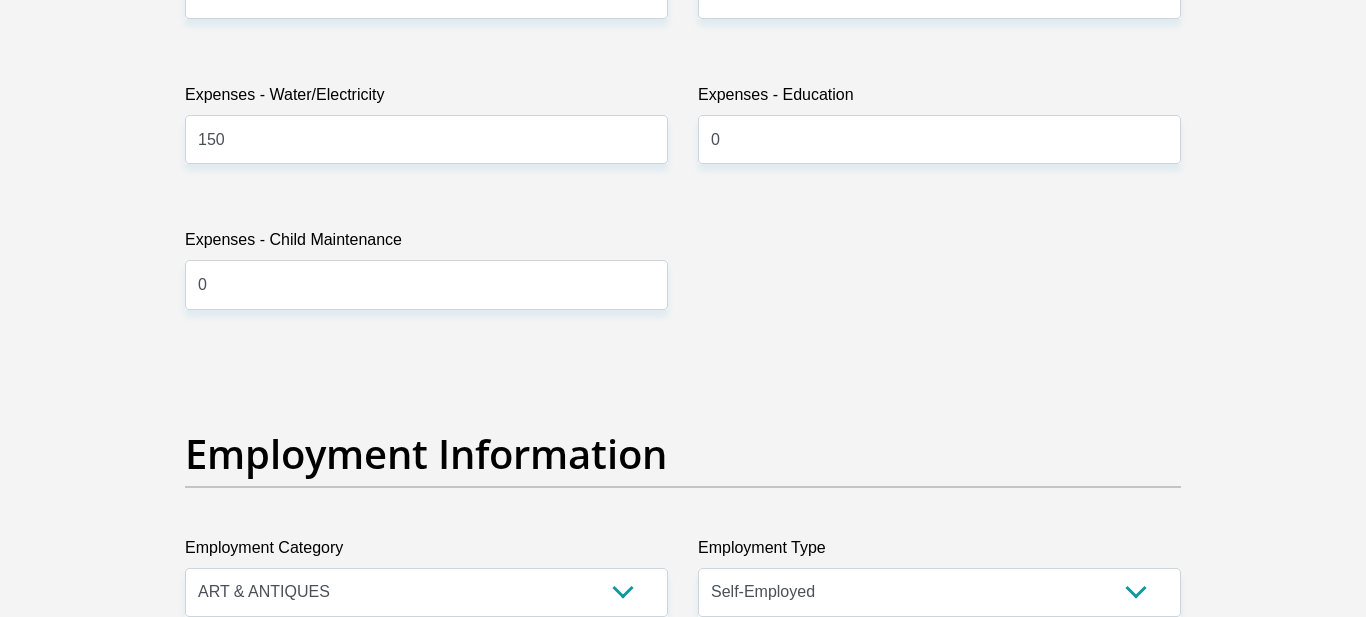 scroll, scrollTop: 3632, scrollLeft: 0, axis: vertical 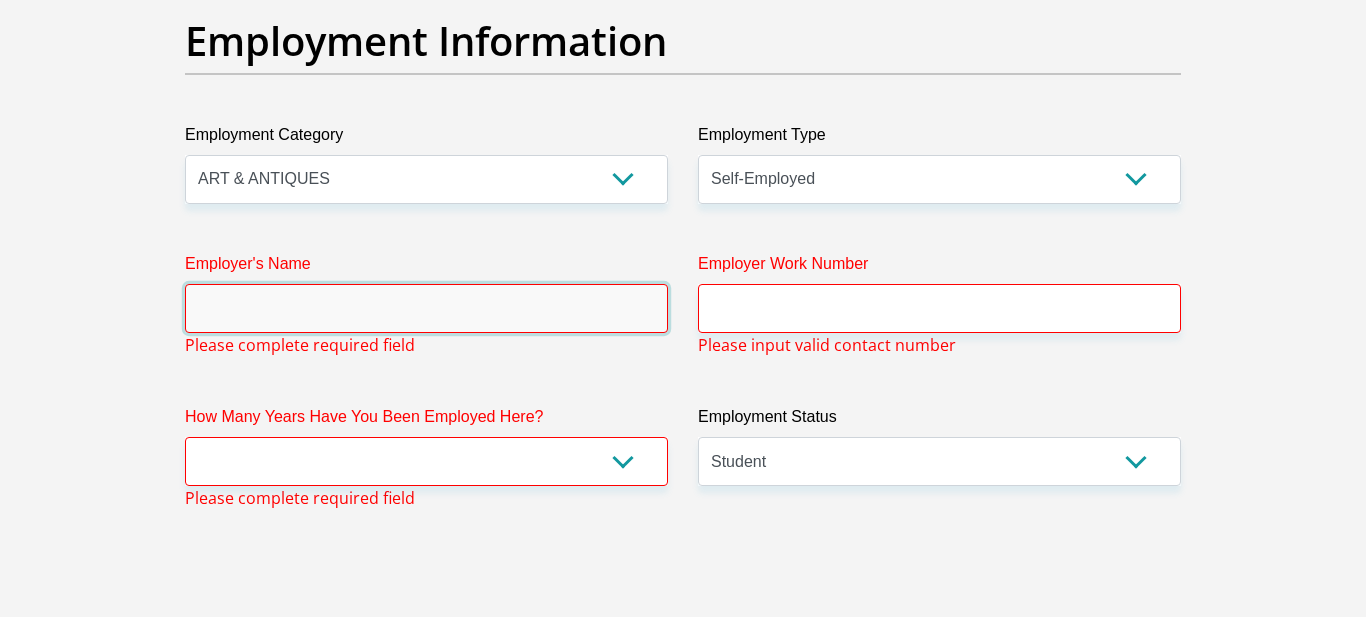 click on "Employer's Name" at bounding box center [426, 308] 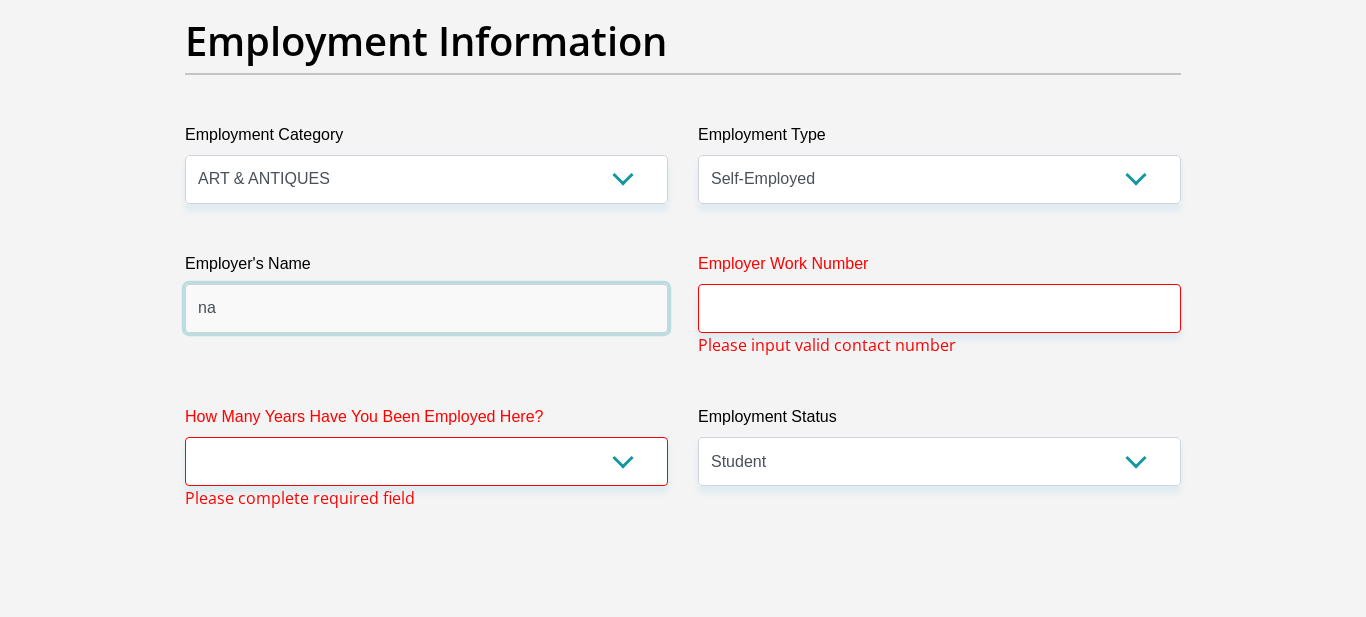 type on "na" 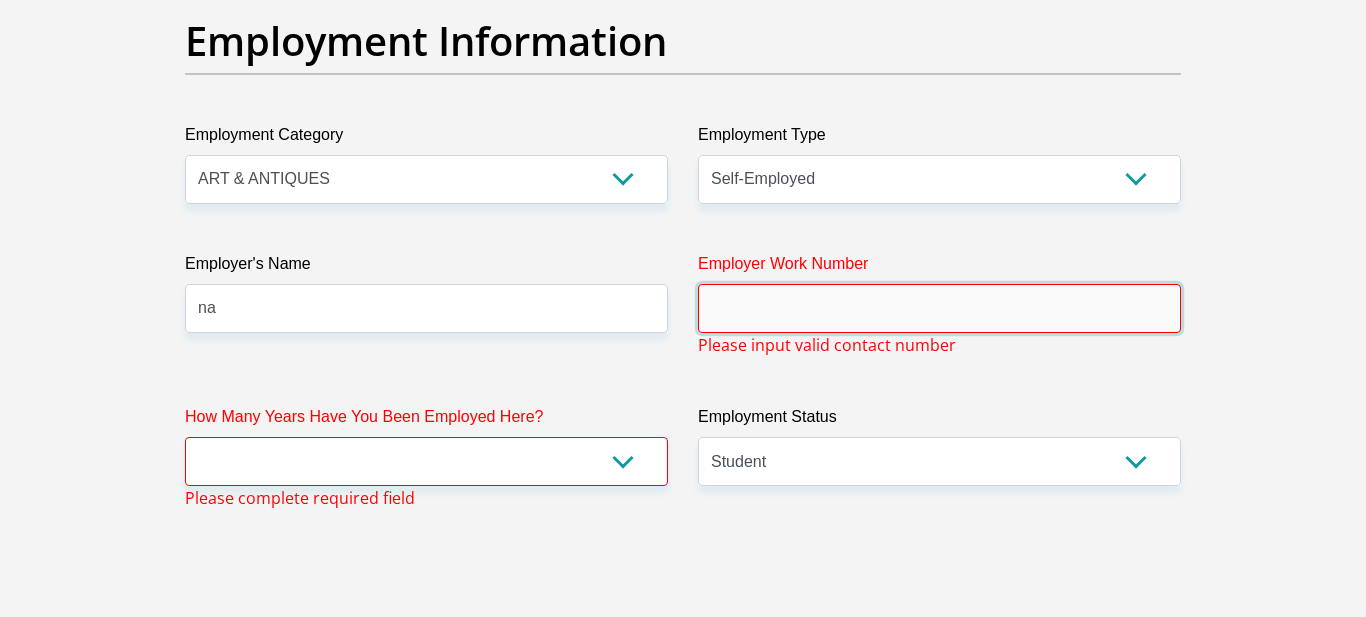 click on "Employer Work Number" at bounding box center (939, 308) 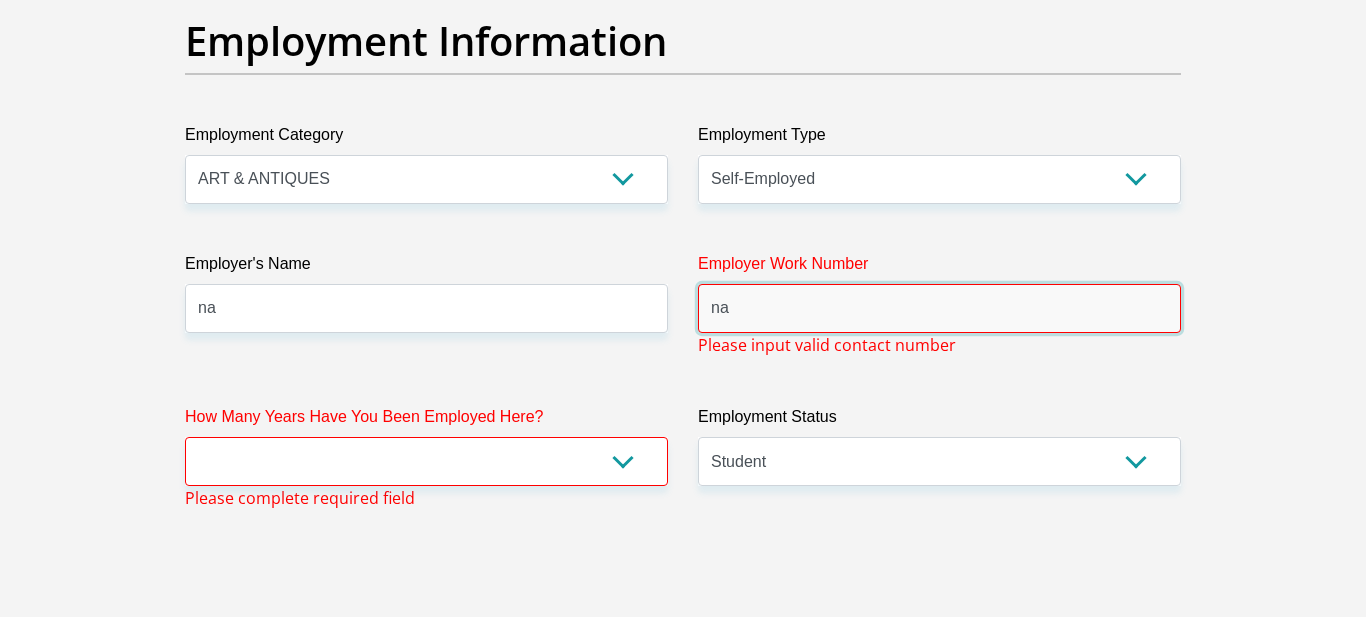 type on "na" 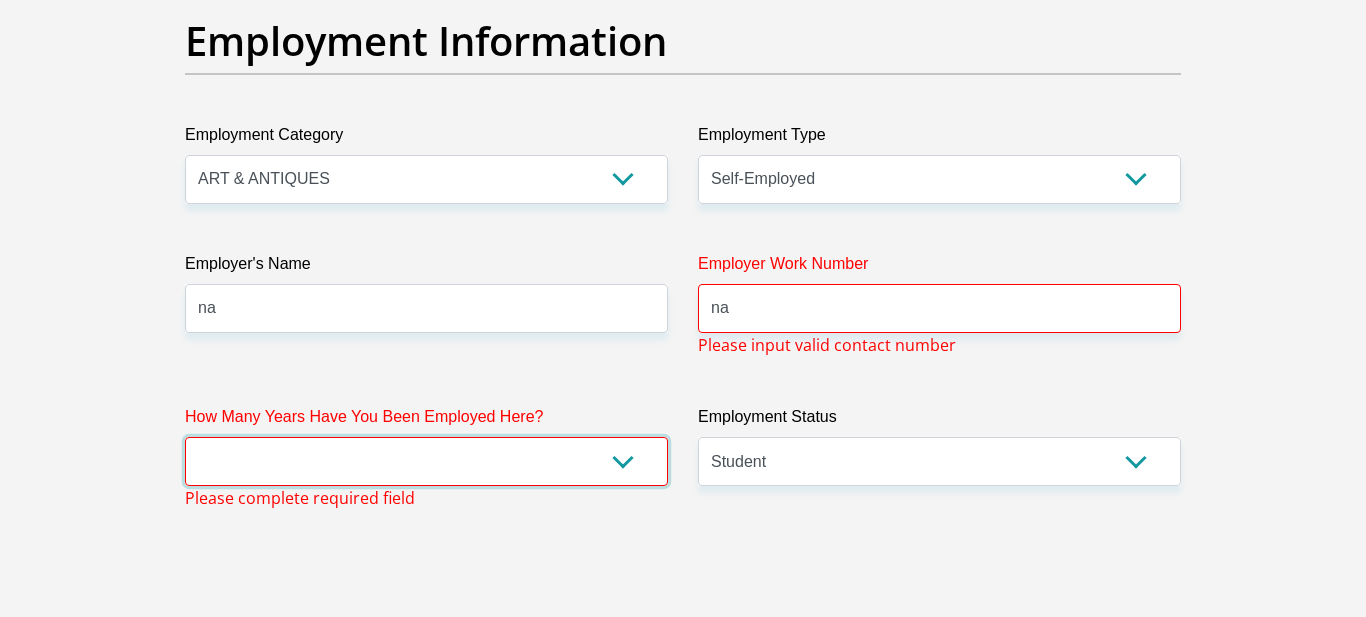 click on "less than 1 year
1-3 years
3-5 years
5+ years" at bounding box center [426, 461] 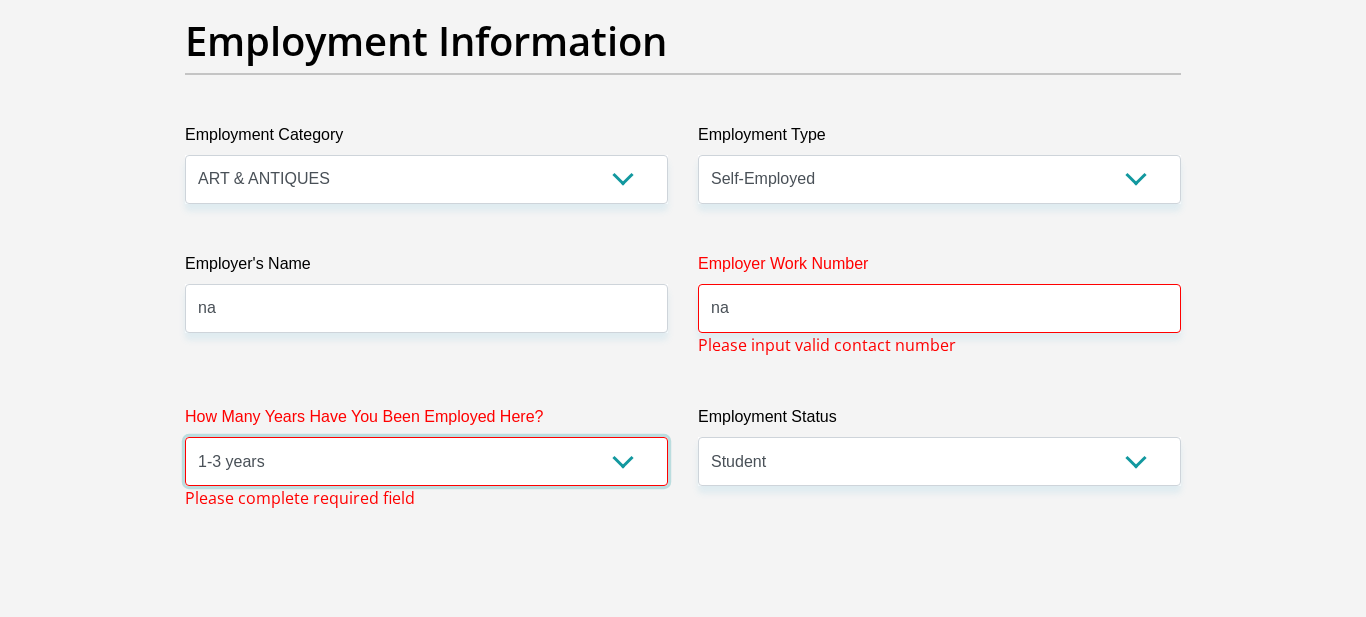 click on "less than 1 year
1-3 years
3-5 years
5+ years" at bounding box center (426, 461) 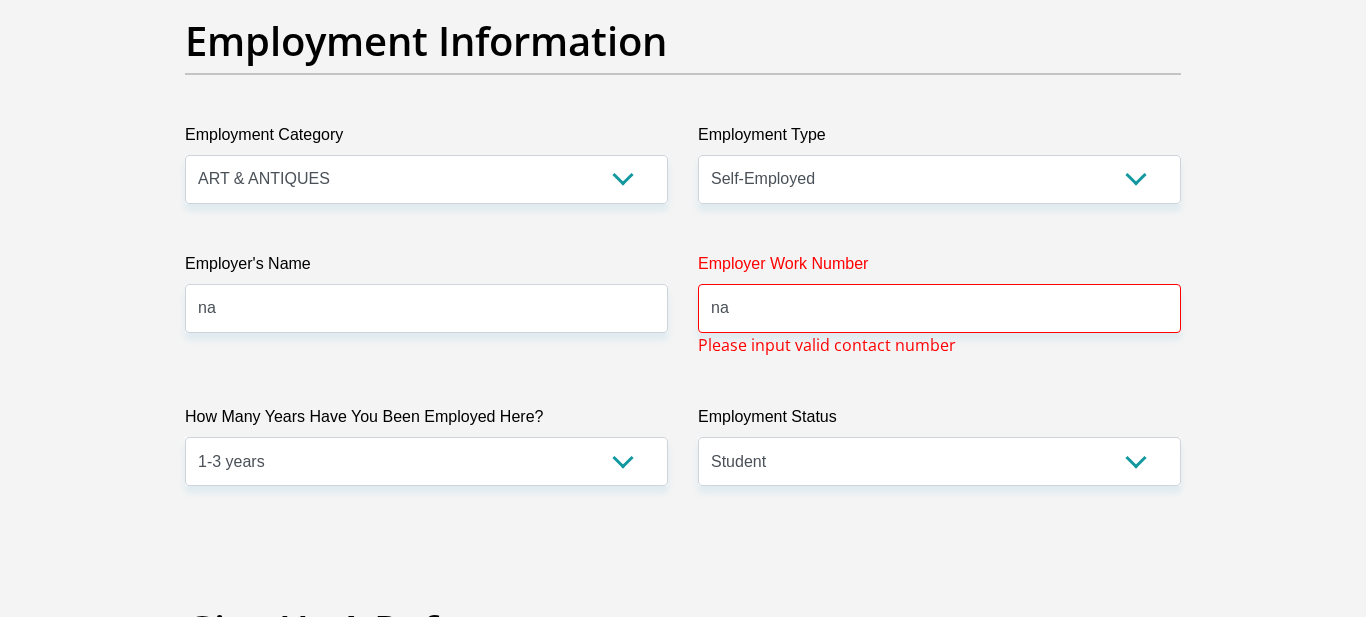 scroll, scrollTop: 4092, scrollLeft: 0, axis: vertical 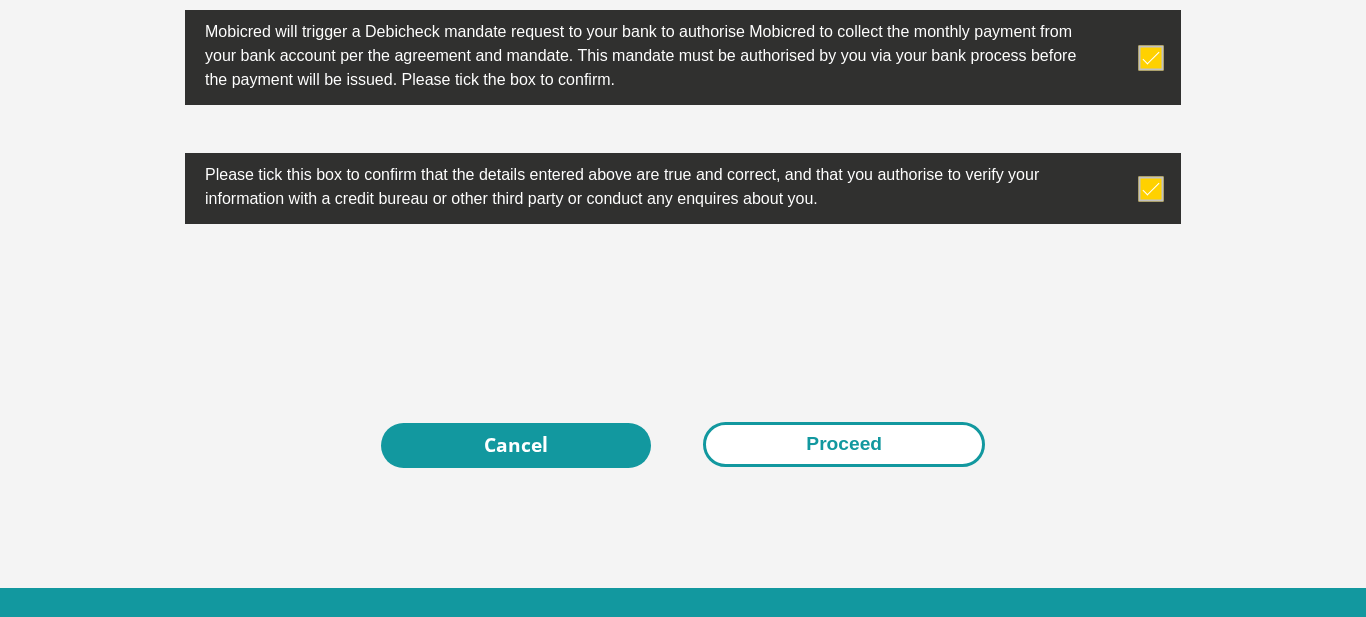click on "Proceed" at bounding box center [844, 444] 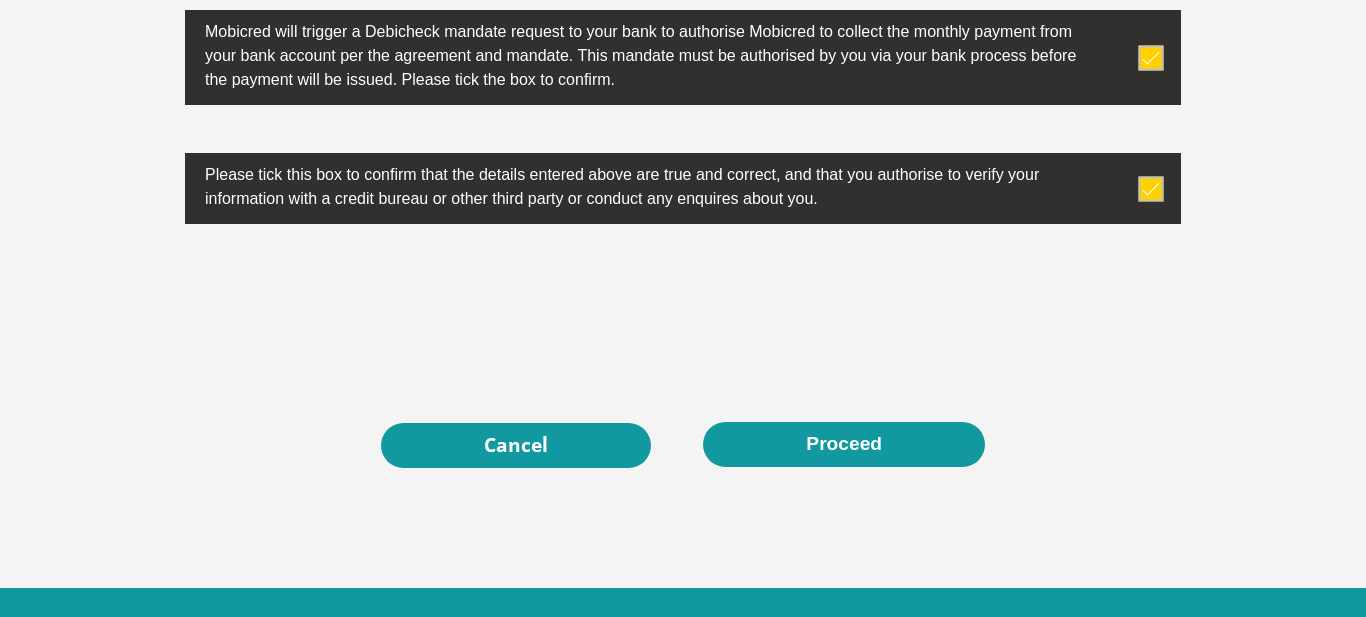 type 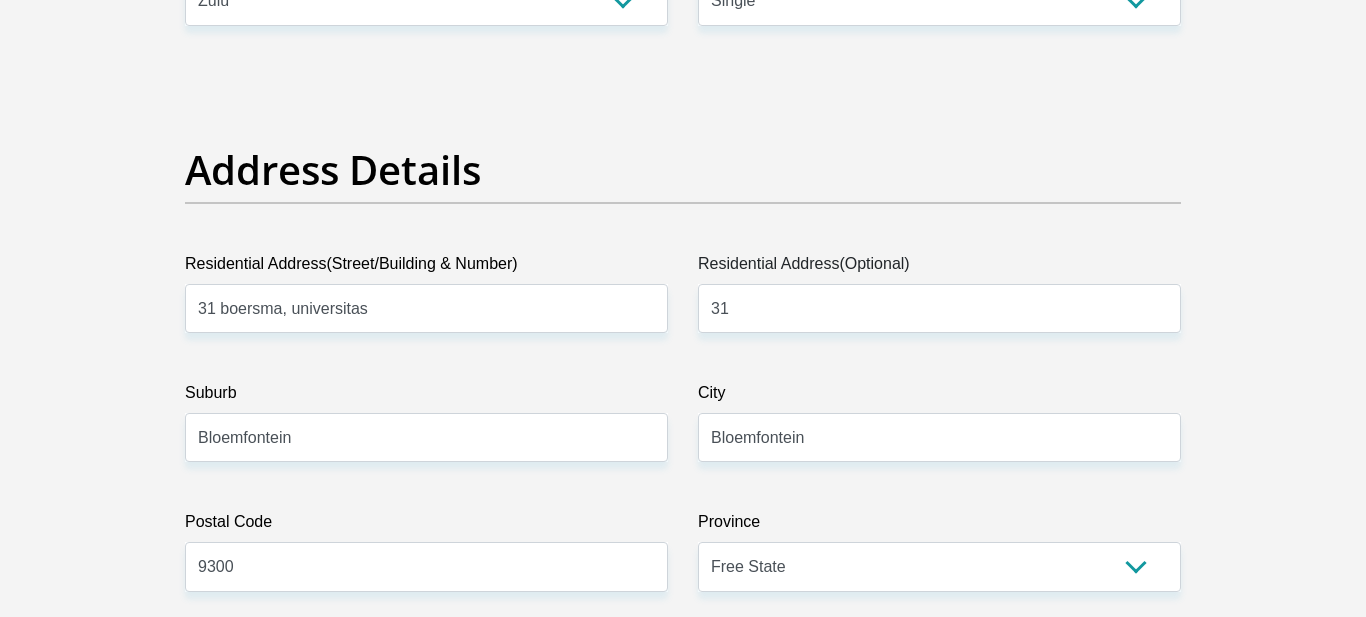 scroll, scrollTop: 1274, scrollLeft: 0, axis: vertical 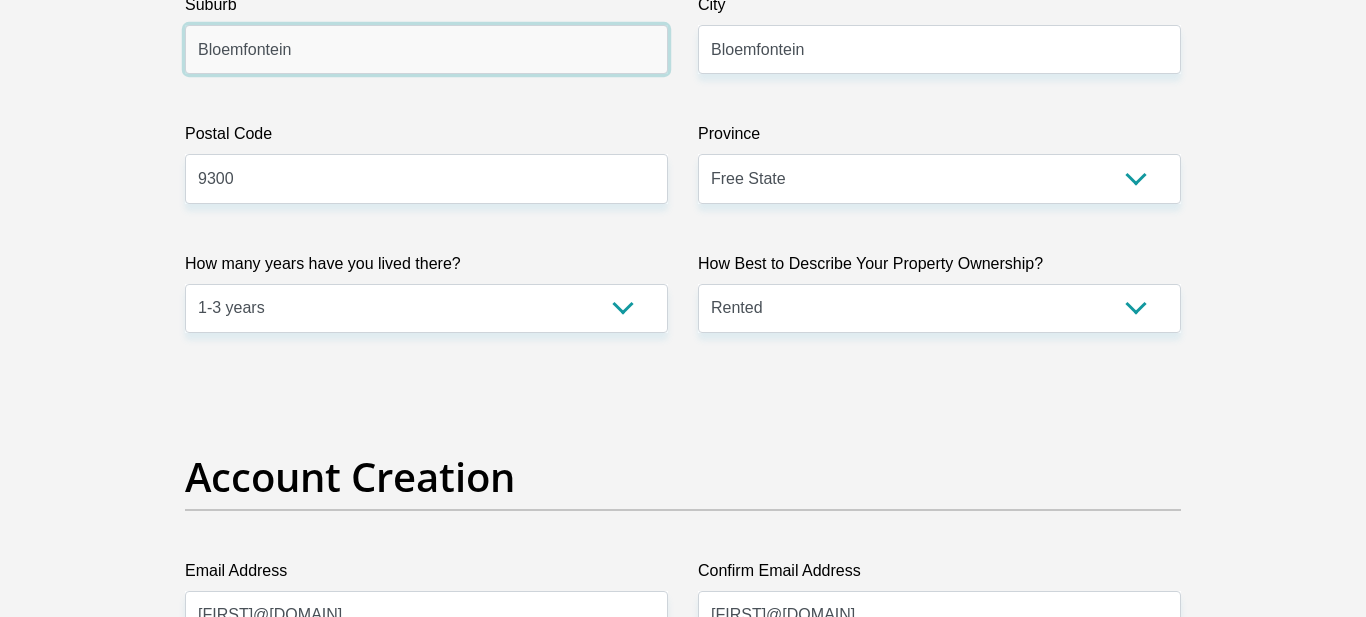 click on "Bloemfontein" at bounding box center (426, 49) 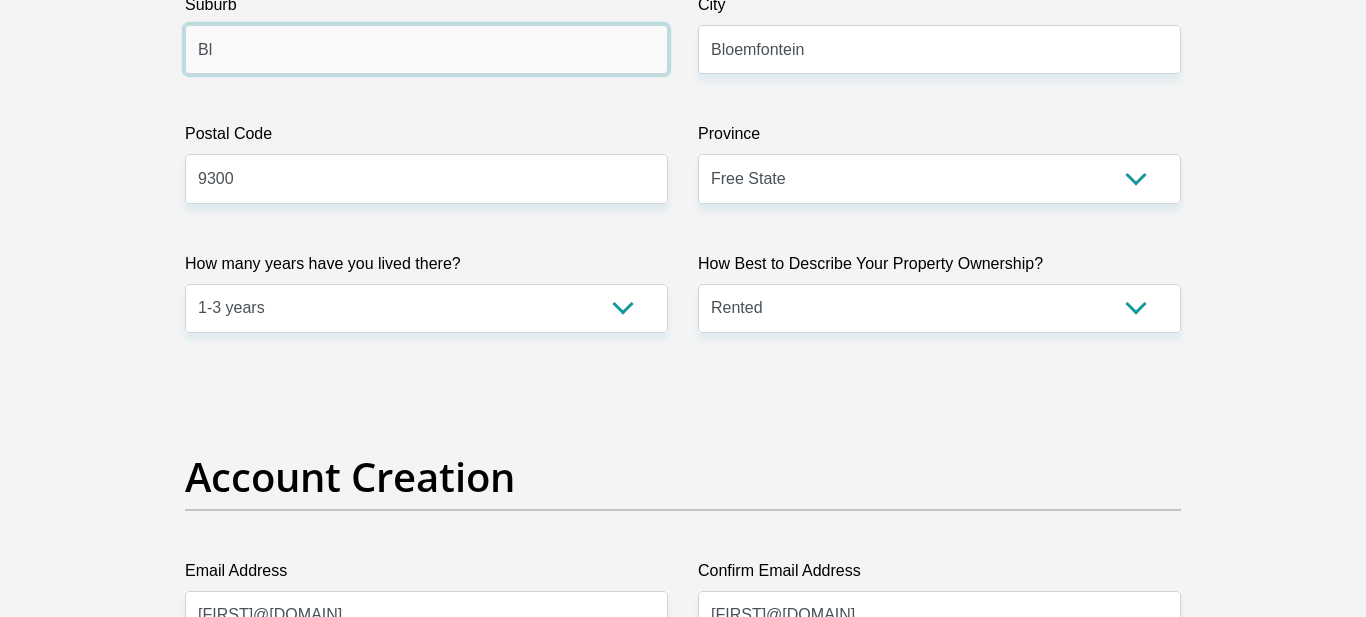type on "B" 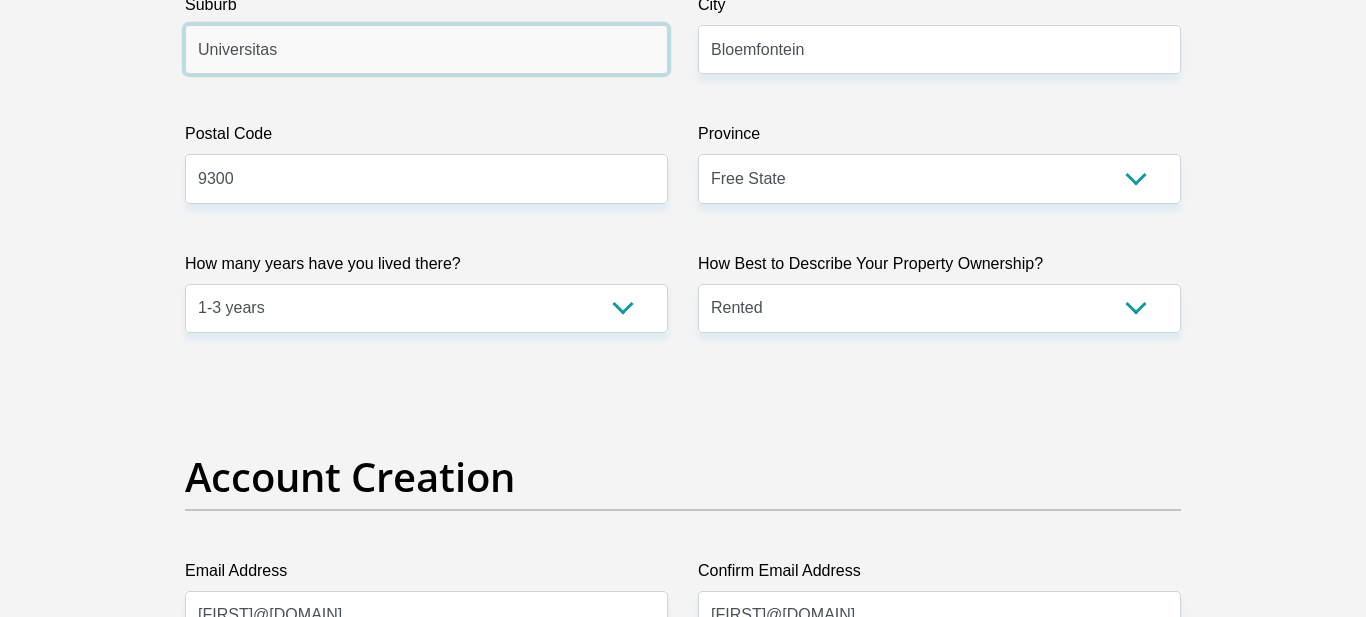 type on "Universitas" 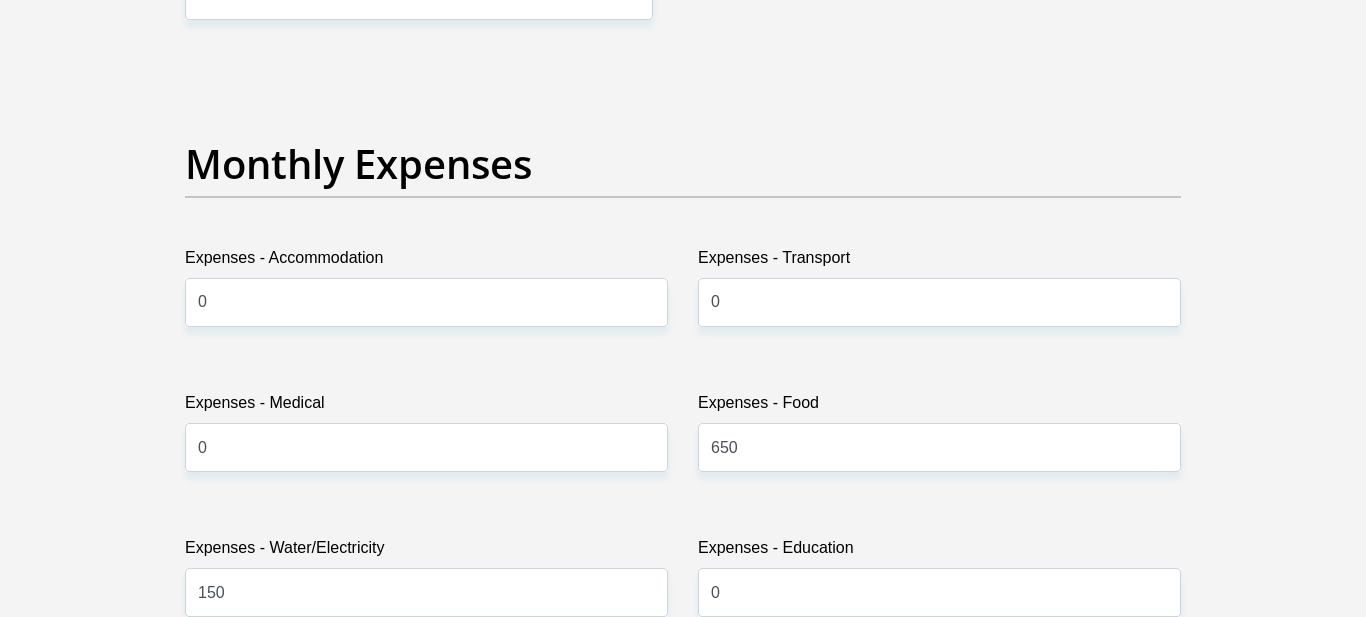 scroll, scrollTop: 6505, scrollLeft: 0, axis: vertical 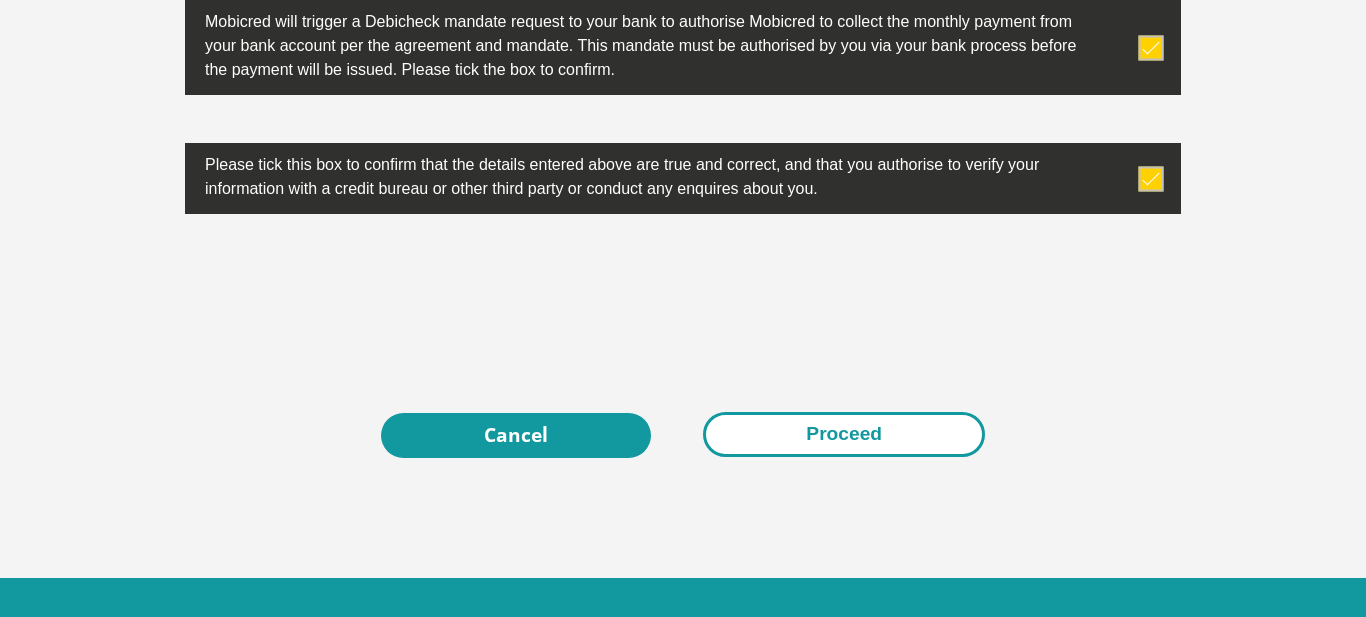 click on "Proceed" at bounding box center [844, 434] 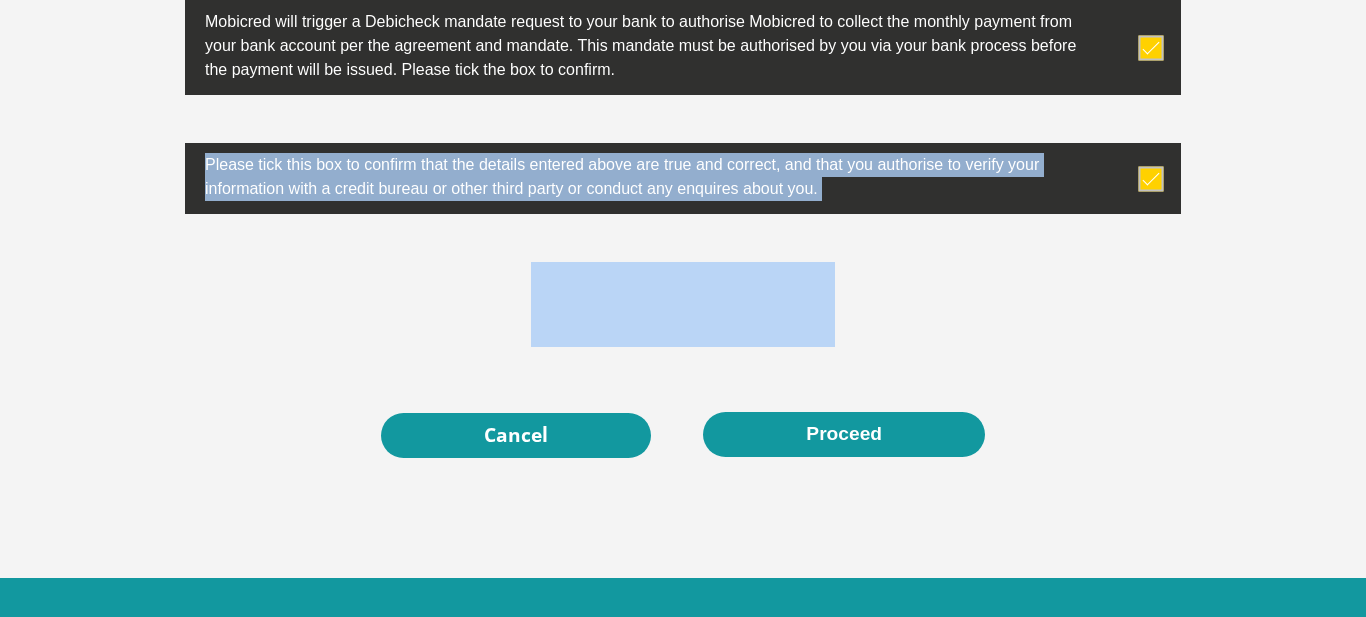 drag, startPoint x: 896, startPoint y: 288, endPoint x: 897, endPoint y: 93, distance: 195.00256 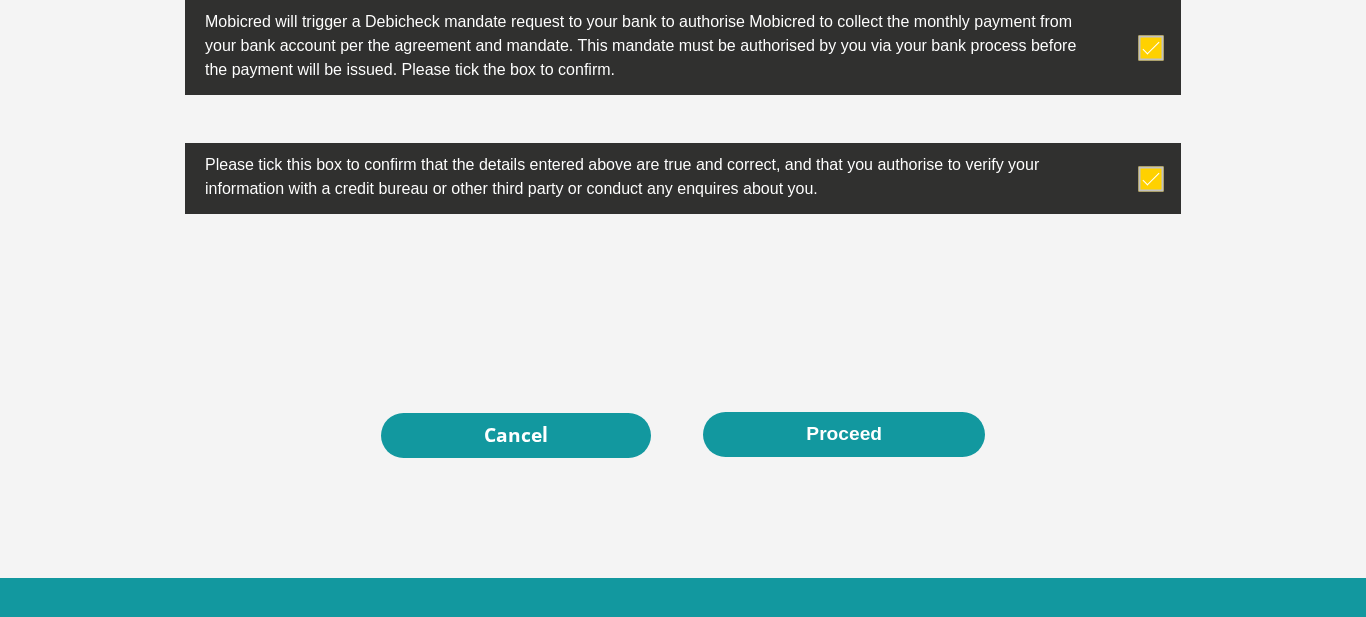 click on "Title
Mr
Ms
Mrs
Dr
Other
First Name
[FIRST]
Surname
[LAST]
ID Number
[ID_NUMBER]
Please input valid ID number
Race
Black
Coloured
Indian
White
Other
Contact Number
[PHONE]
Please input valid contact number
Nationality
South Africa
Afghanistan  Aland Islands  Angola" at bounding box center [683, -2867] 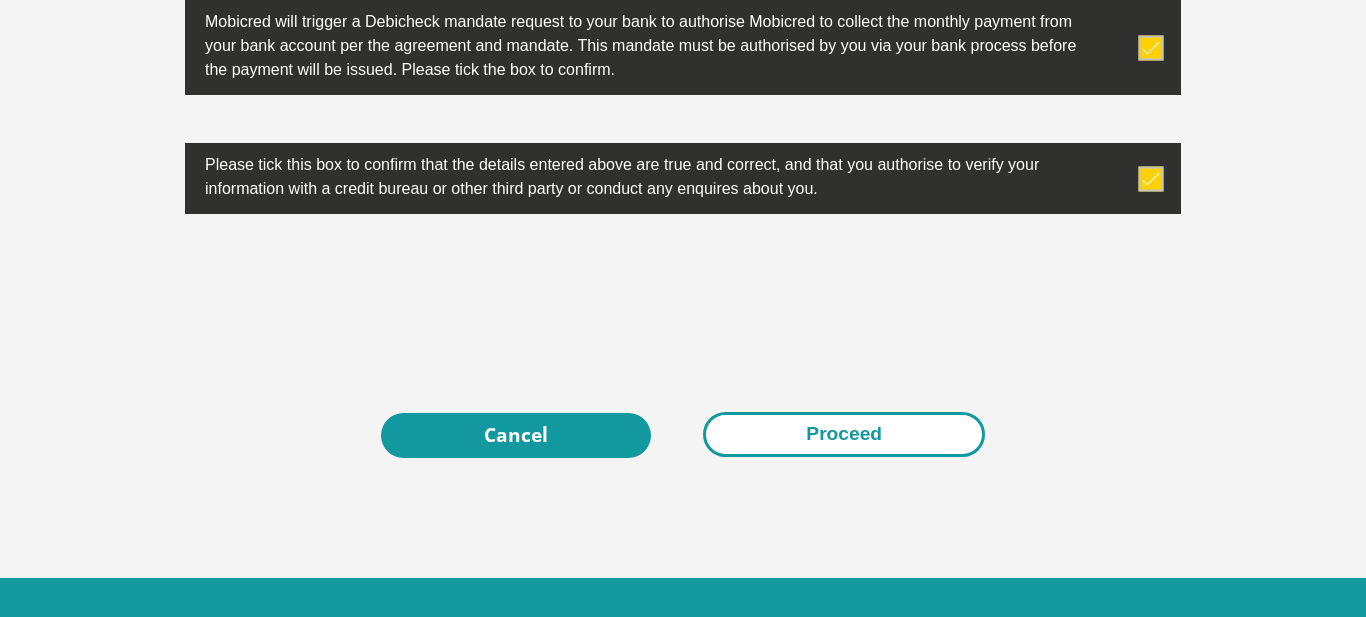 click on "Proceed" at bounding box center (844, 434) 